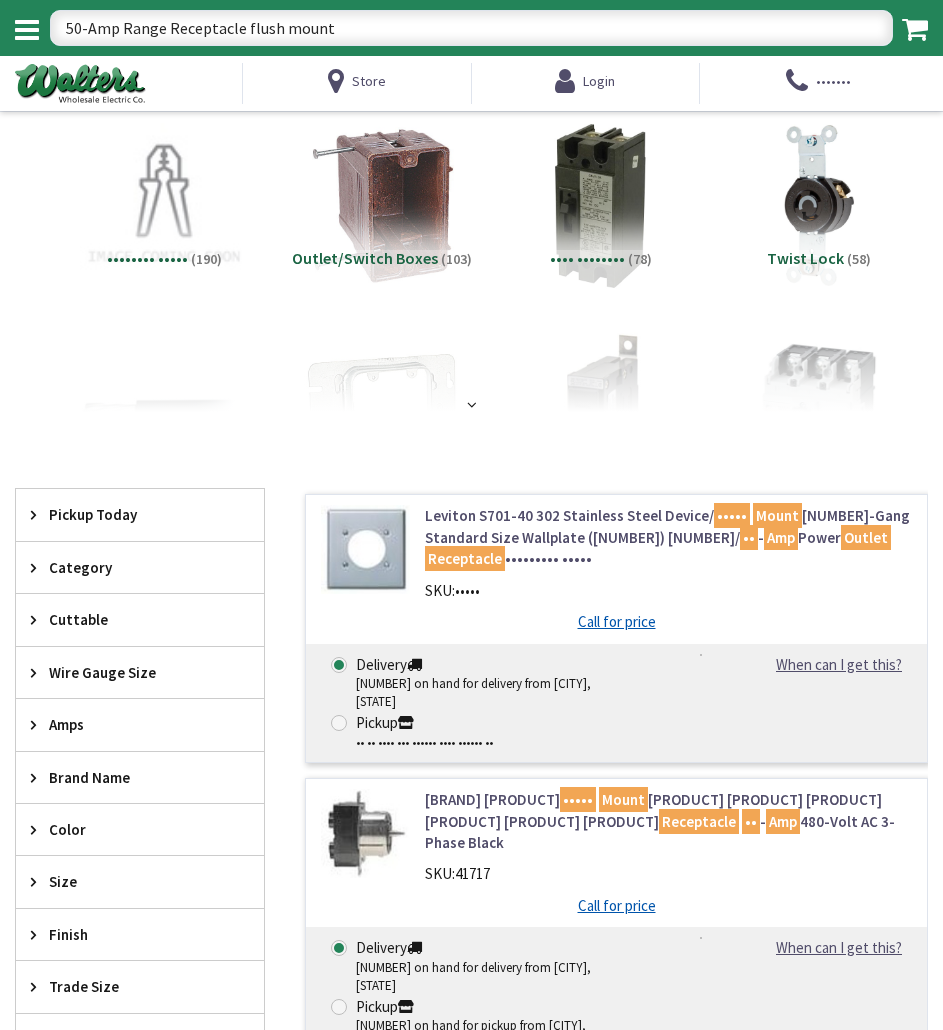 scroll, scrollTop: 0, scrollLeft: 0, axis: both 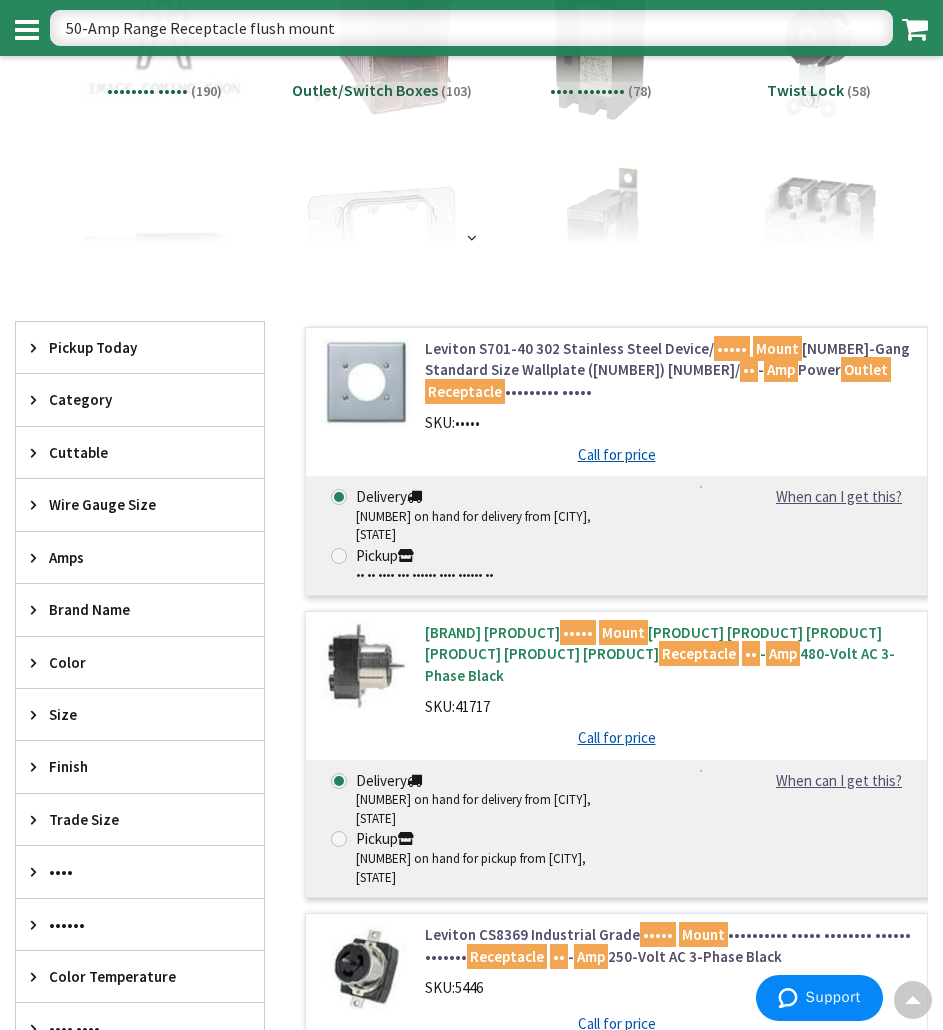 click on "Leviton CS816-9 Industrial Grade  Flush   Mount  Impact-Resistant California Style Non-NEMA Single Locking  Receptacle   50 - Amp  480-Volt AC 3-Phase Black" at bounding box center (669, 654) 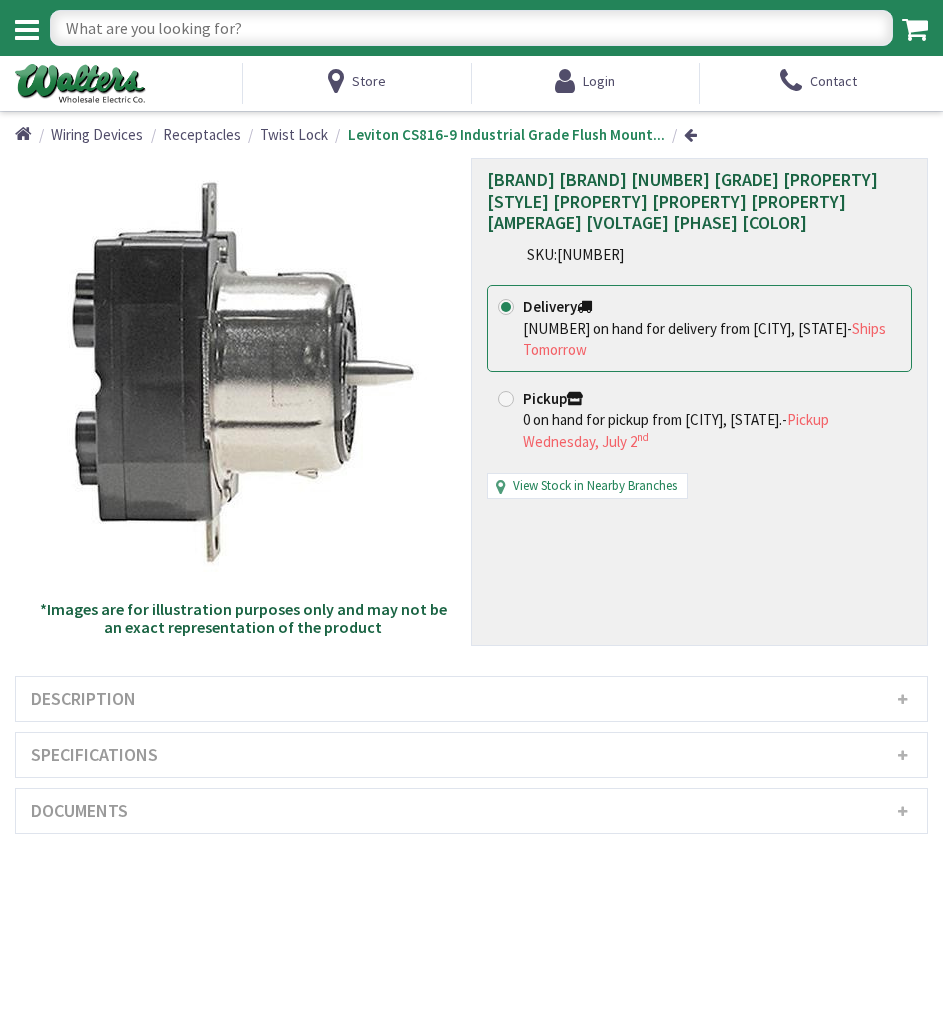 scroll, scrollTop: 0, scrollLeft: 0, axis: both 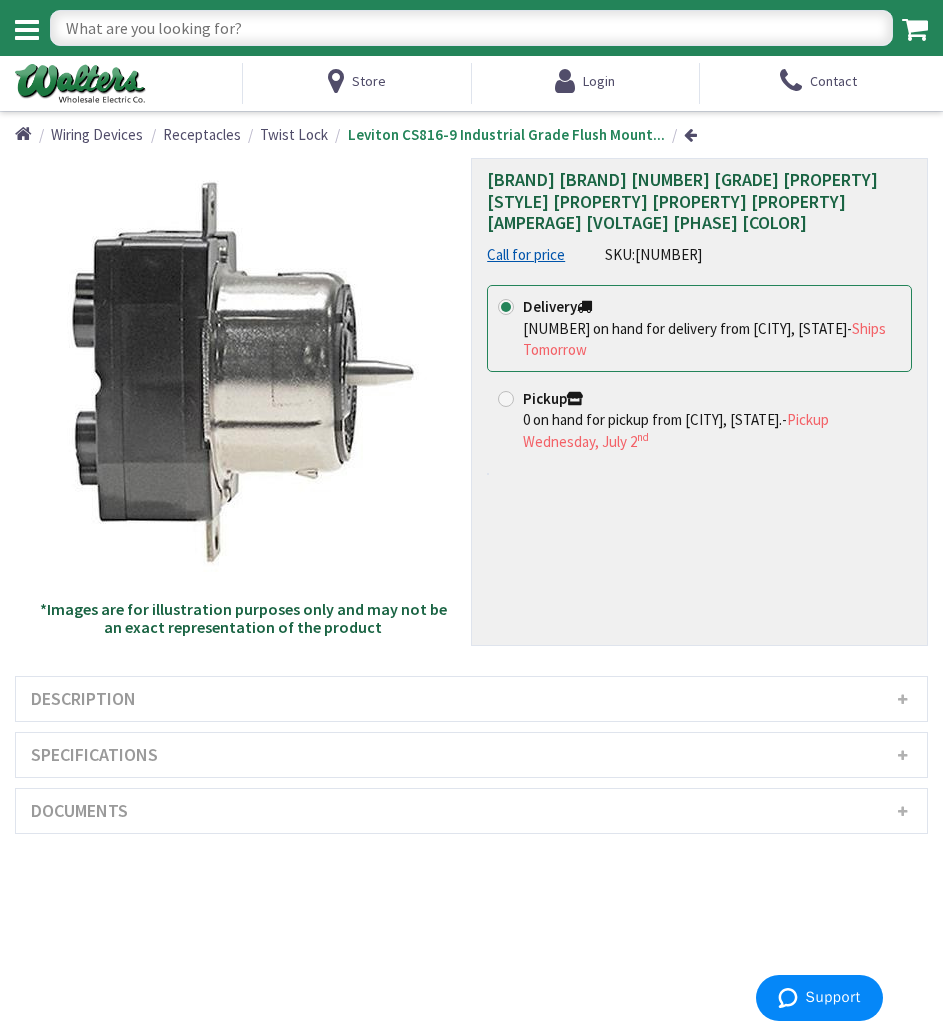 click on "Description" at bounding box center (471, 699) 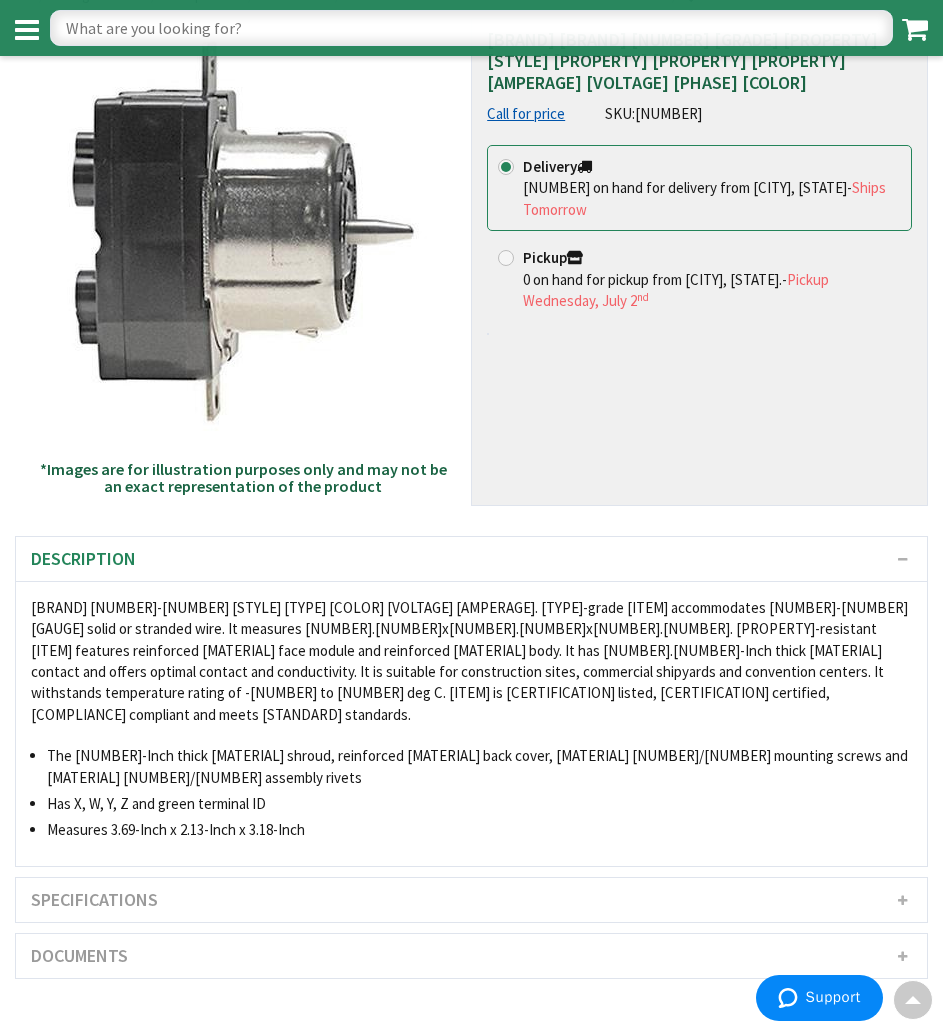 scroll, scrollTop: 83, scrollLeft: 0, axis: vertical 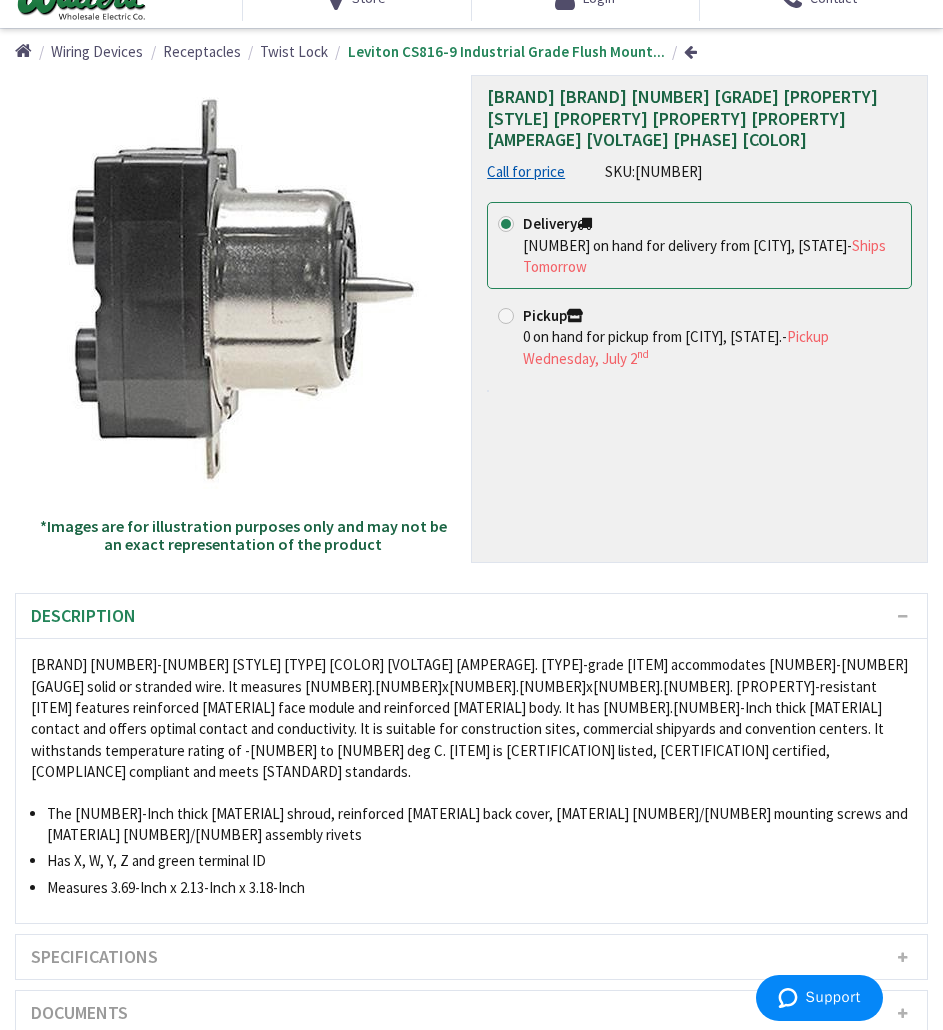 click on "Description" at bounding box center [471, 616] 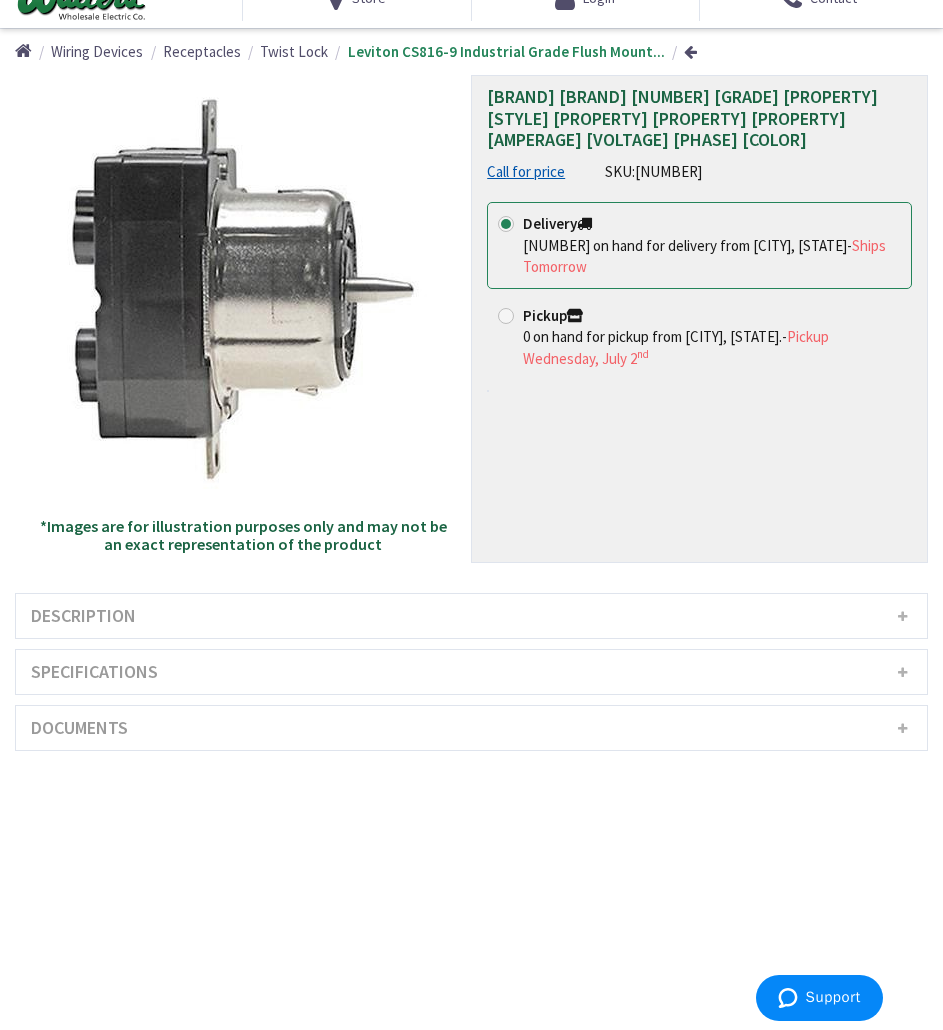 click on "Specifications" at bounding box center (471, 672) 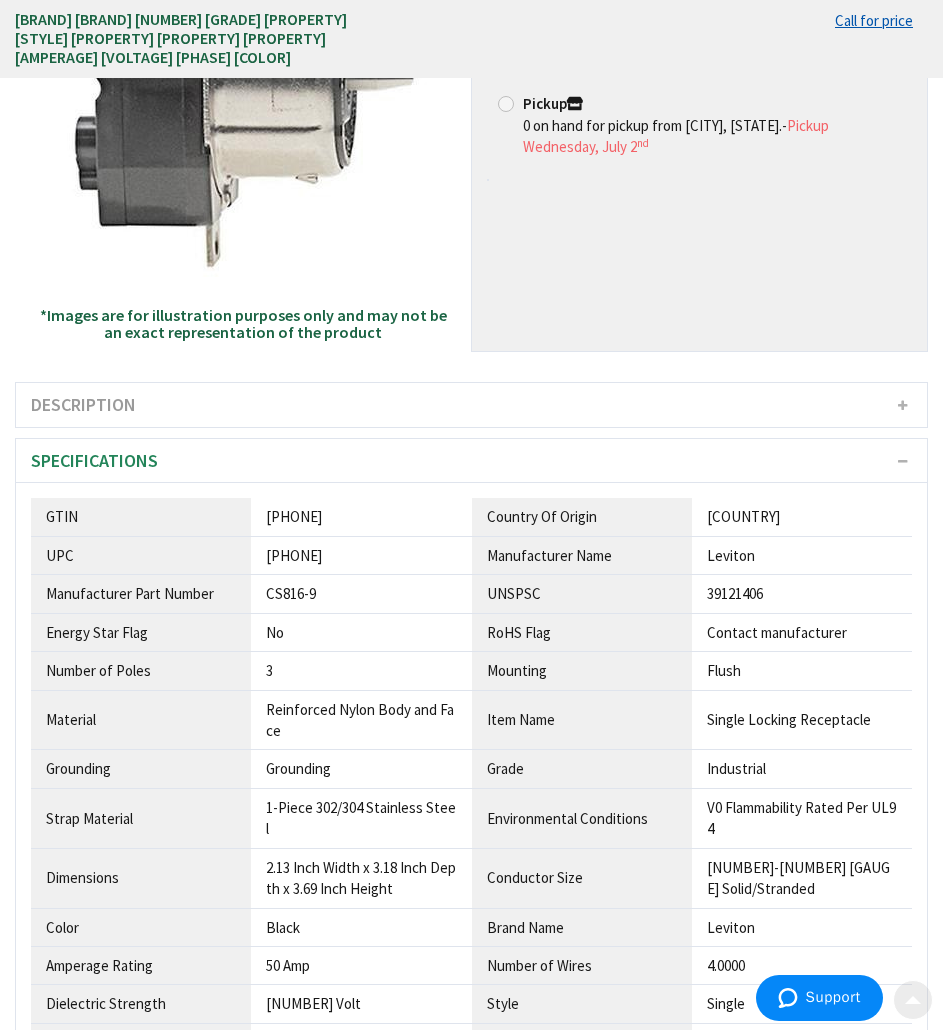 scroll, scrollTop: 254, scrollLeft: 0, axis: vertical 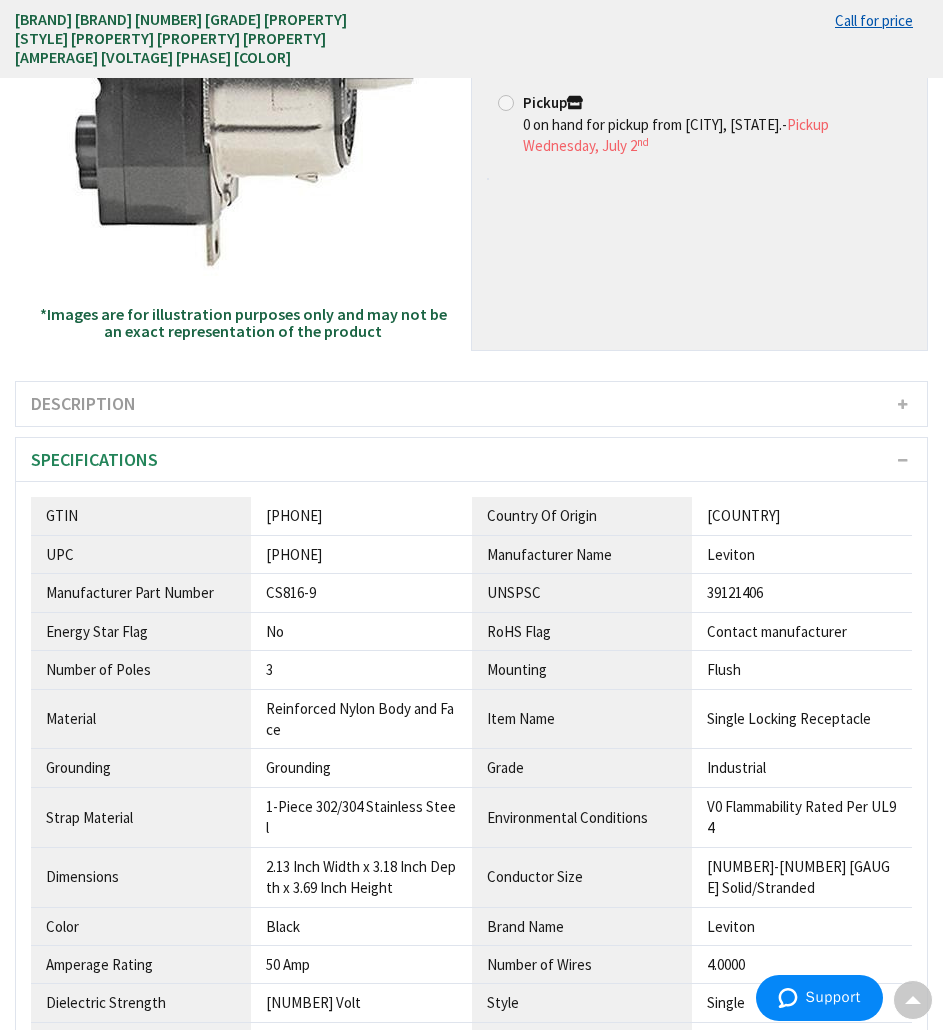 click on "CS816-9" at bounding box center [361, 515] 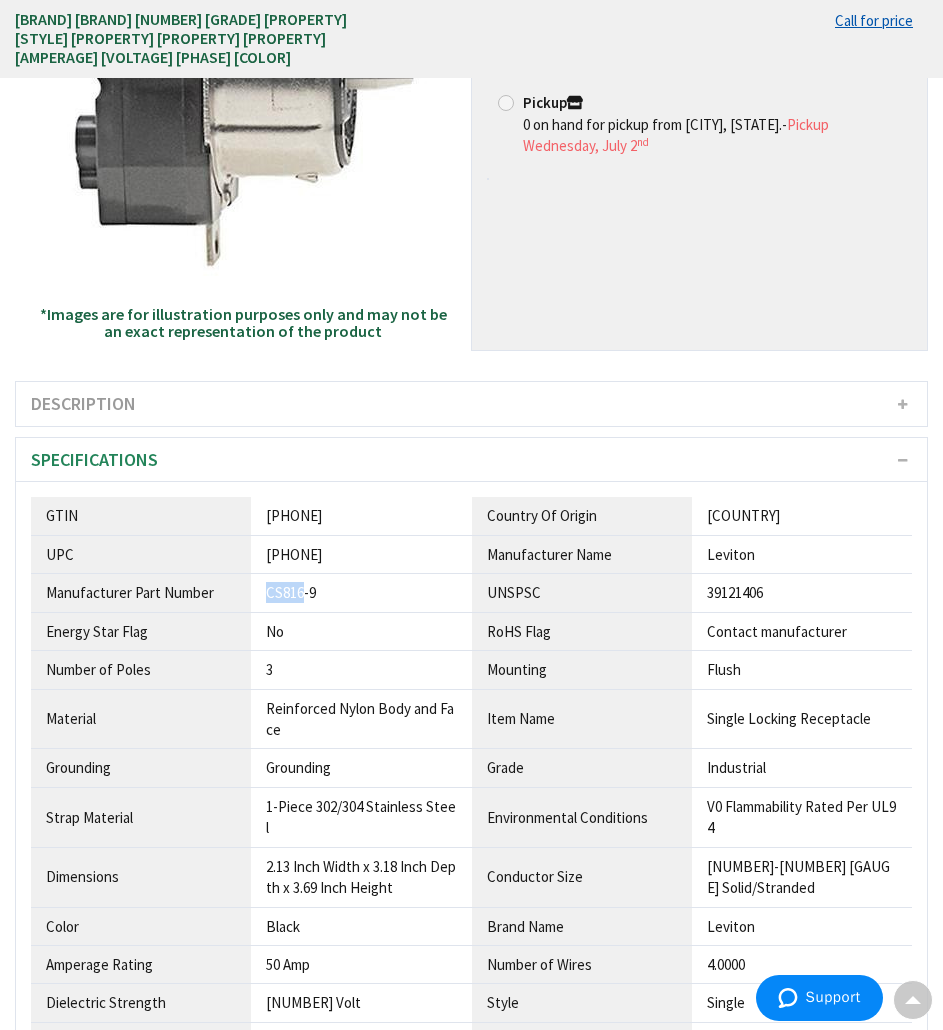 click on "CS816-9" at bounding box center (361, 515) 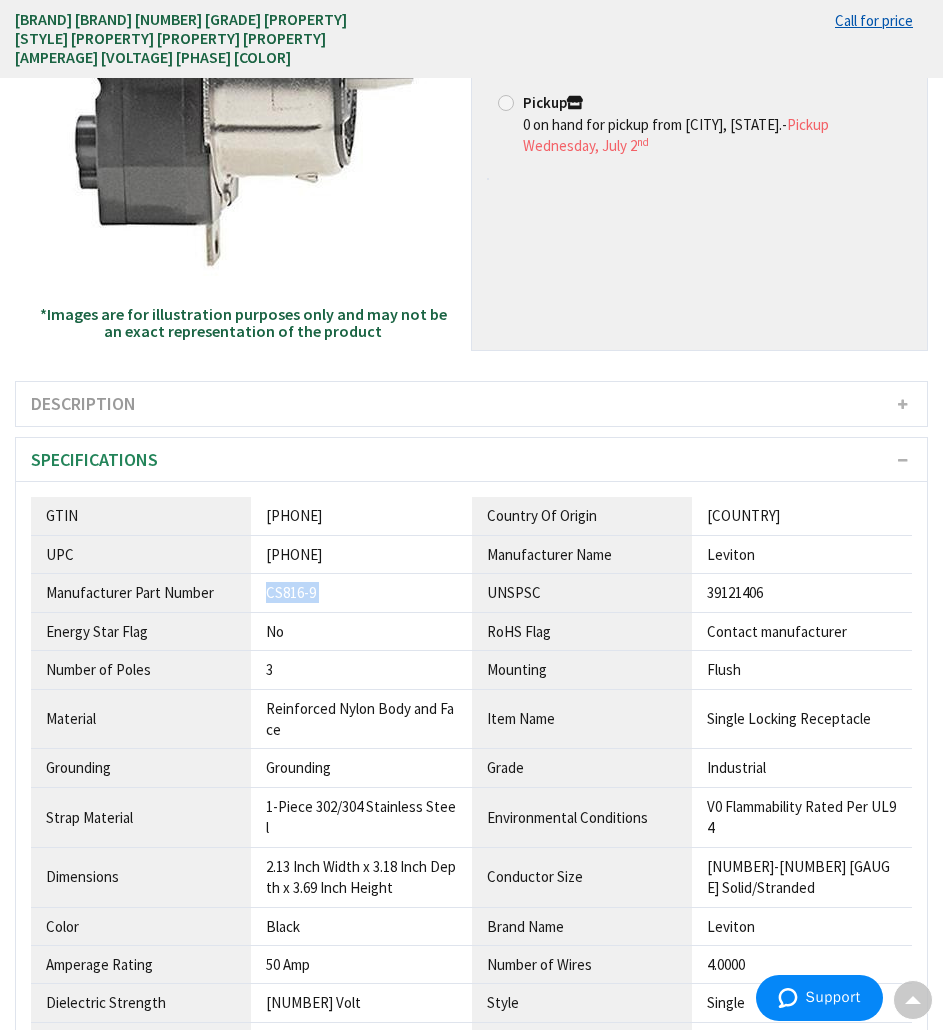 click on "CS816-9" at bounding box center (361, 515) 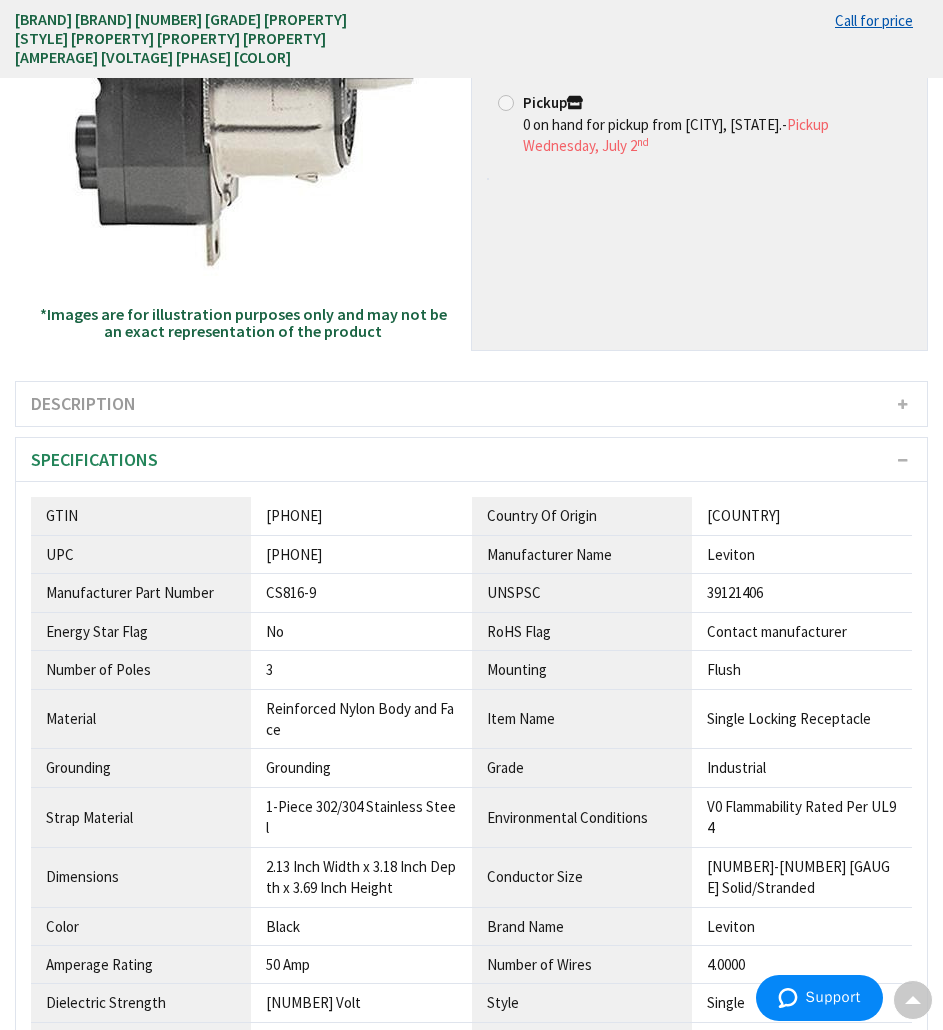 click on "Manufacturer Part Number" at bounding box center [141, 516] 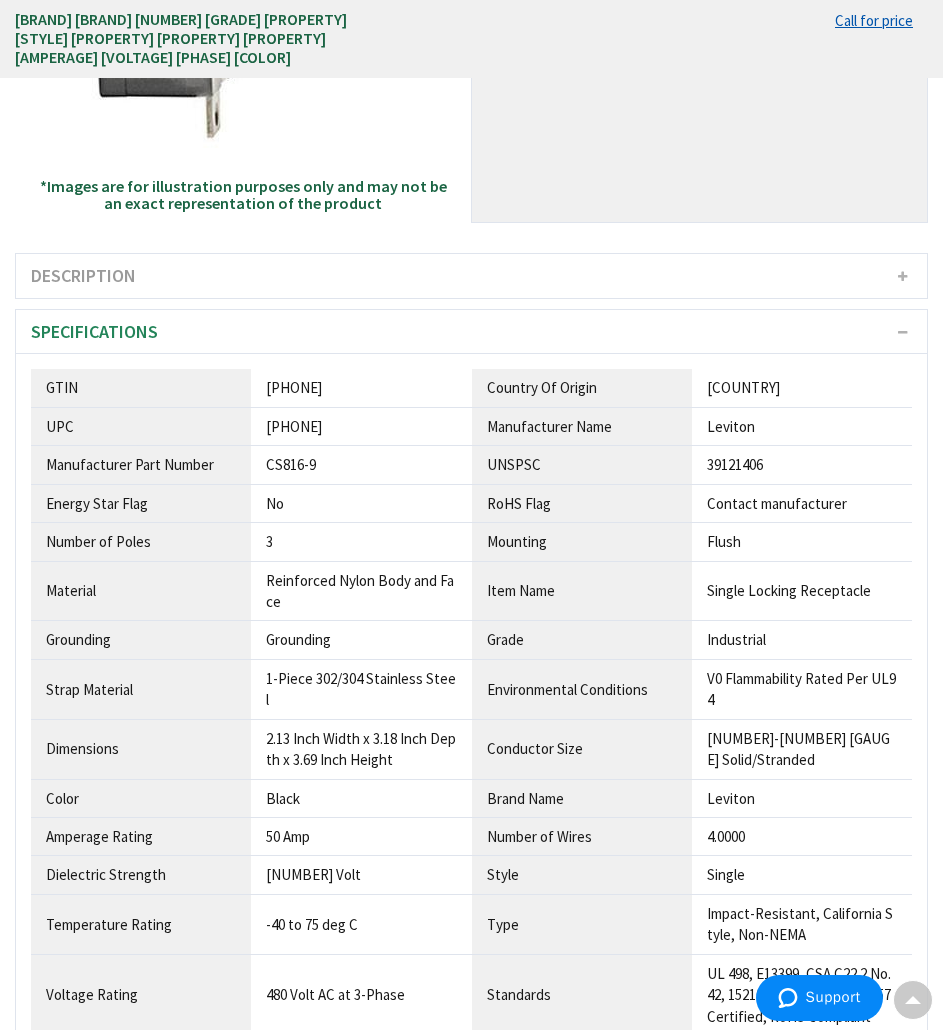 scroll, scrollTop: 385, scrollLeft: 0, axis: vertical 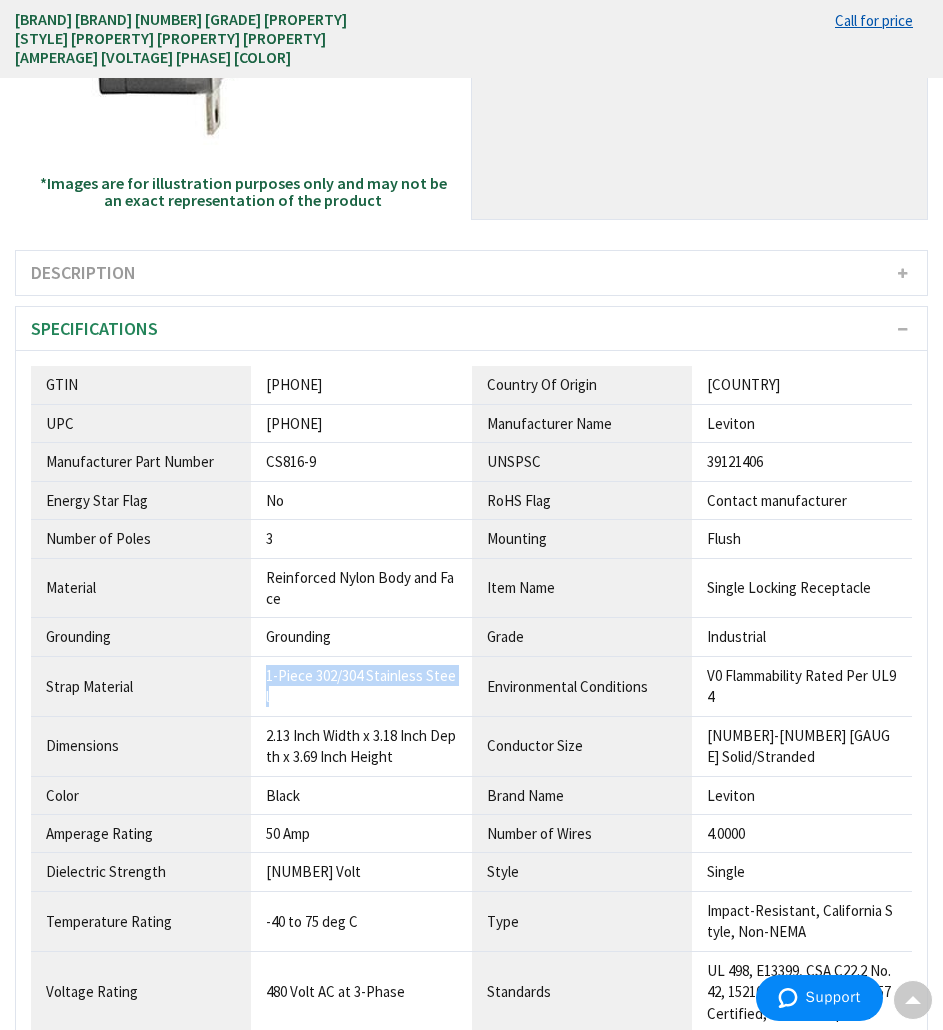 drag, startPoint x: 263, startPoint y: 676, endPoint x: 324, endPoint y: 702, distance: 66.309875 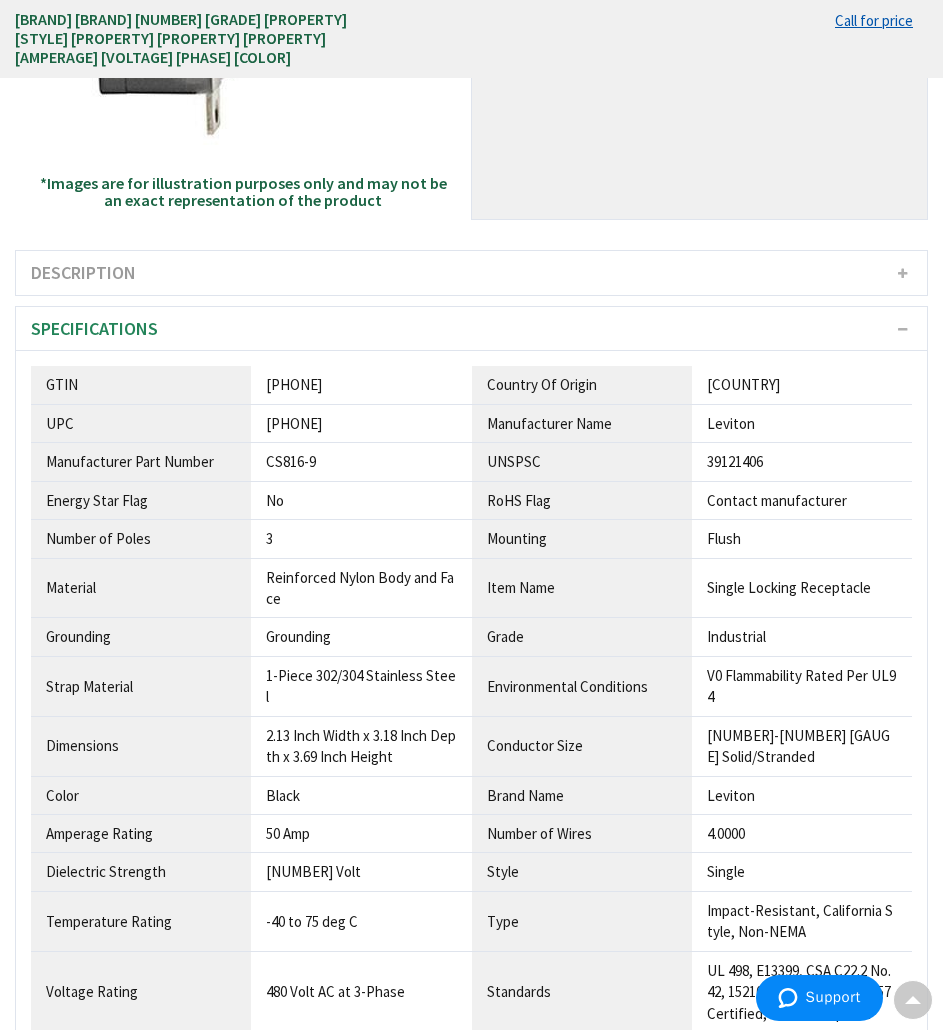 click on "2.13 Inch Width x 3.18 Inch Depth x 3.69 Inch Height" at bounding box center [361, 385] 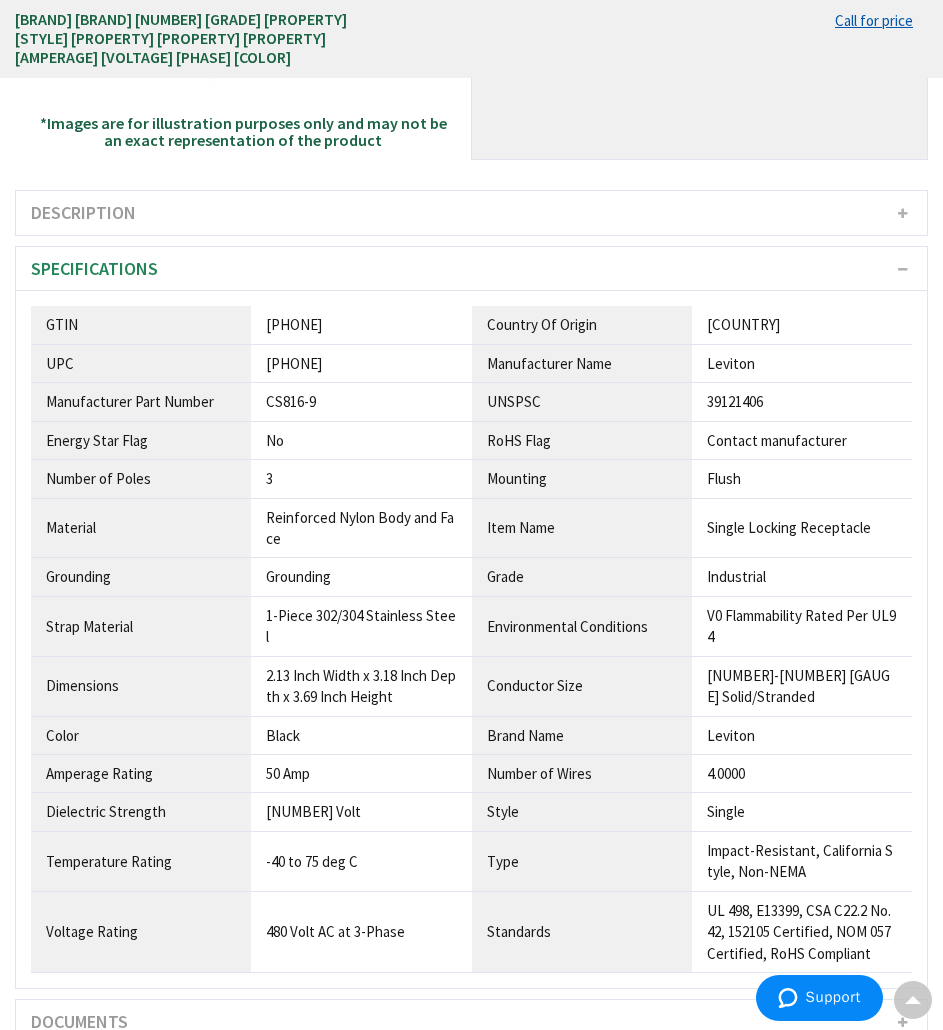 scroll, scrollTop: 446, scrollLeft: 0, axis: vertical 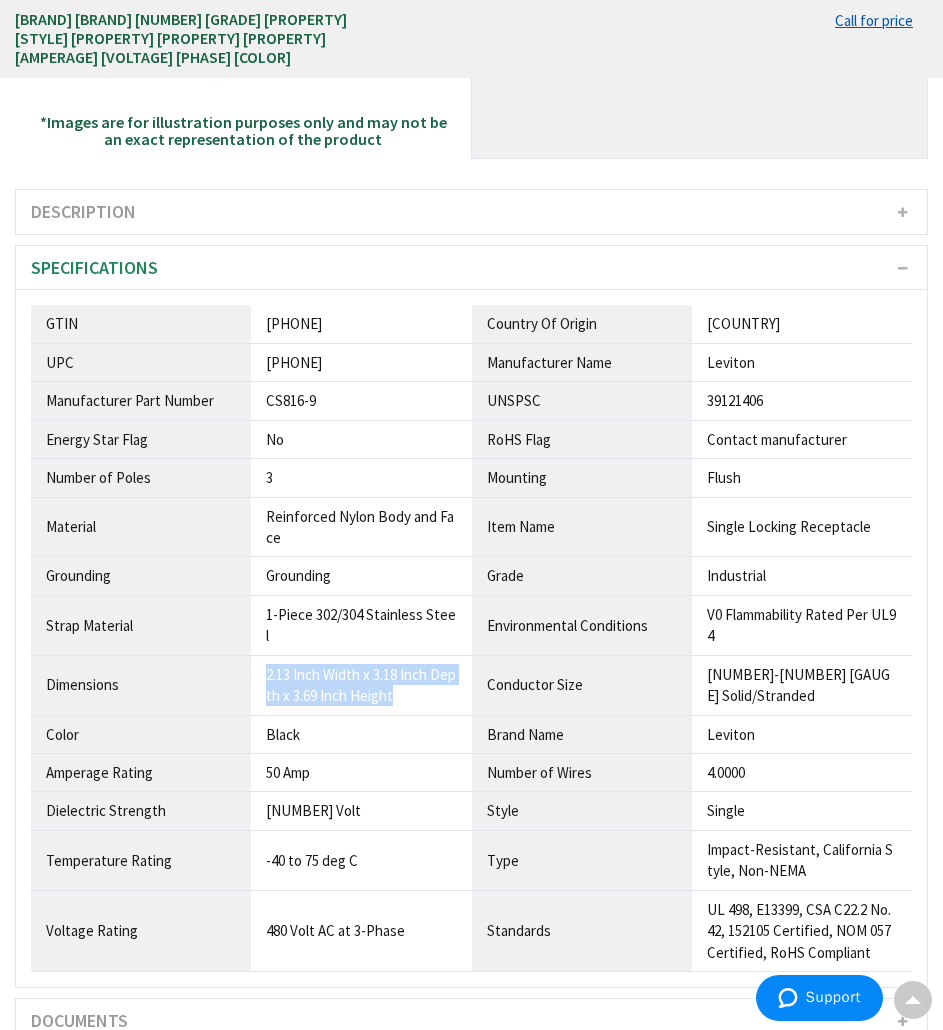 drag, startPoint x: 263, startPoint y: 676, endPoint x: 423, endPoint y: 701, distance: 161.94135 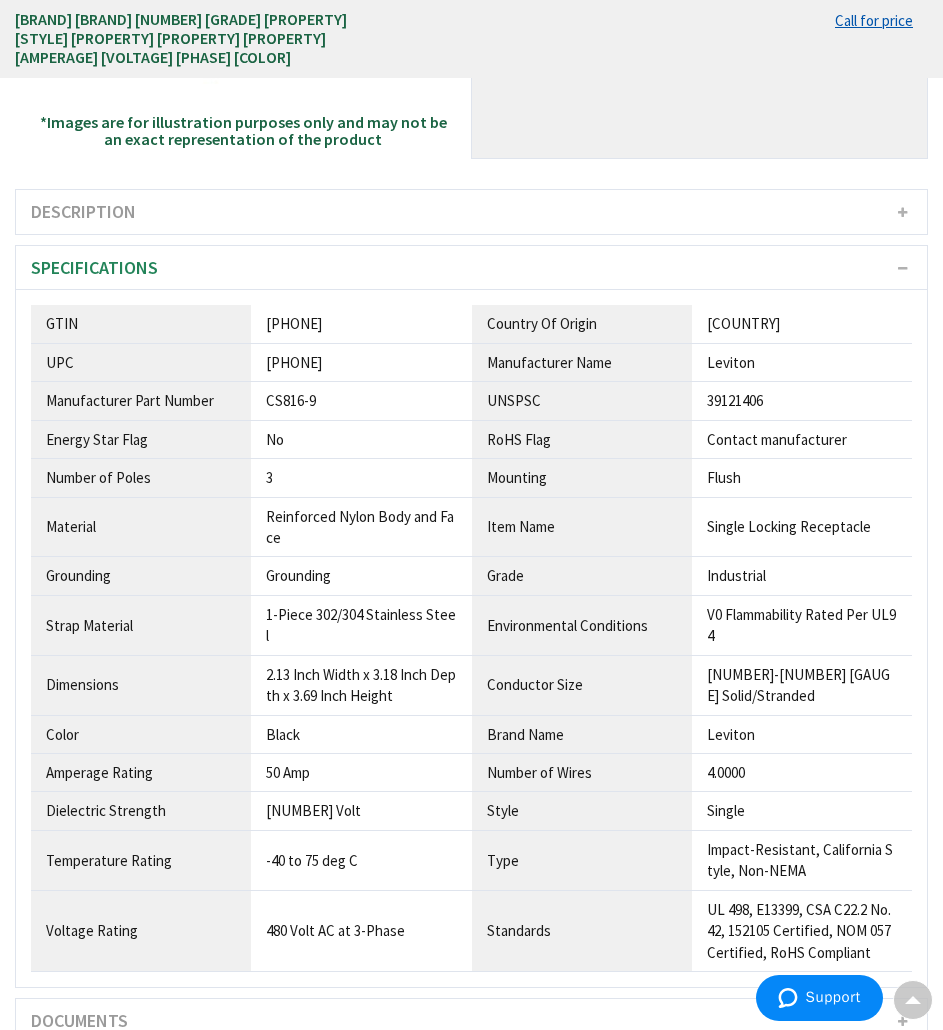 click on "Black" at bounding box center (361, 323) 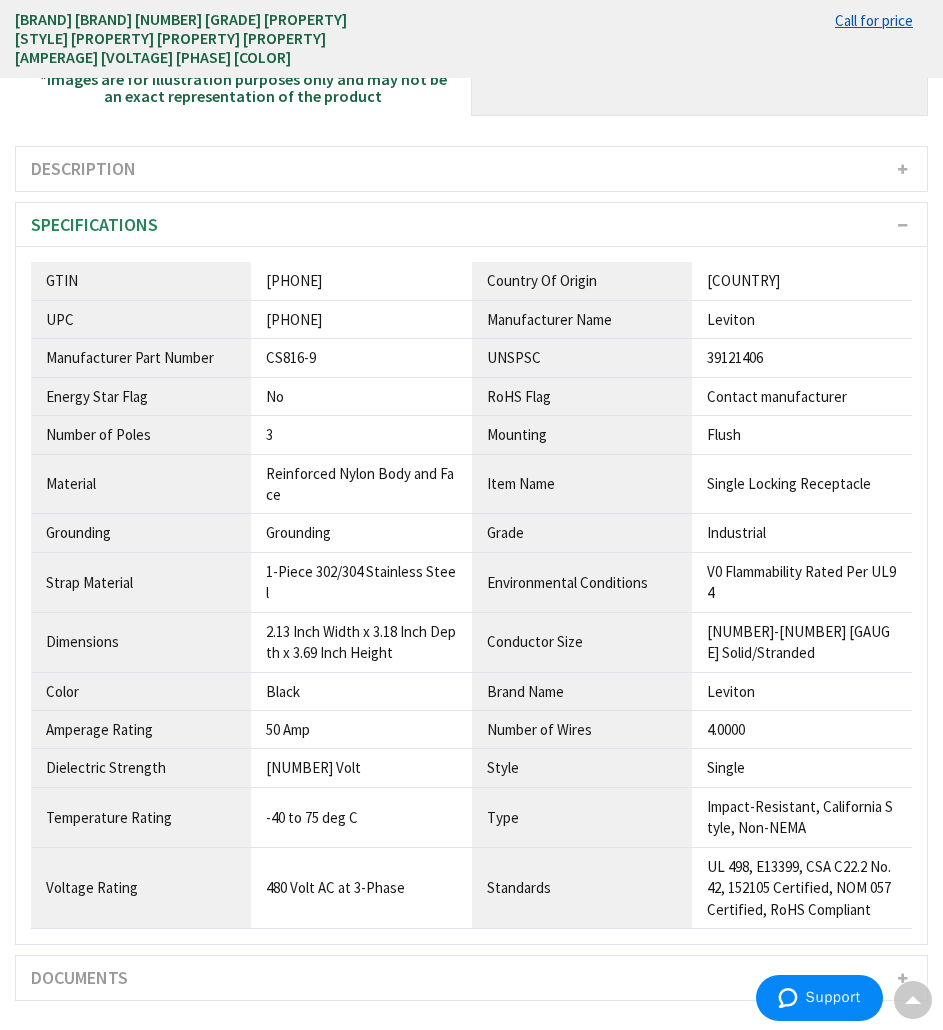 scroll, scrollTop: 490, scrollLeft: 0, axis: vertical 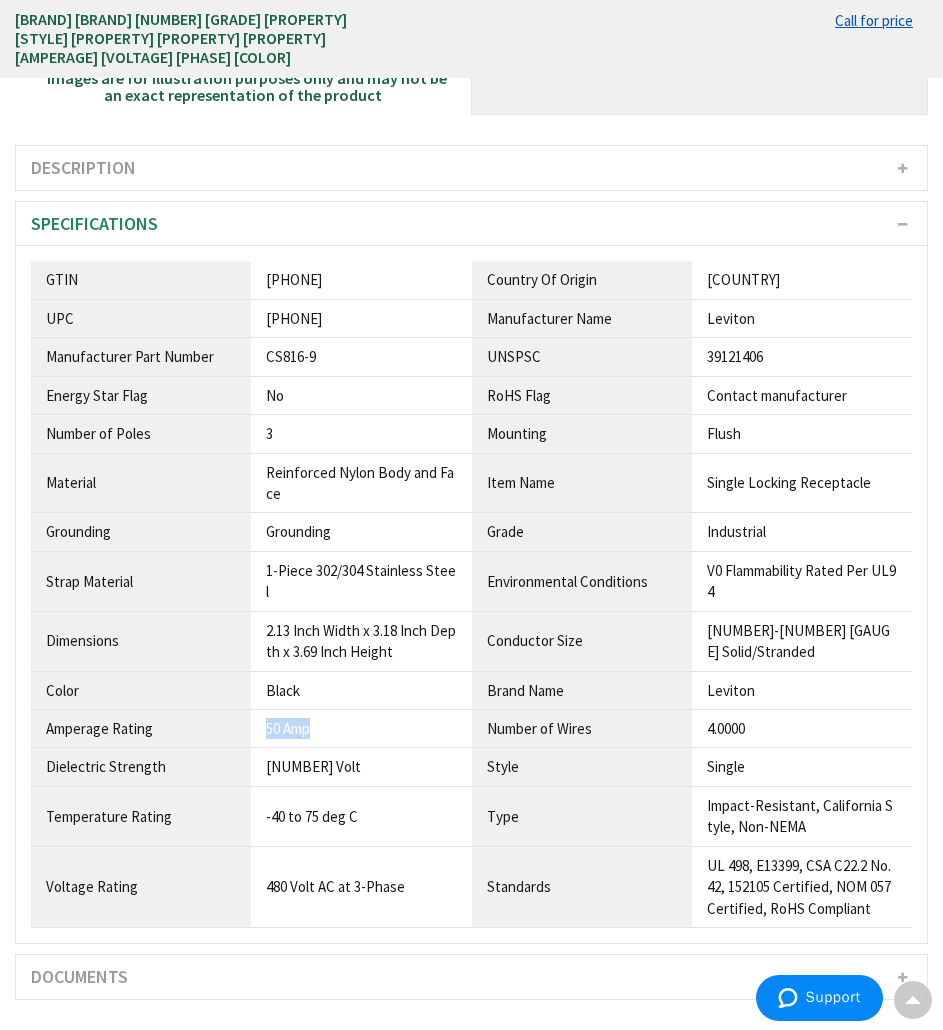 drag, startPoint x: 261, startPoint y: 723, endPoint x: 339, endPoint y: 732, distance: 78.51752 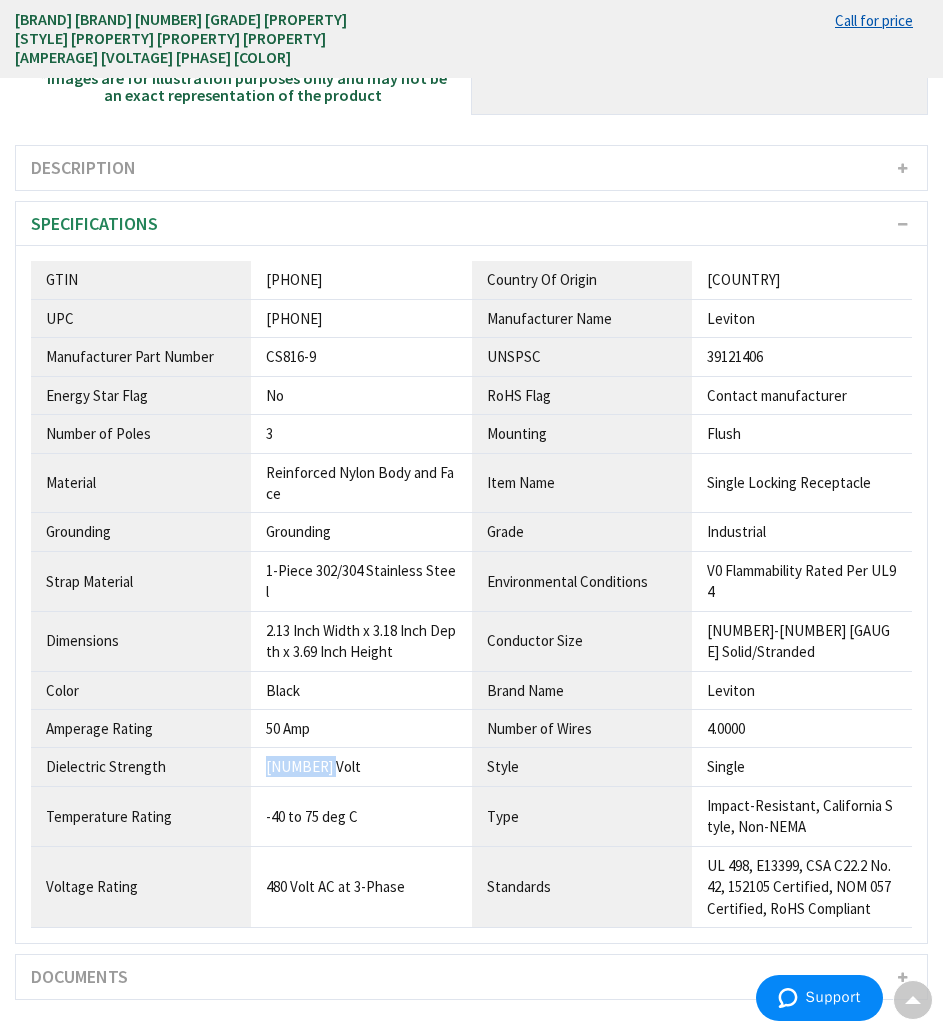 drag, startPoint x: 267, startPoint y: 762, endPoint x: 344, endPoint y: 776, distance: 78.26238 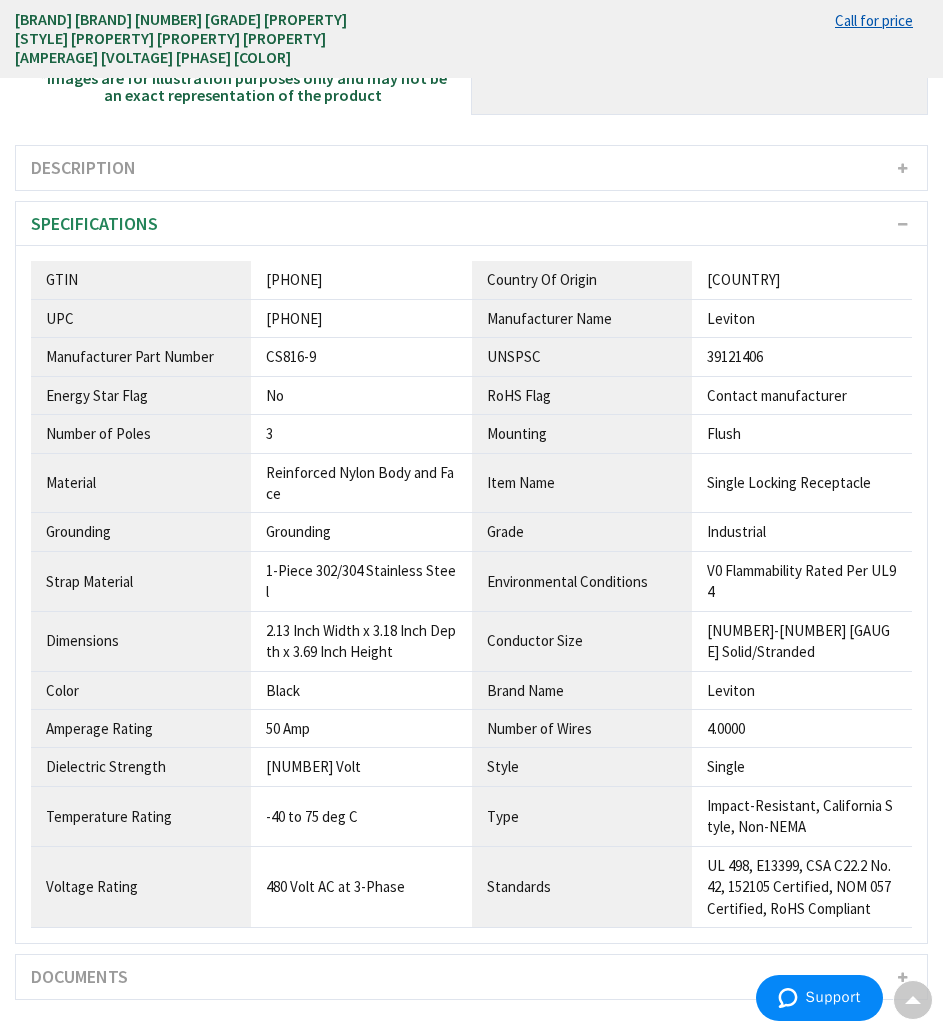 click on "-40 to 75 deg C" at bounding box center [361, 279] 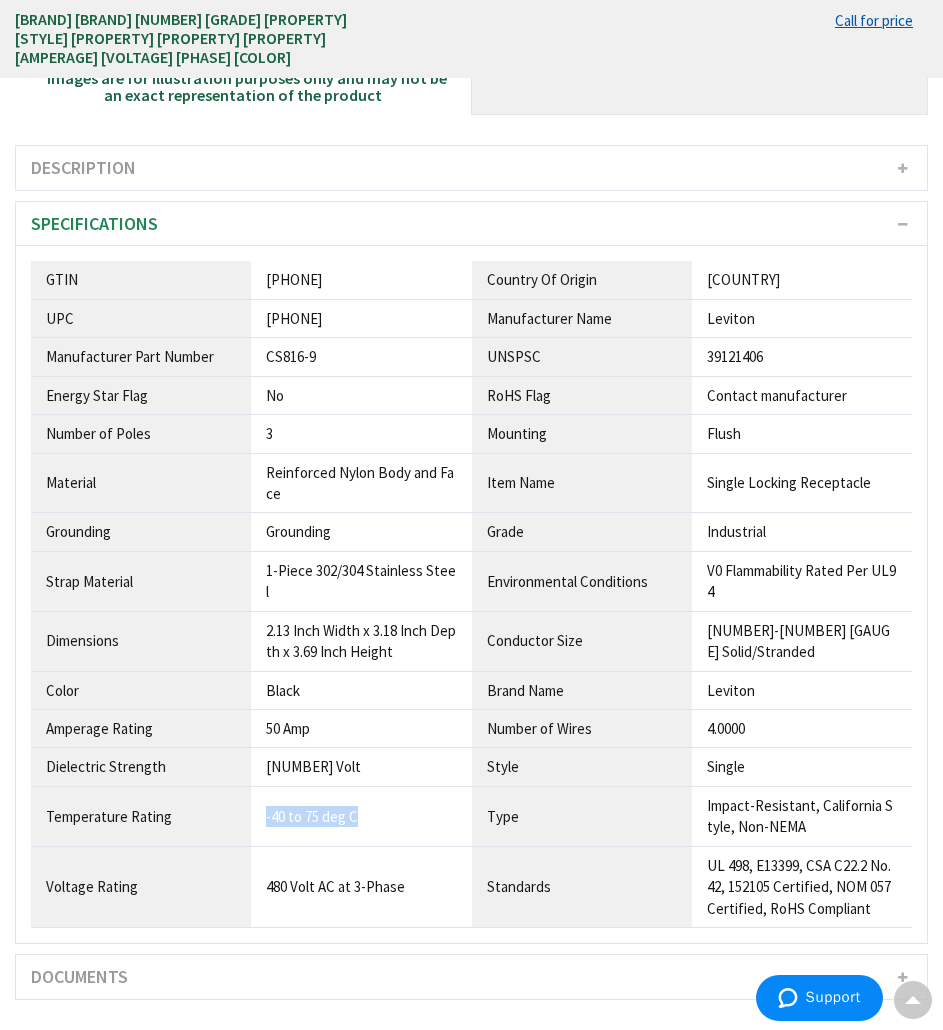 drag, startPoint x: 258, startPoint y: 815, endPoint x: 415, endPoint y: 832, distance: 157.9177 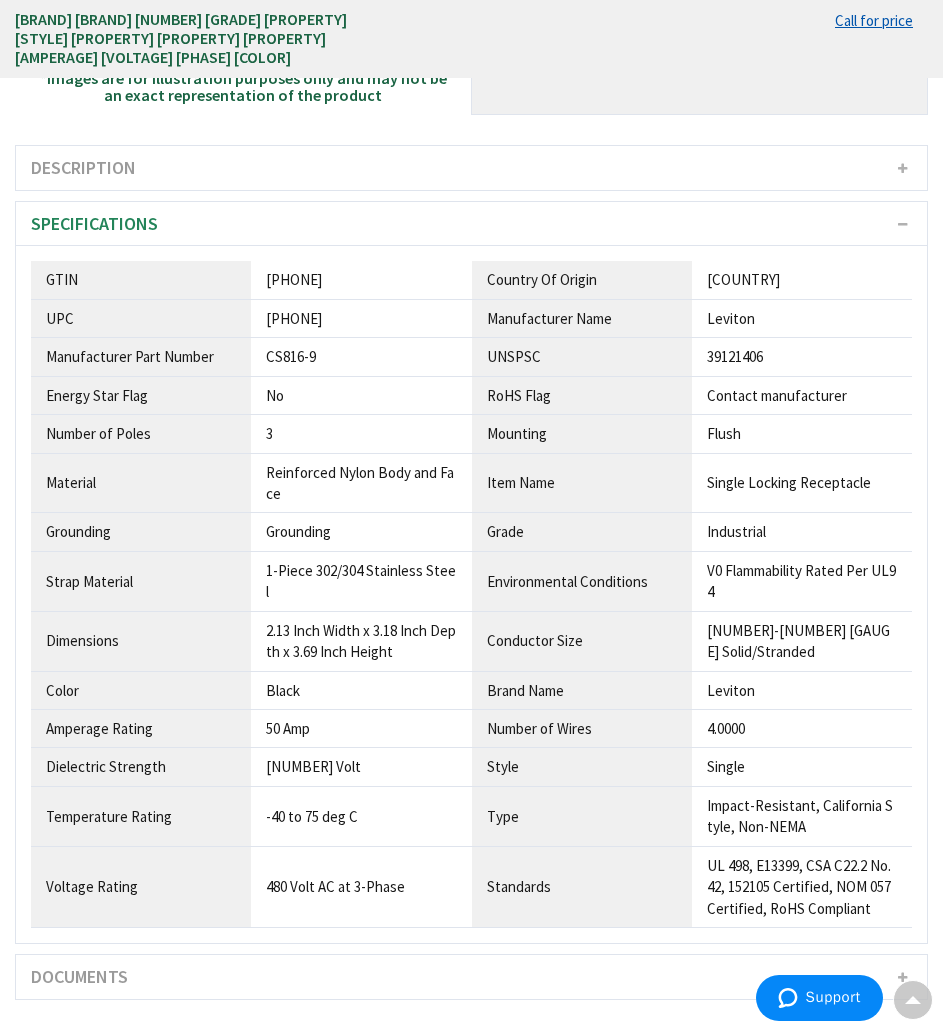 click on "480 Volt AC at 3-Phase" at bounding box center [361, 280] 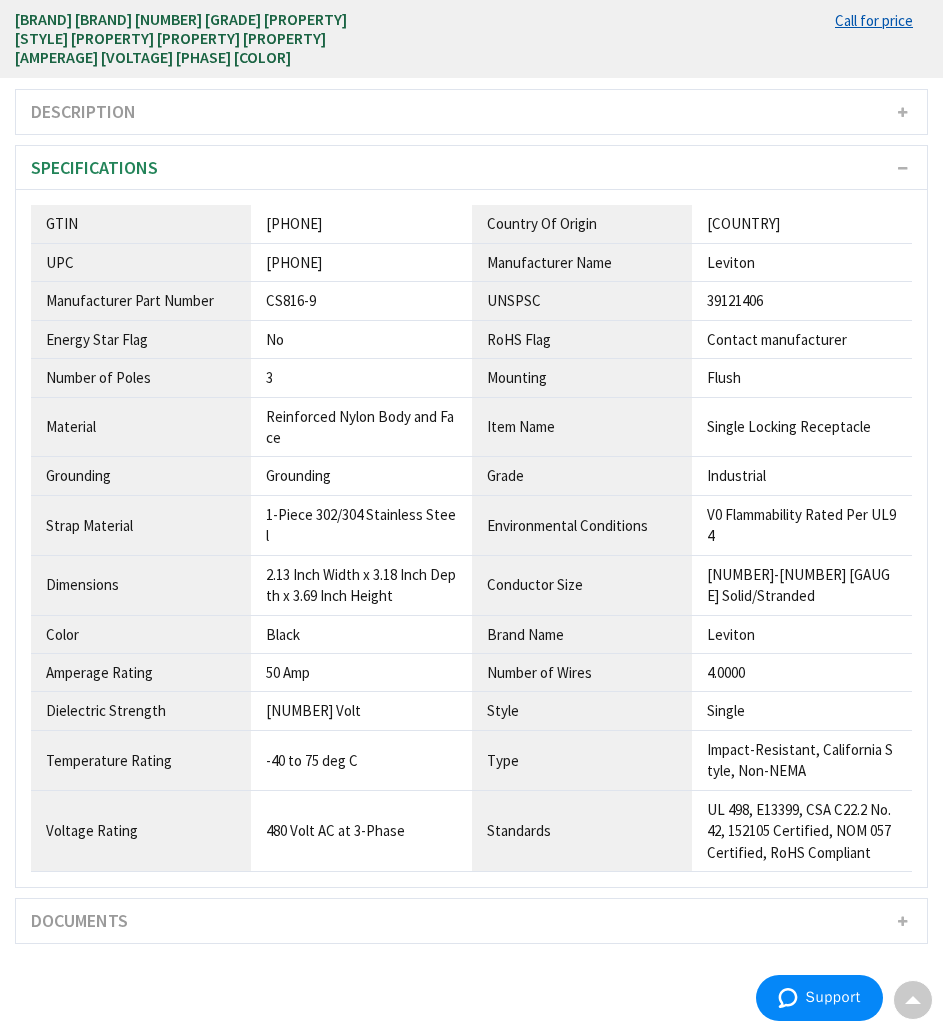 scroll, scrollTop: 609, scrollLeft: 0, axis: vertical 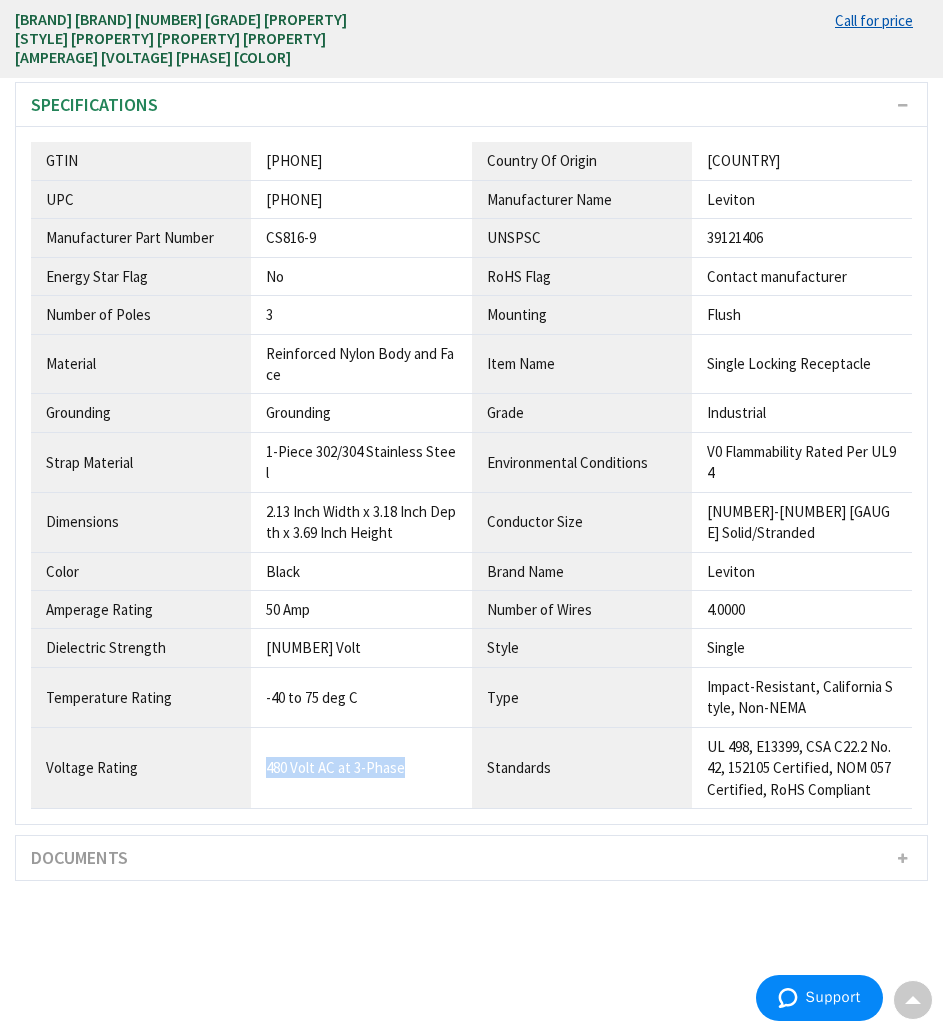drag, startPoint x: 263, startPoint y: 758, endPoint x: 444, endPoint y: 786, distance: 183.15294 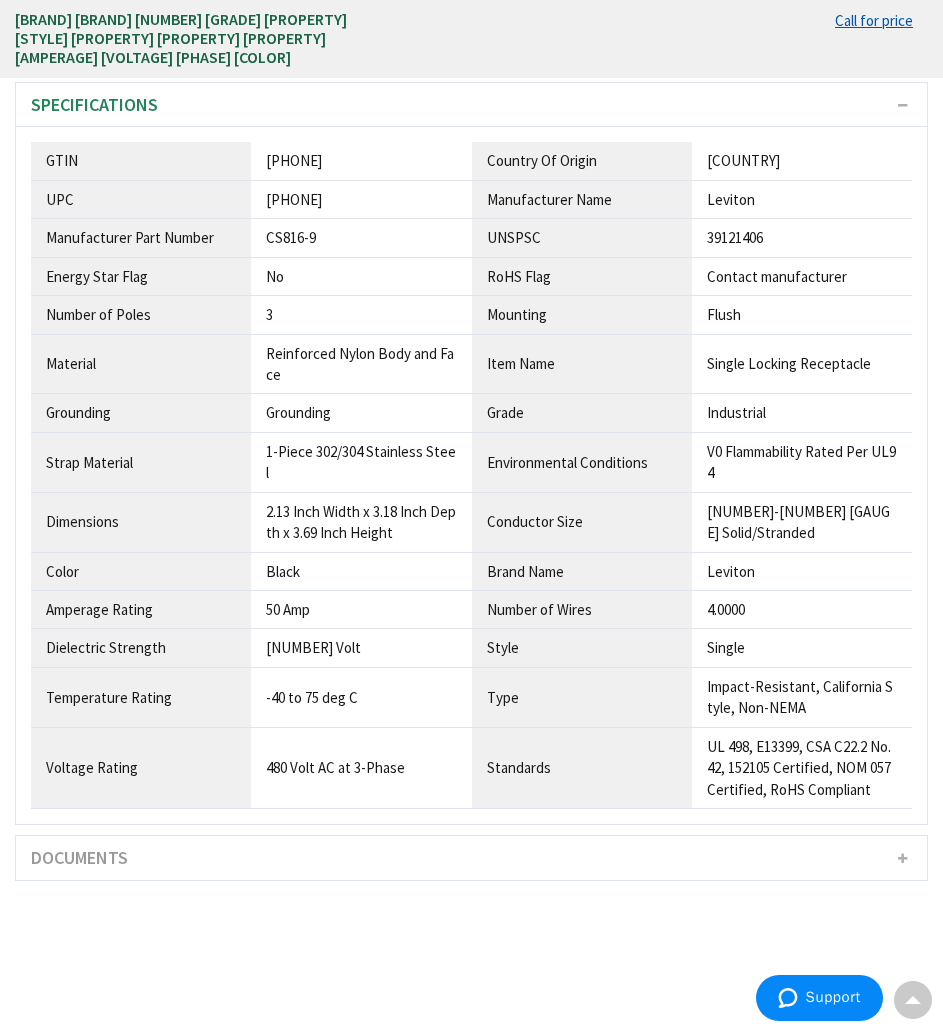 click on "Color" at bounding box center (141, 161) 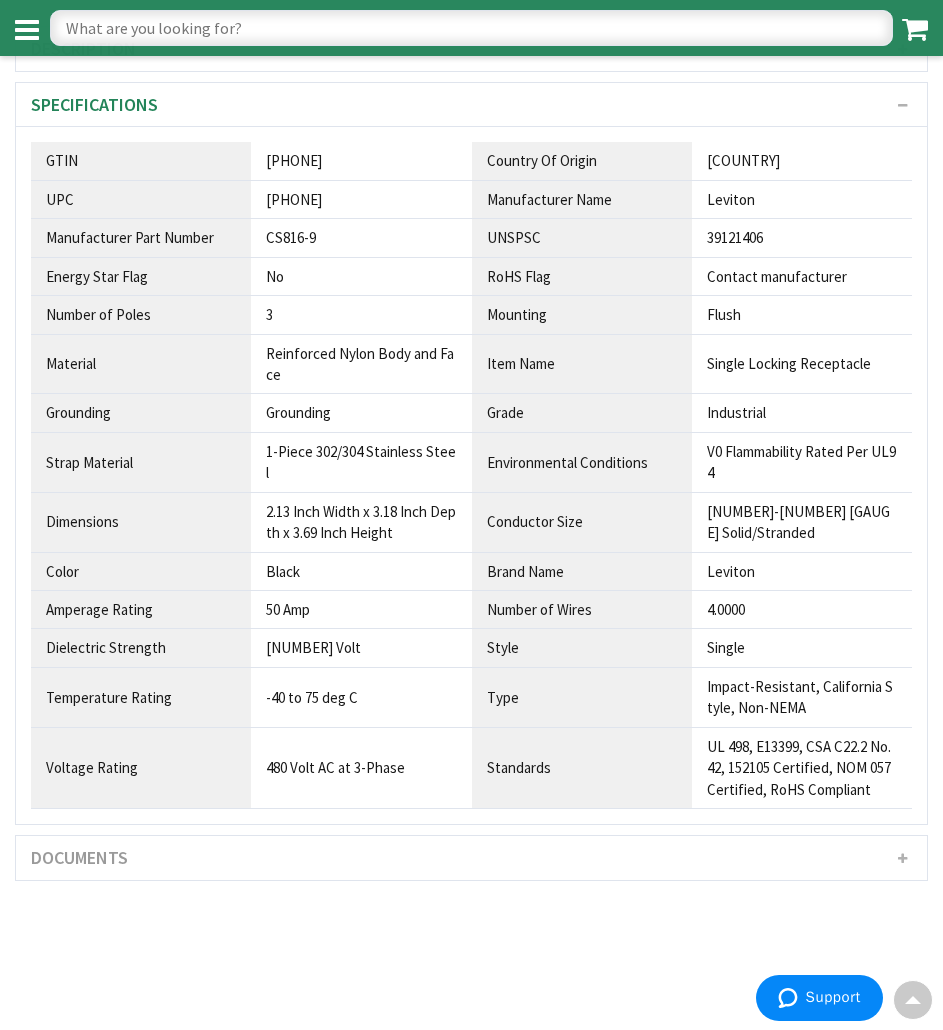 scroll, scrollTop: 0, scrollLeft: 0, axis: both 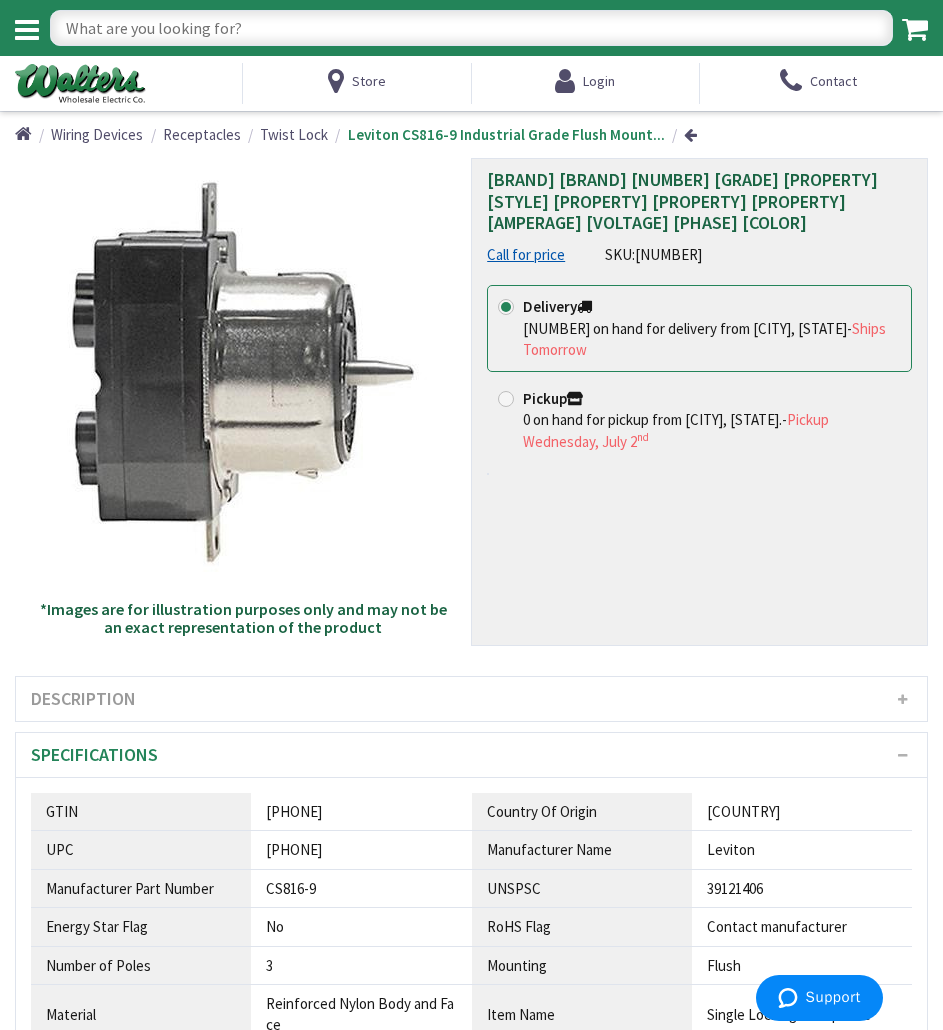 click at bounding box center [471, 28] 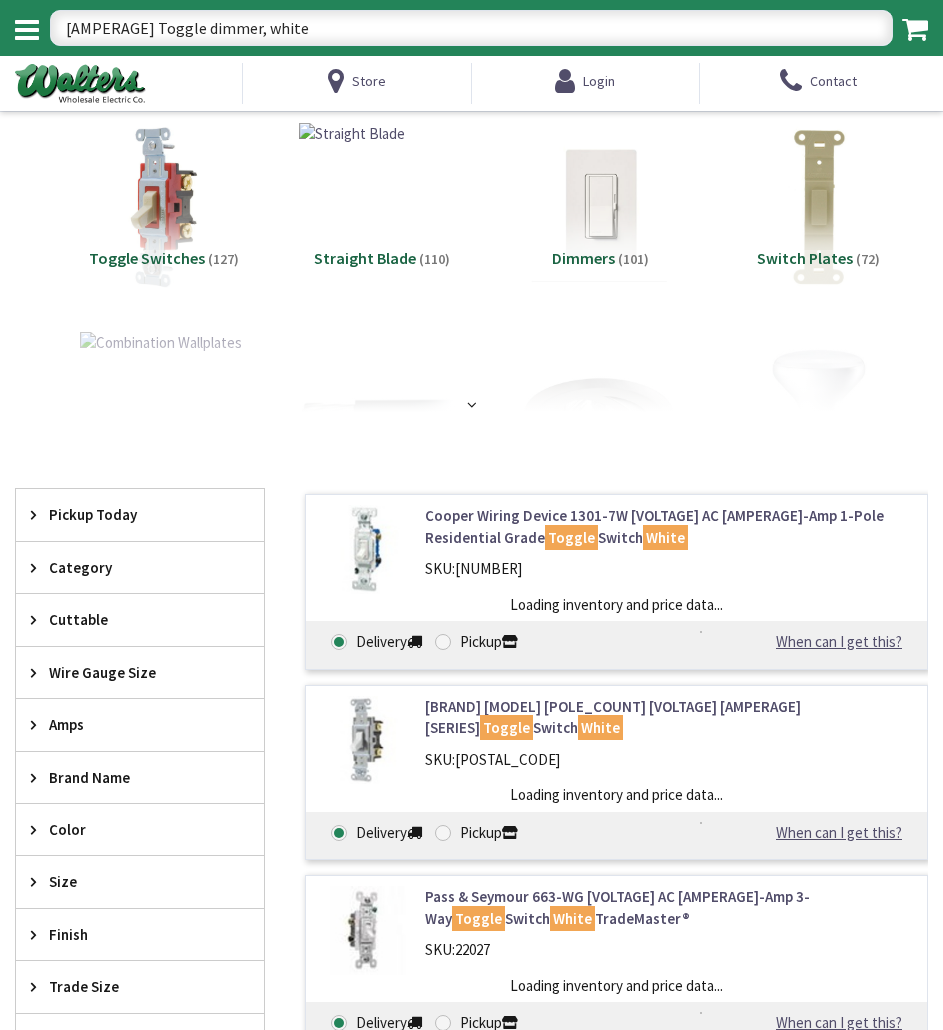 scroll, scrollTop: 0, scrollLeft: 0, axis: both 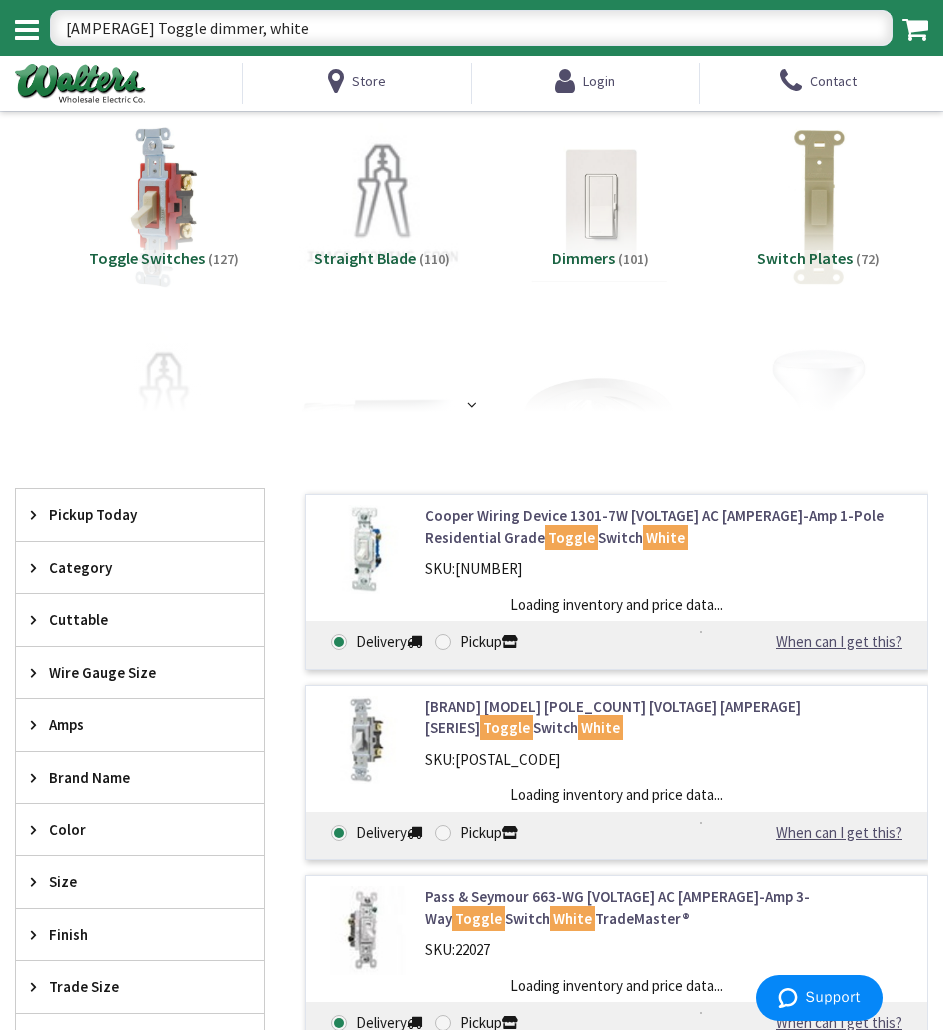 click on "15A Toggle dimmer, white" at bounding box center [471, 28] 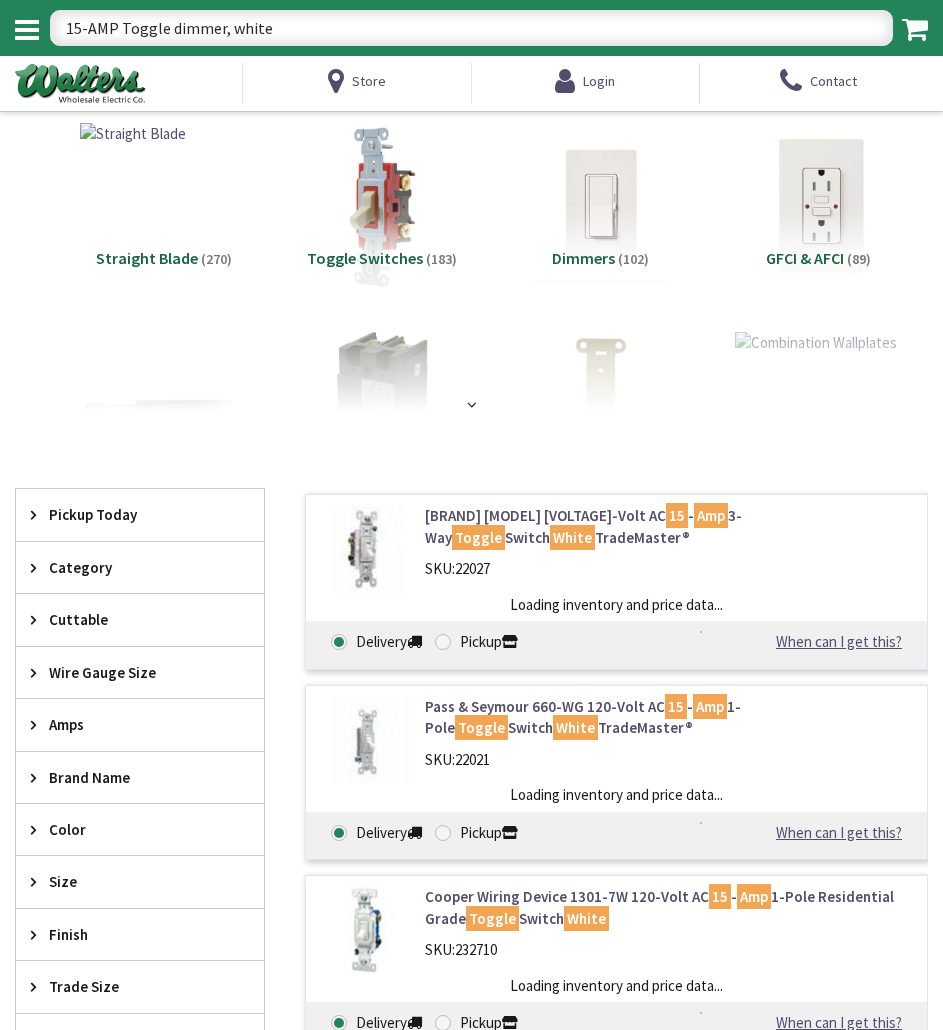 scroll, scrollTop: 0, scrollLeft: 0, axis: both 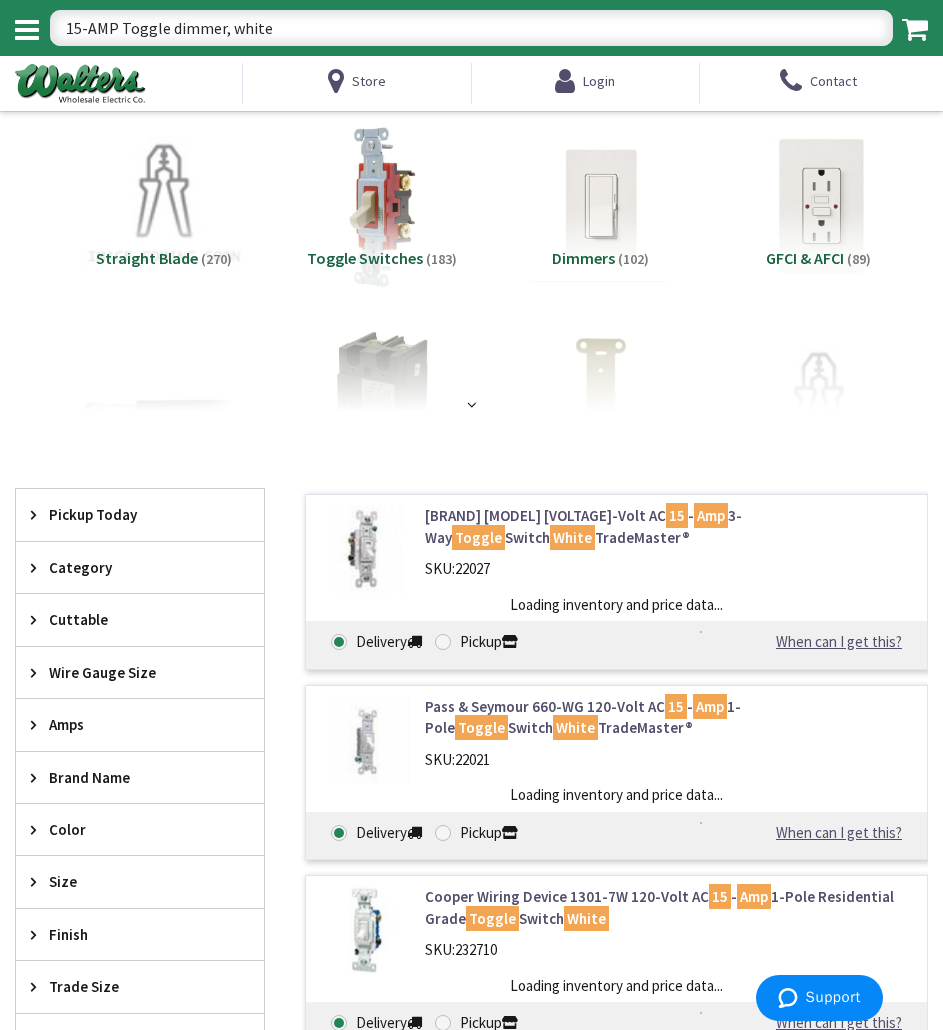 click on "Clear all" at bounding box center [471, 470] 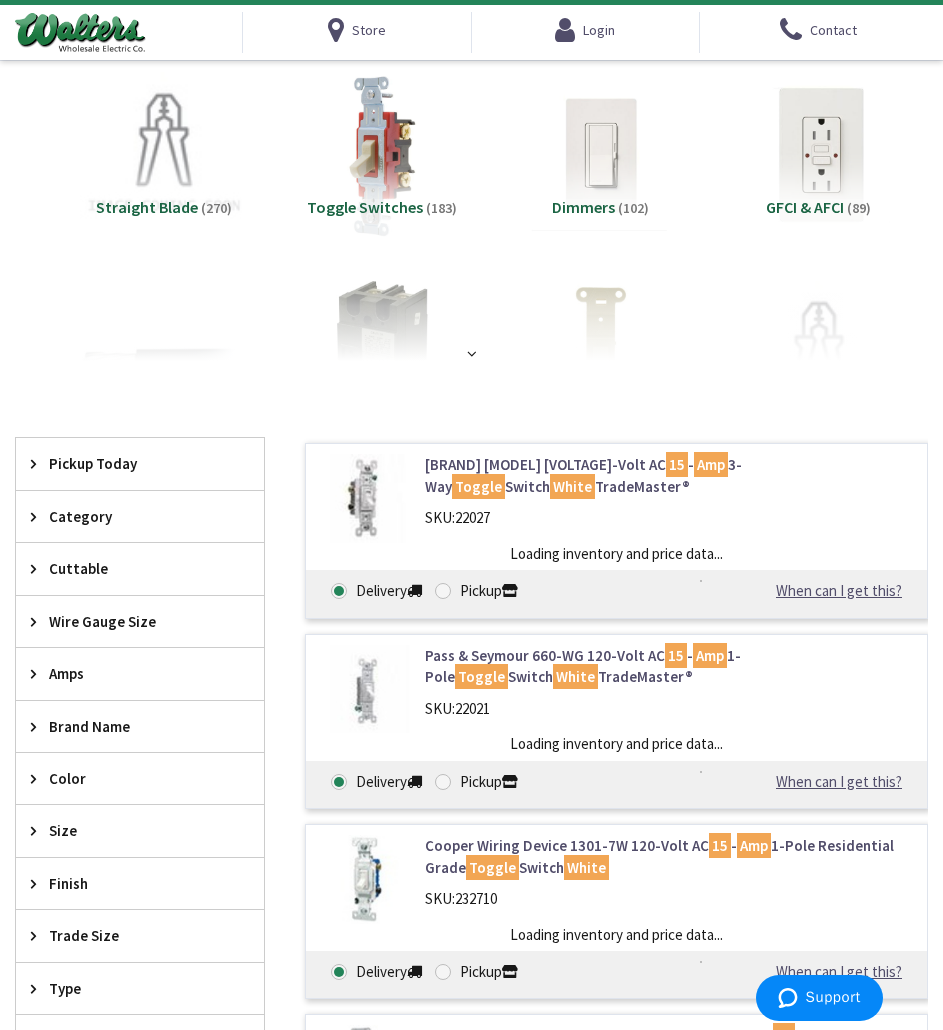 scroll, scrollTop: 52, scrollLeft: 0, axis: vertical 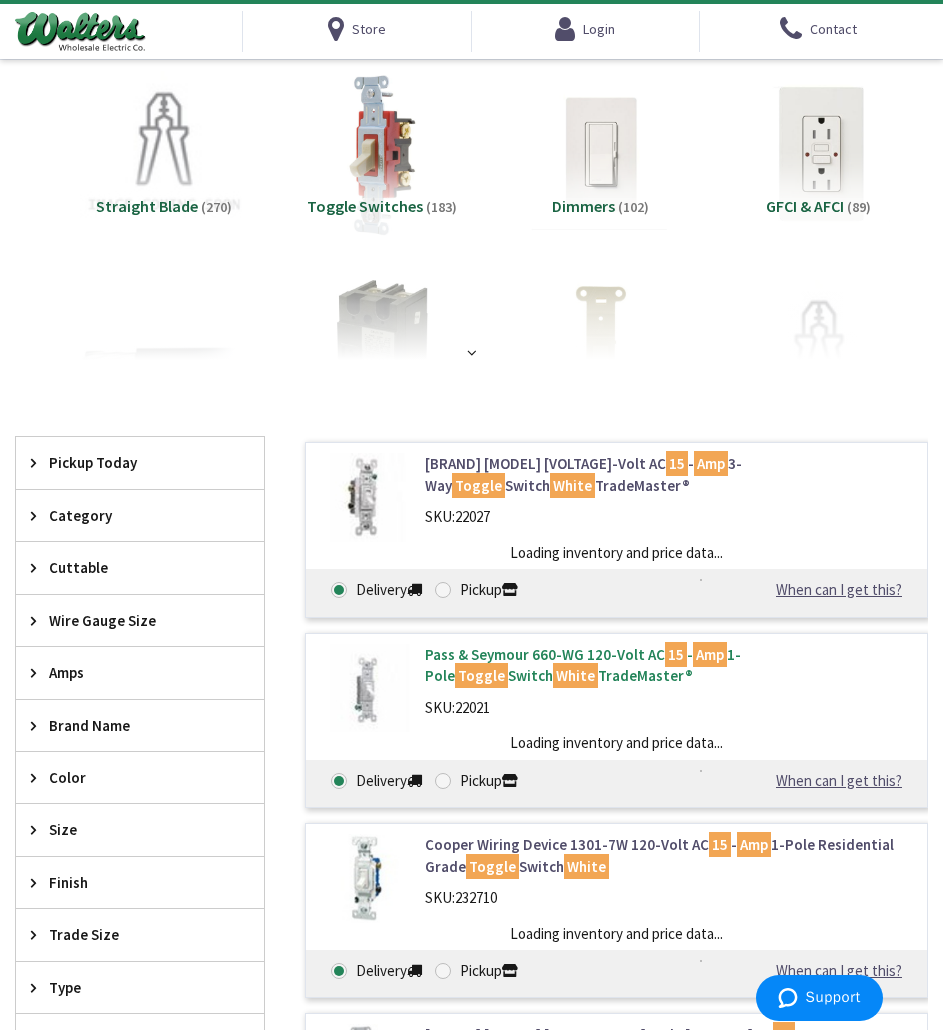 click on "Pass & Seymour 660-WG 120-Volt AC  15 - Amp  1-Pole  Toggle  Switch  White  TradeMaster®" at bounding box center (669, 665) 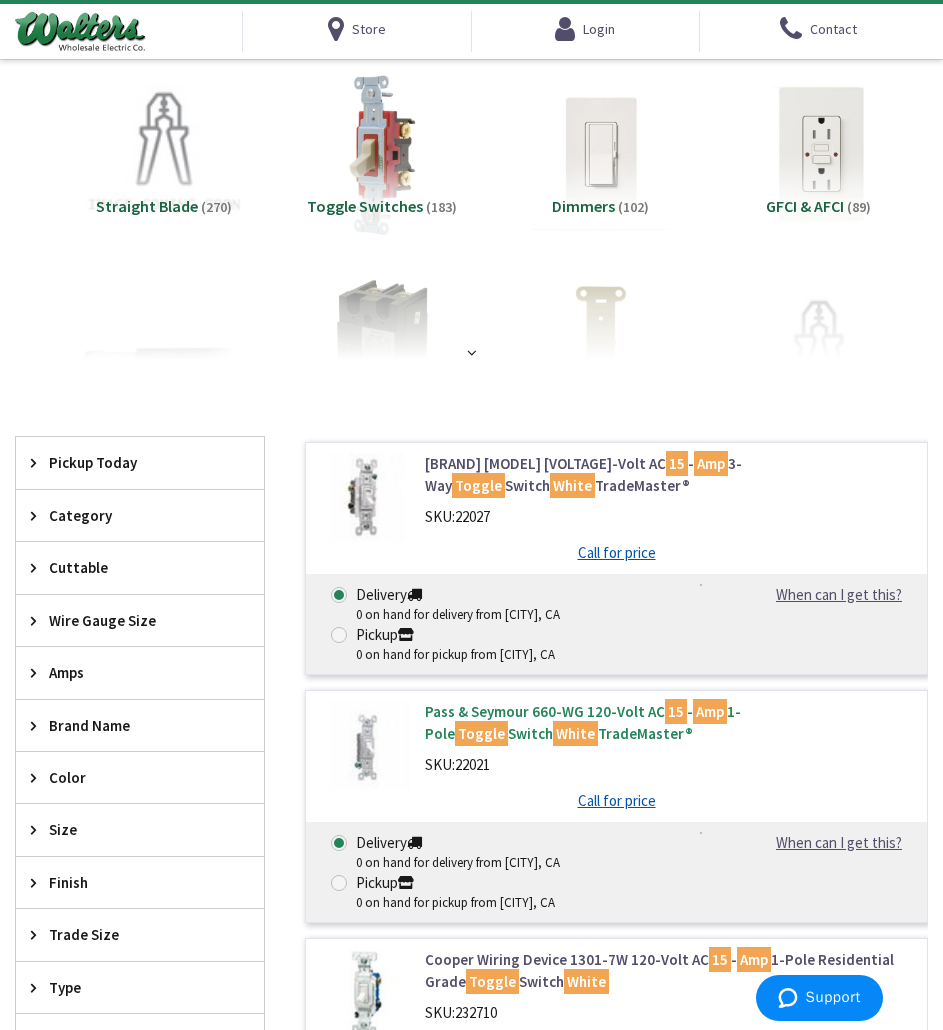 click on "Pass & Seymour 660-WG 120-Volt AC  15 - Amp  1-Pole  Toggle  Switch  White  TradeMaster®" at bounding box center (669, 722) 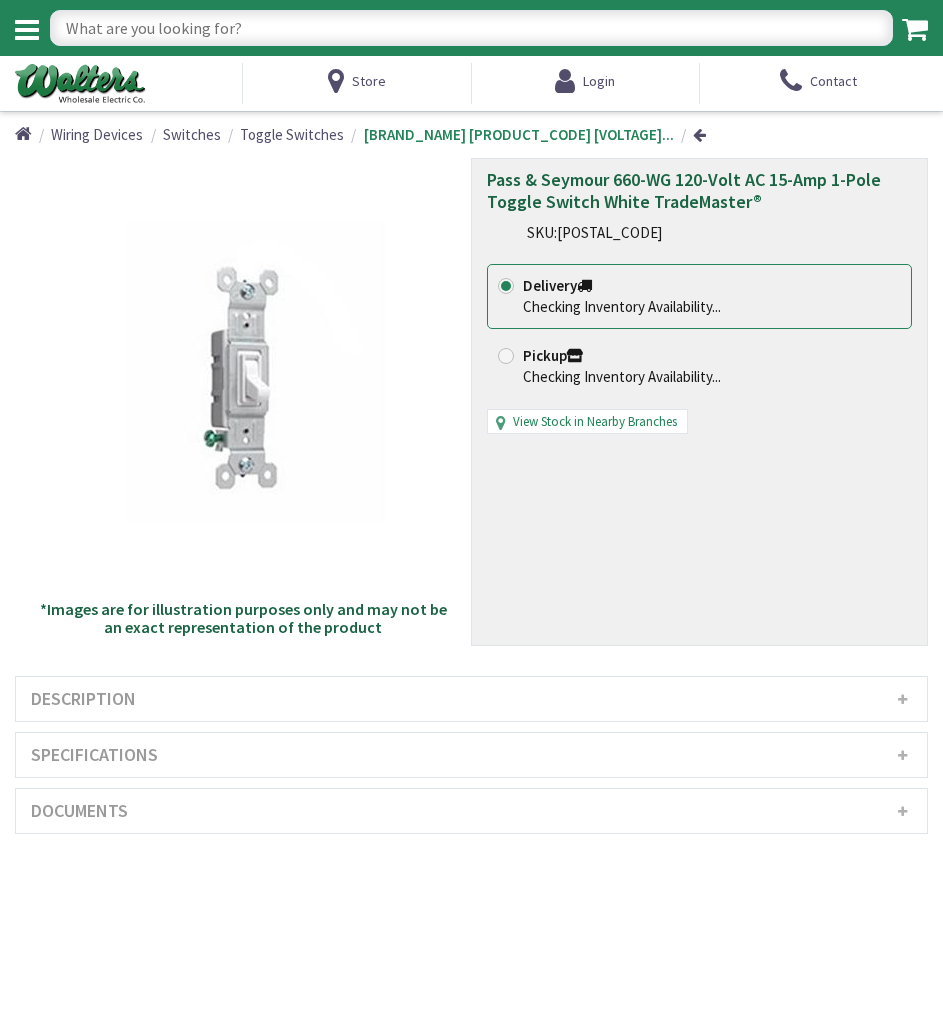 scroll, scrollTop: 0, scrollLeft: 0, axis: both 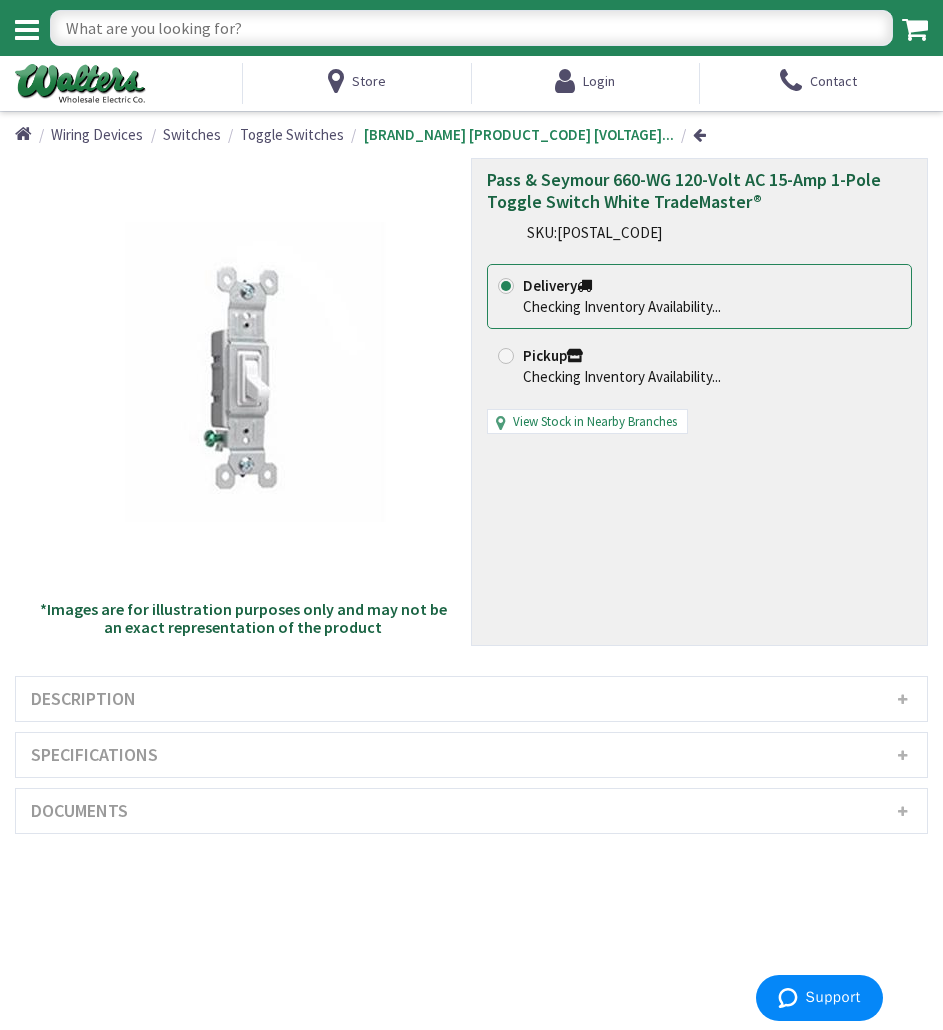 click on "Specifications" at bounding box center [471, 755] 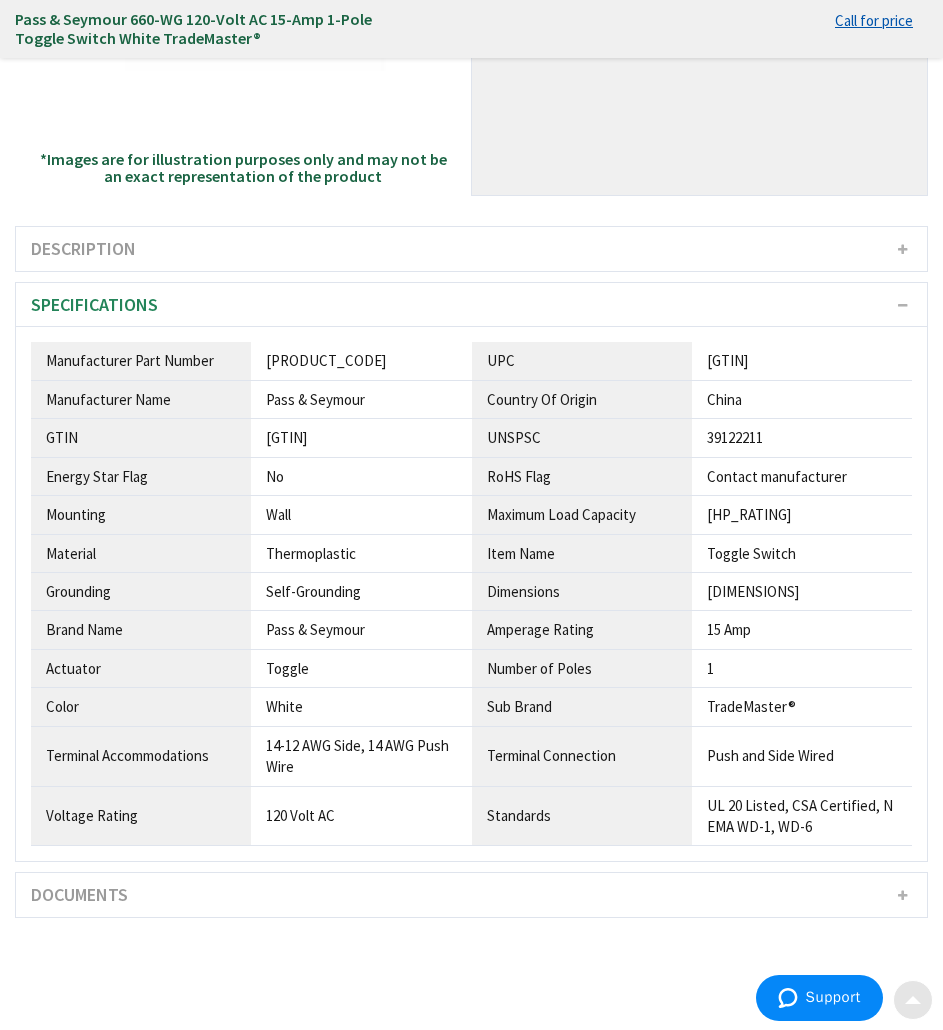 scroll, scrollTop: 410, scrollLeft: 0, axis: vertical 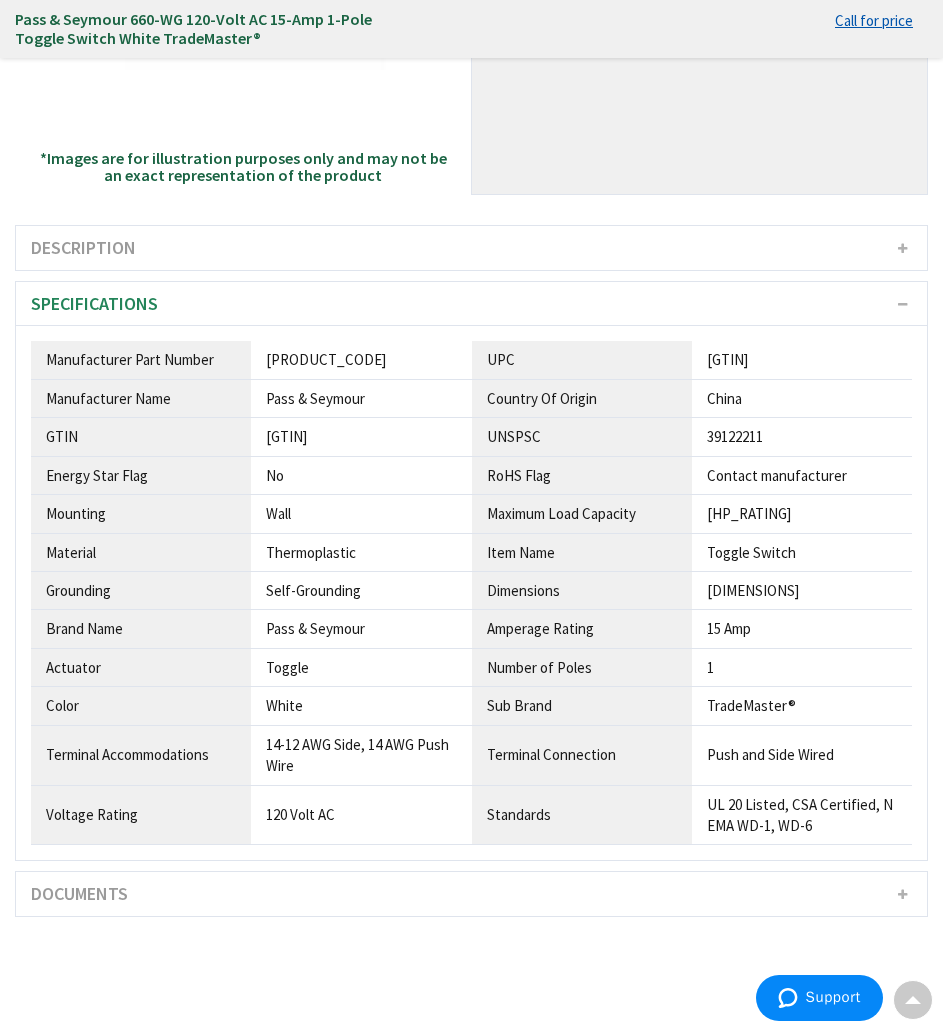click on "660-WG" at bounding box center (361, 359) 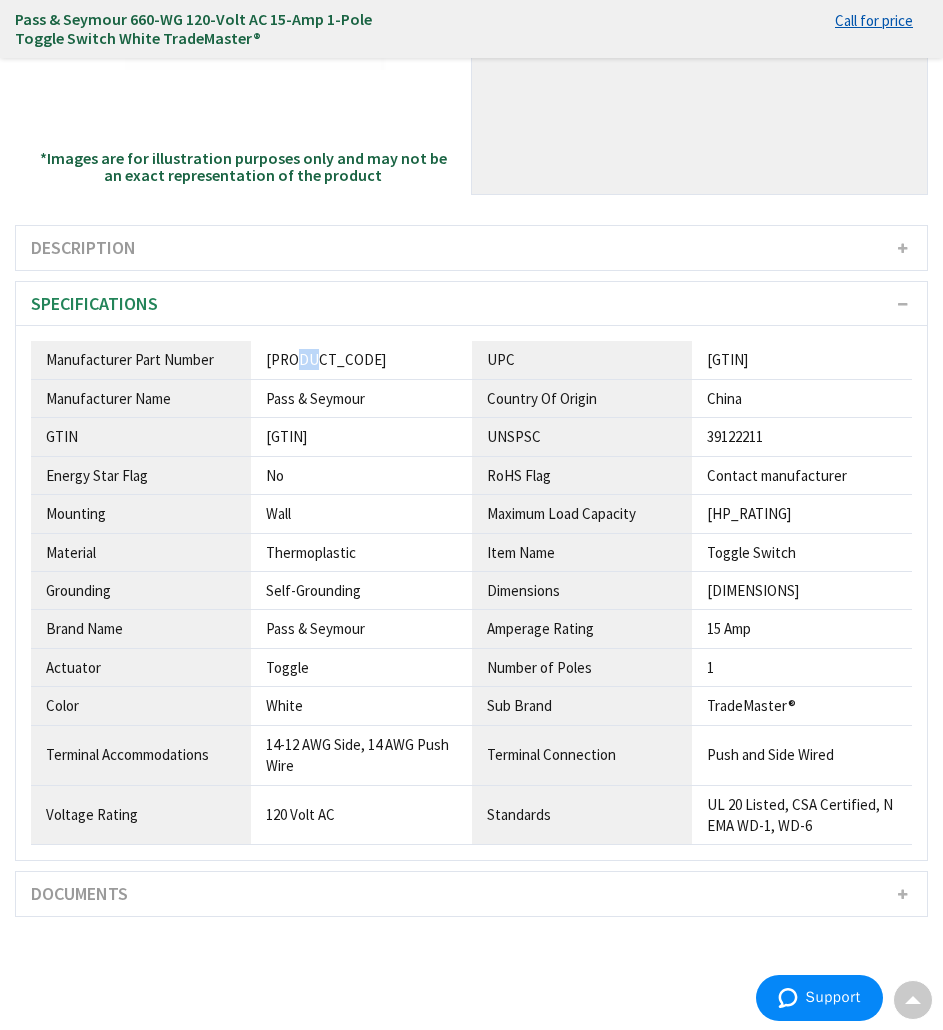click on "660-WG" at bounding box center [361, 359] 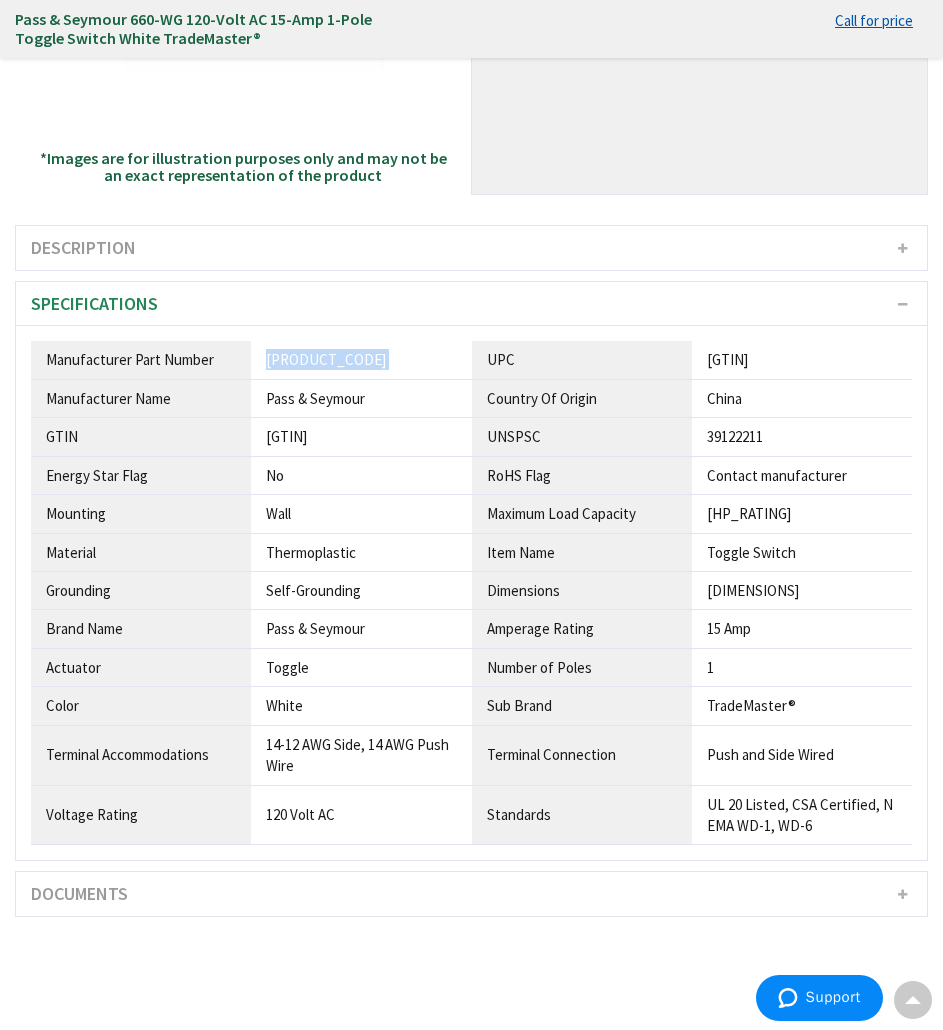 click on "660-WG" at bounding box center (361, 359) 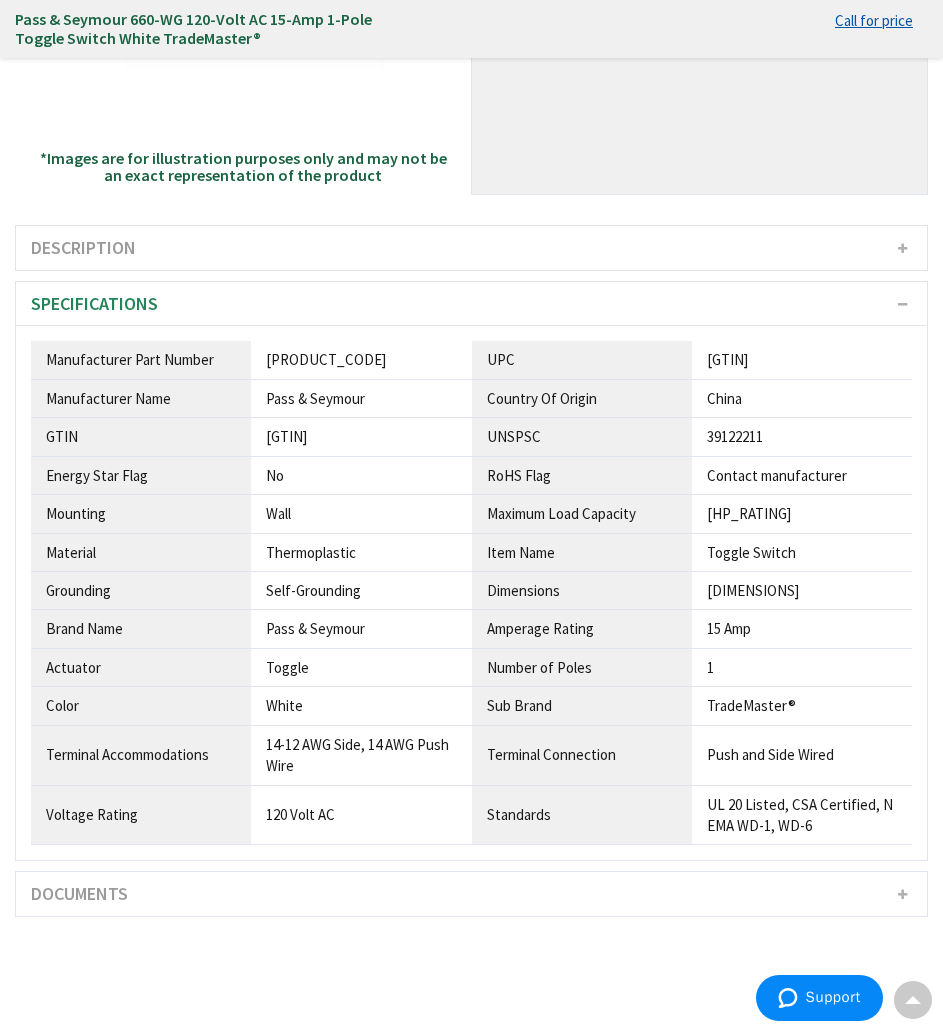 click on "Grounding" at bounding box center (141, 360) 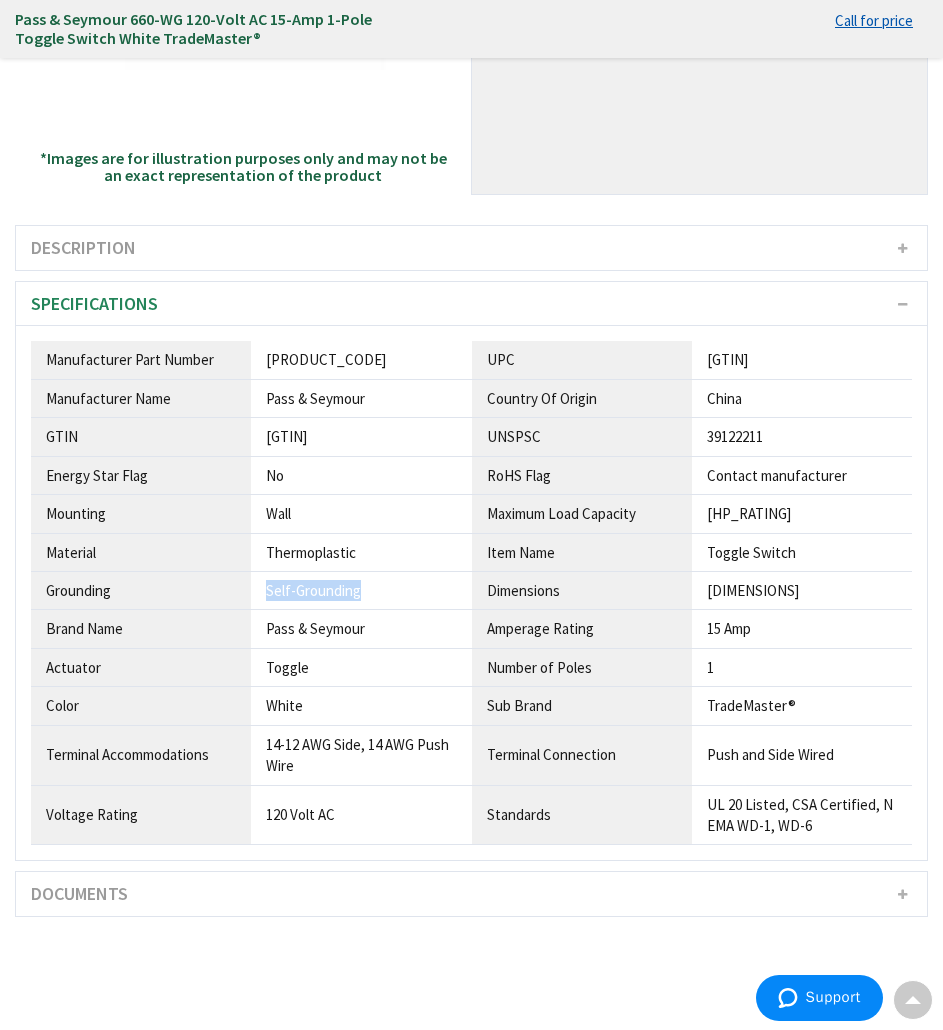 drag, startPoint x: 262, startPoint y: 621, endPoint x: 393, endPoint y: 634, distance: 131.64346 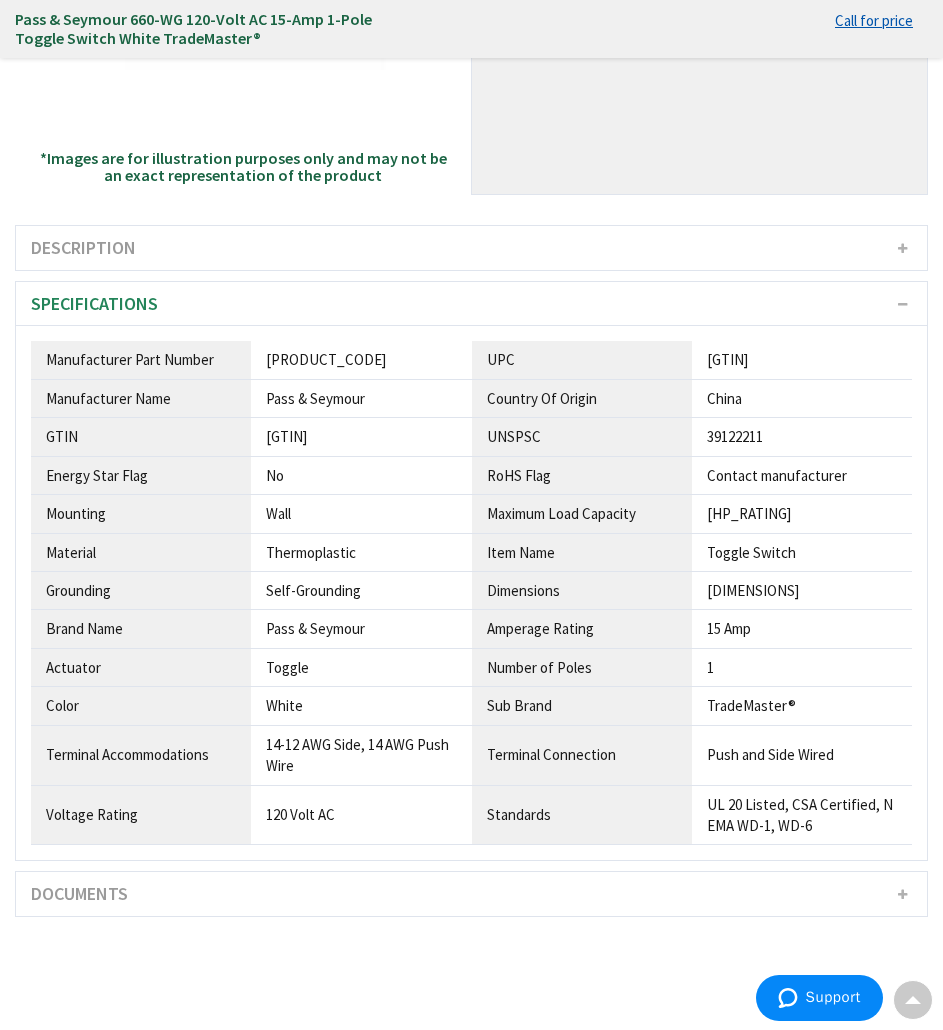 click on "Toggle" at bounding box center [361, 359] 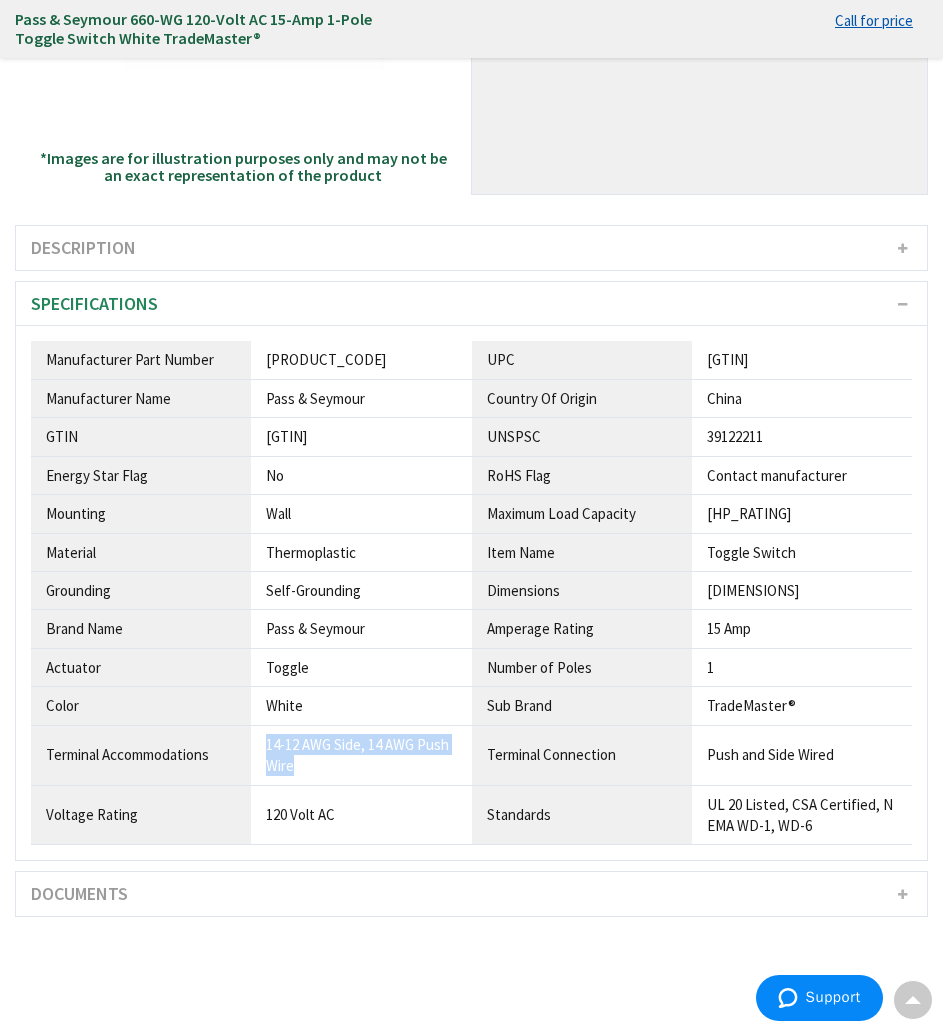 drag, startPoint x: 260, startPoint y: 776, endPoint x: 314, endPoint y: 815, distance: 66.61081 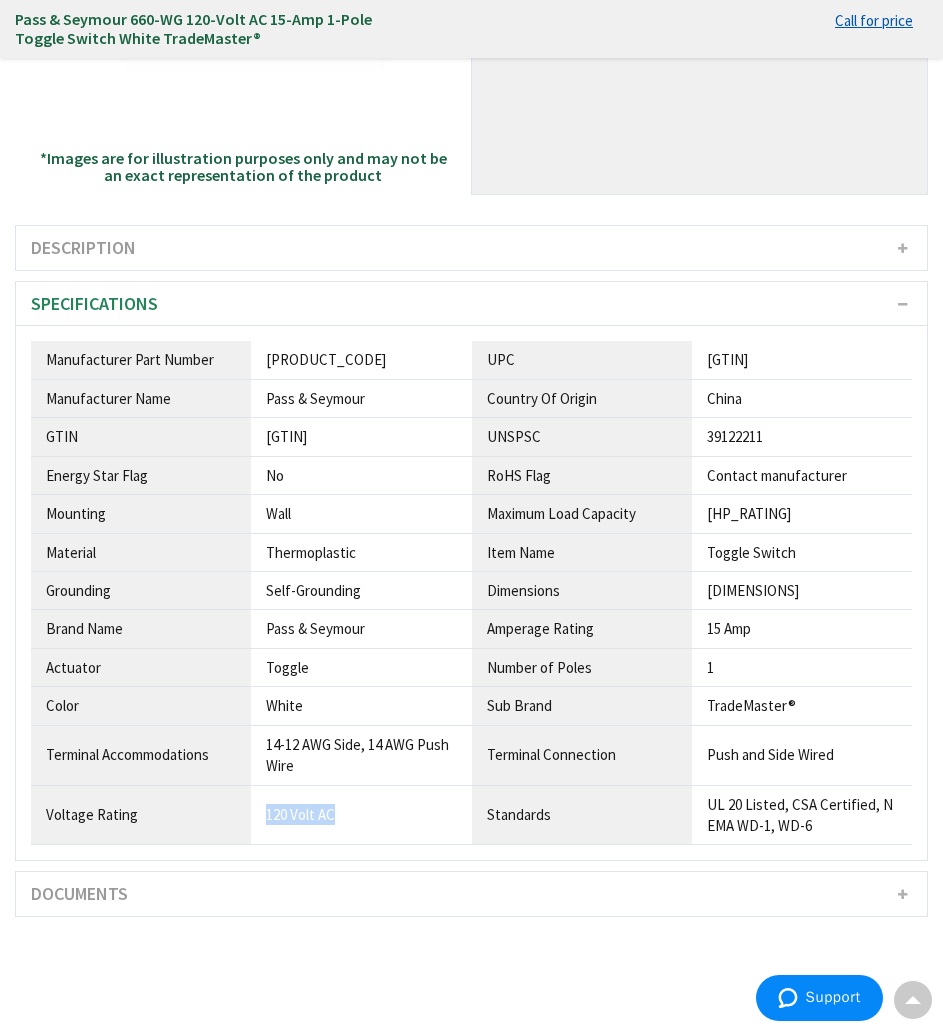 drag, startPoint x: 263, startPoint y: 850, endPoint x: 359, endPoint y: 863, distance: 96.87621 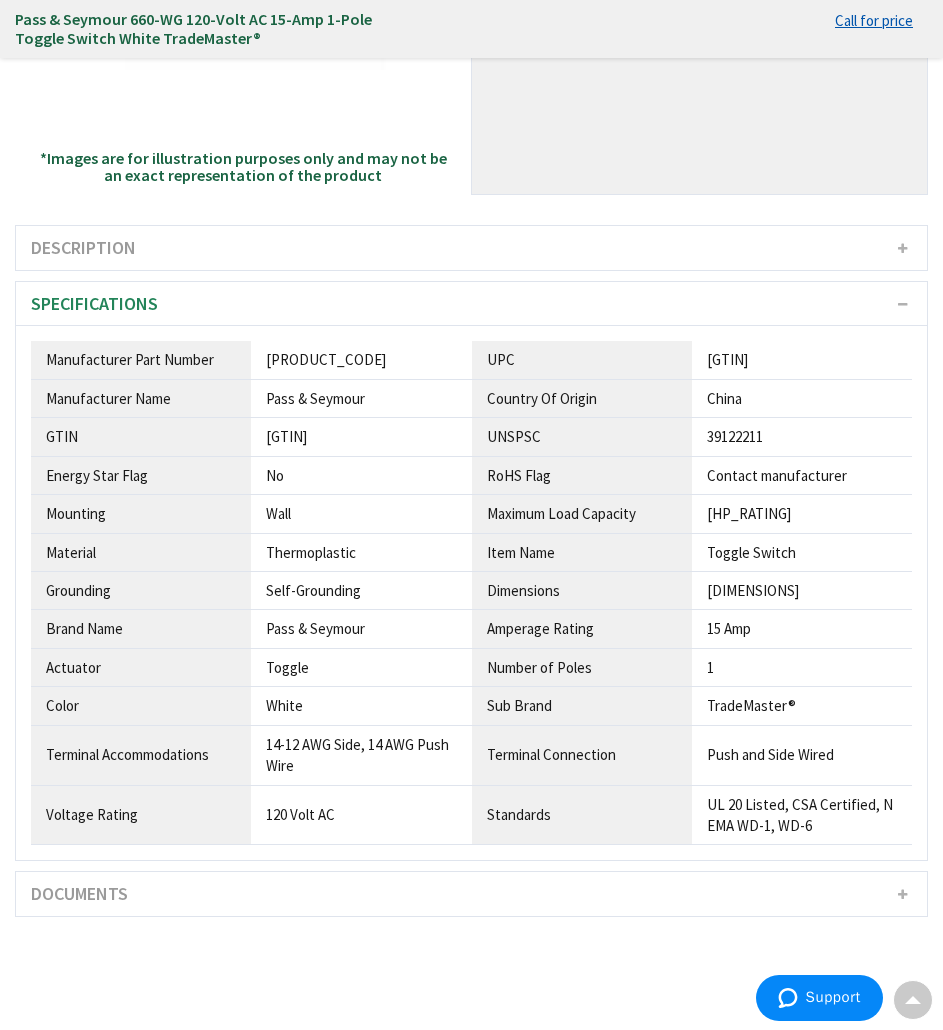 click on "Pass & Seymour" at bounding box center (361, 360) 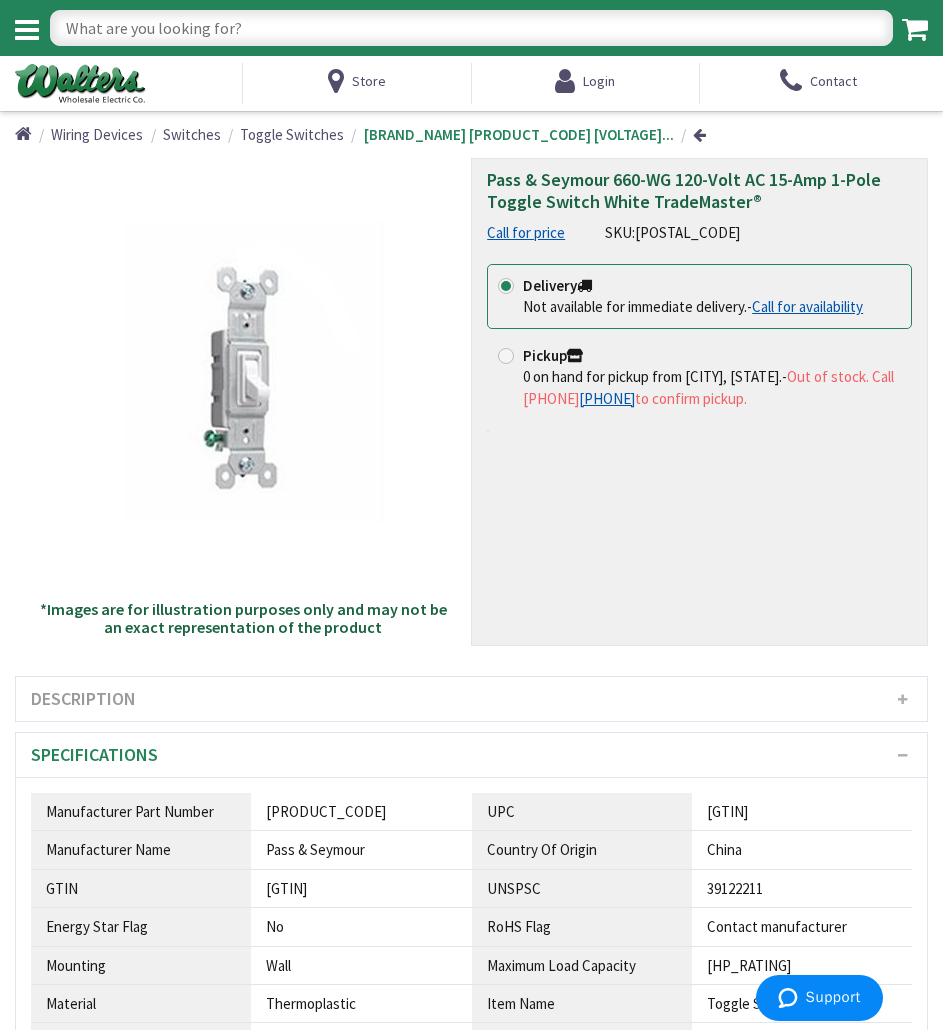 click at bounding box center (471, 28) 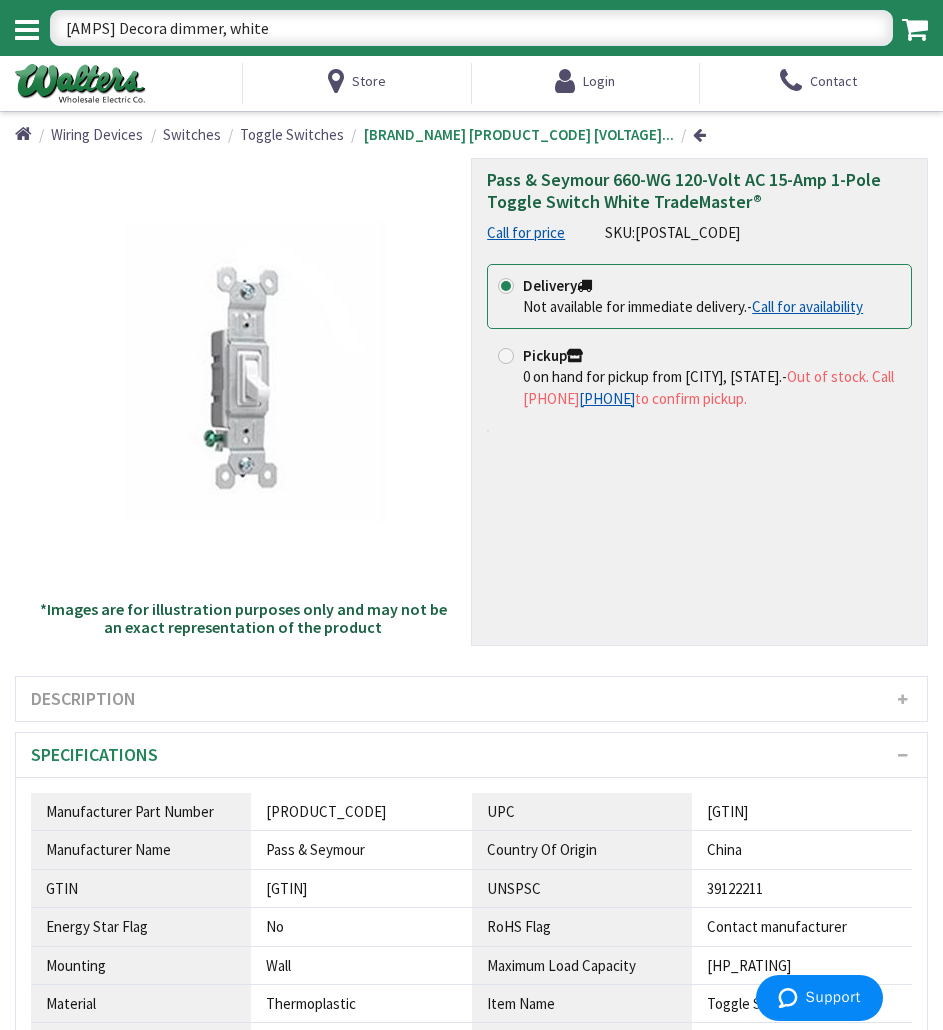 click on "15A Decora dimmer, white" at bounding box center (471, 28) 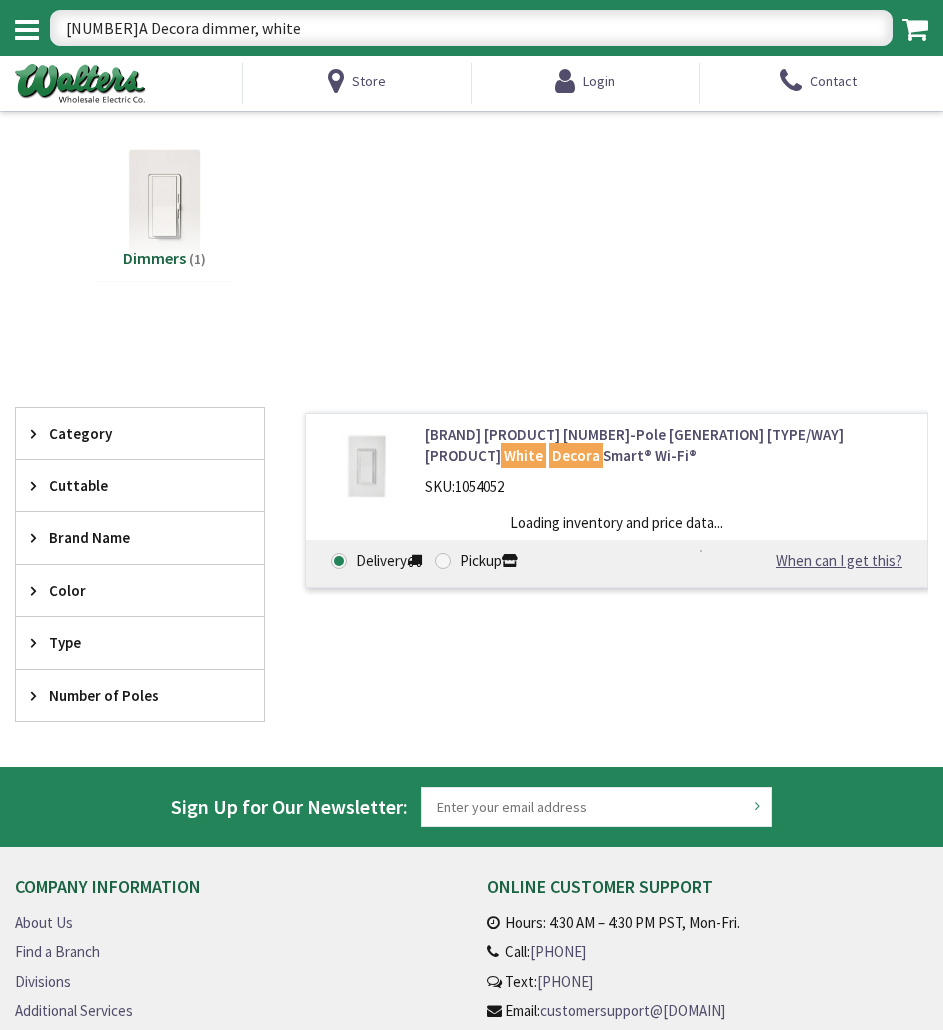 scroll, scrollTop: 0, scrollLeft: 0, axis: both 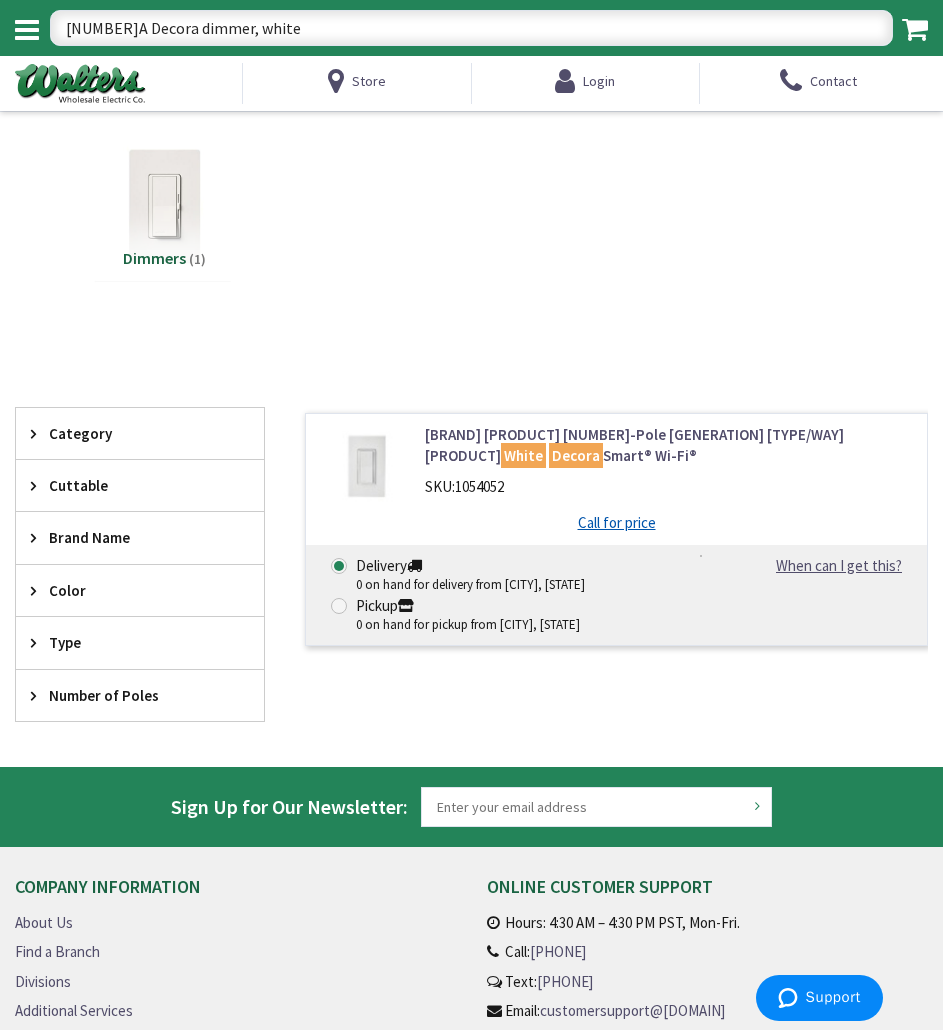 click on "15A Decora dimmer, white" at bounding box center (471, 28) 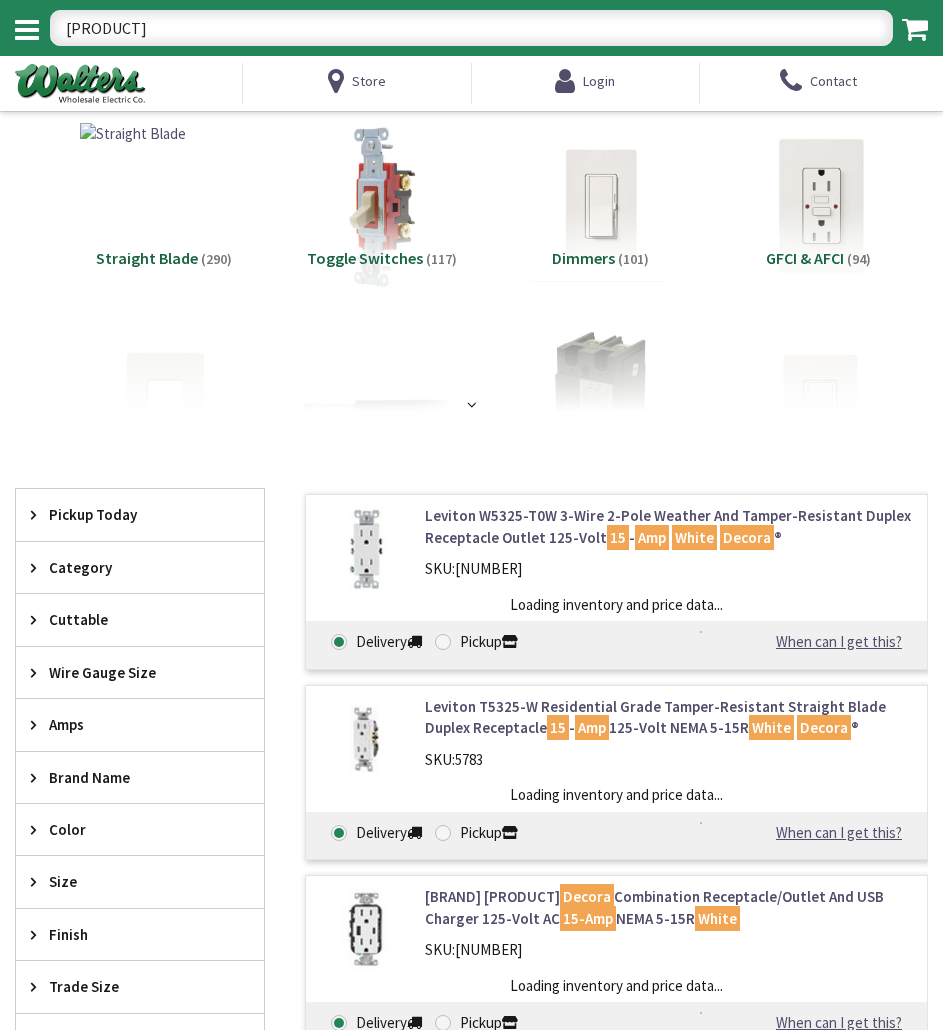 scroll, scrollTop: 0, scrollLeft: 0, axis: both 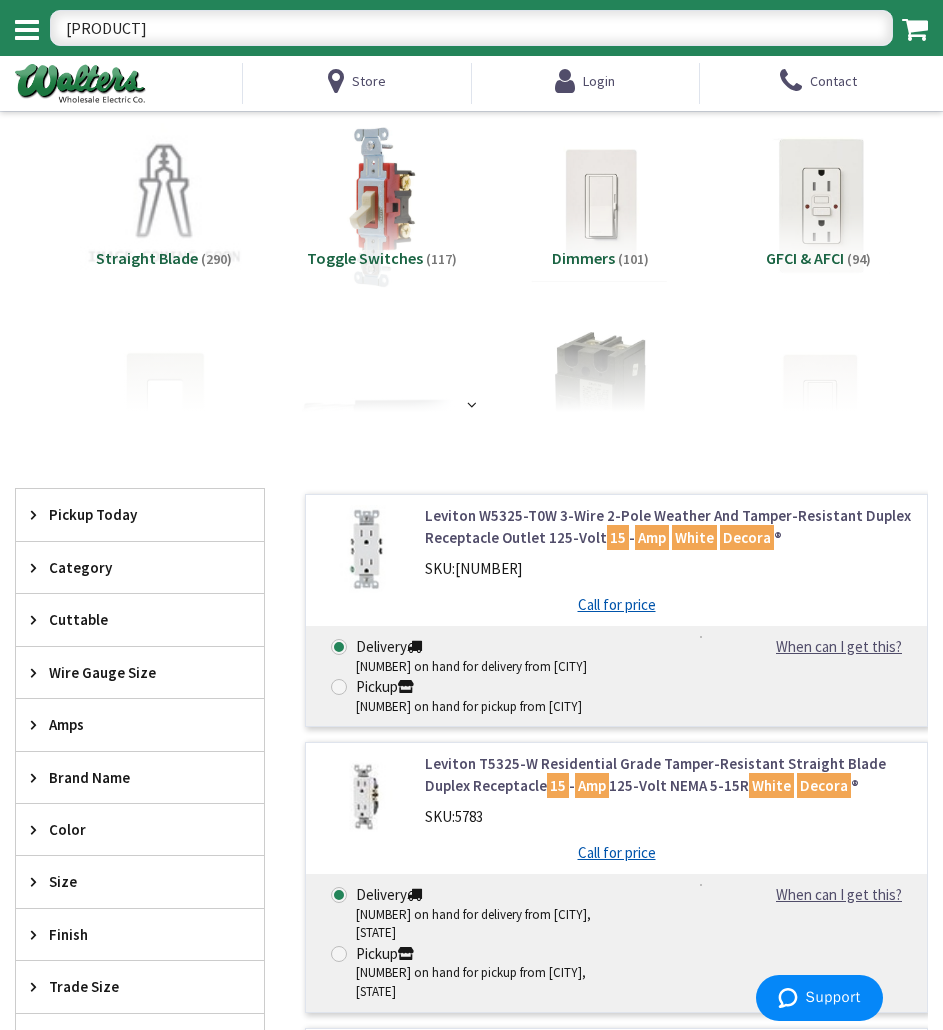 click on "15-AMP Decora dimmer, white" at bounding box center (471, 28) 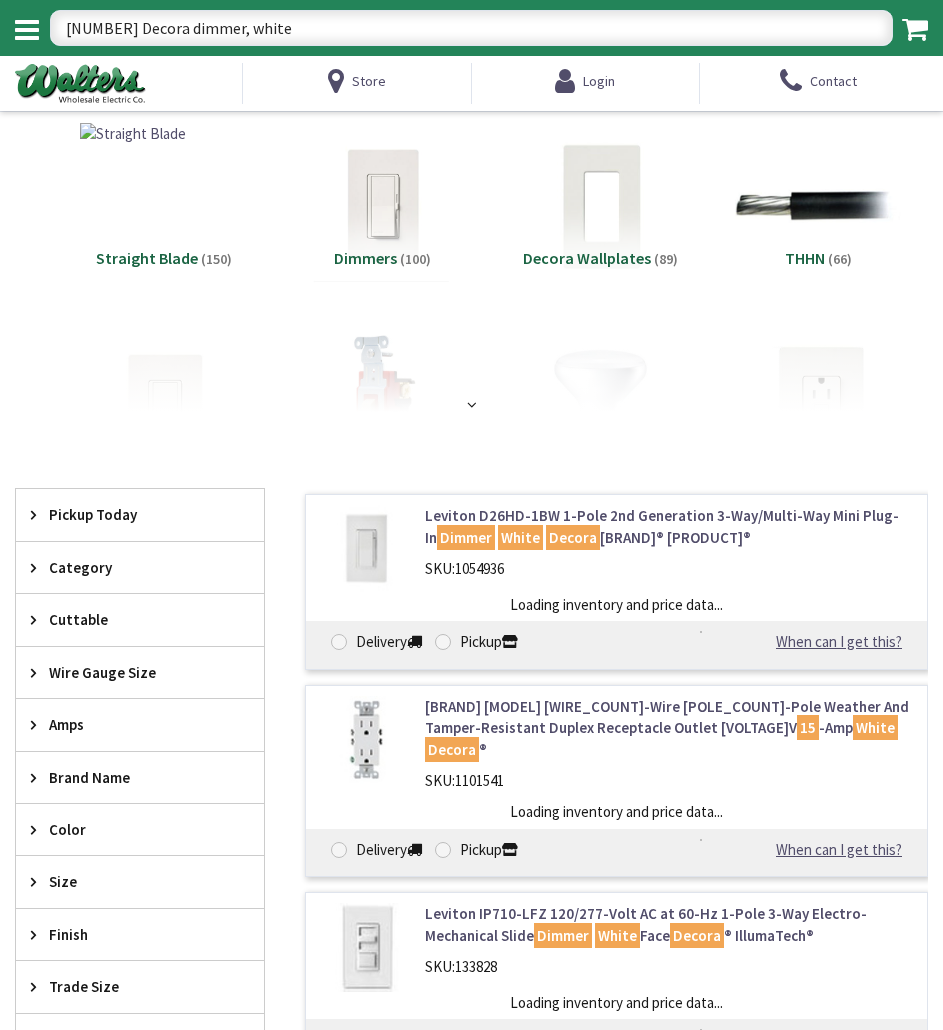 scroll, scrollTop: 0, scrollLeft: 0, axis: both 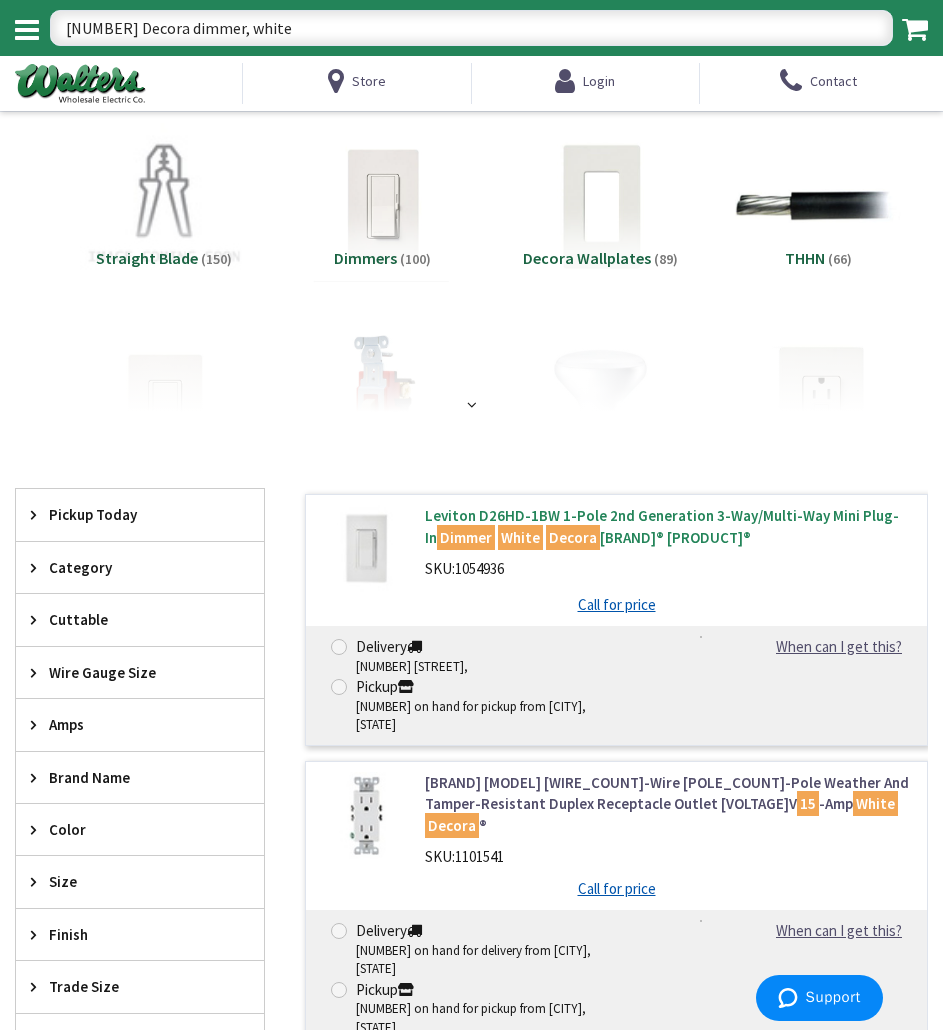 click on "Leviton D26HD-1BW 1-Pole 2nd Generation 3-Way/Multi-Way Mini Plug-In  Dimmer   White   Decora  Smart® Wi-Fi®" at bounding box center (669, 526) 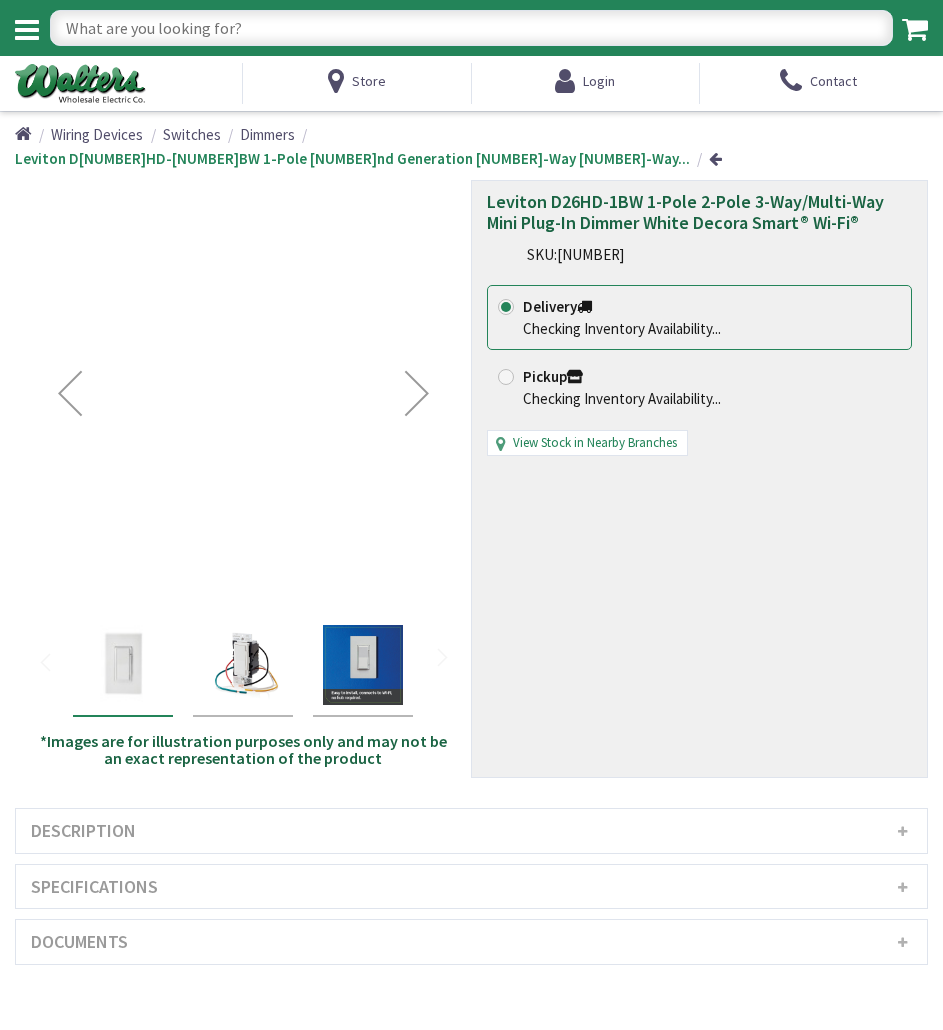 scroll, scrollTop: 0, scrollLeft: 0, axis: both 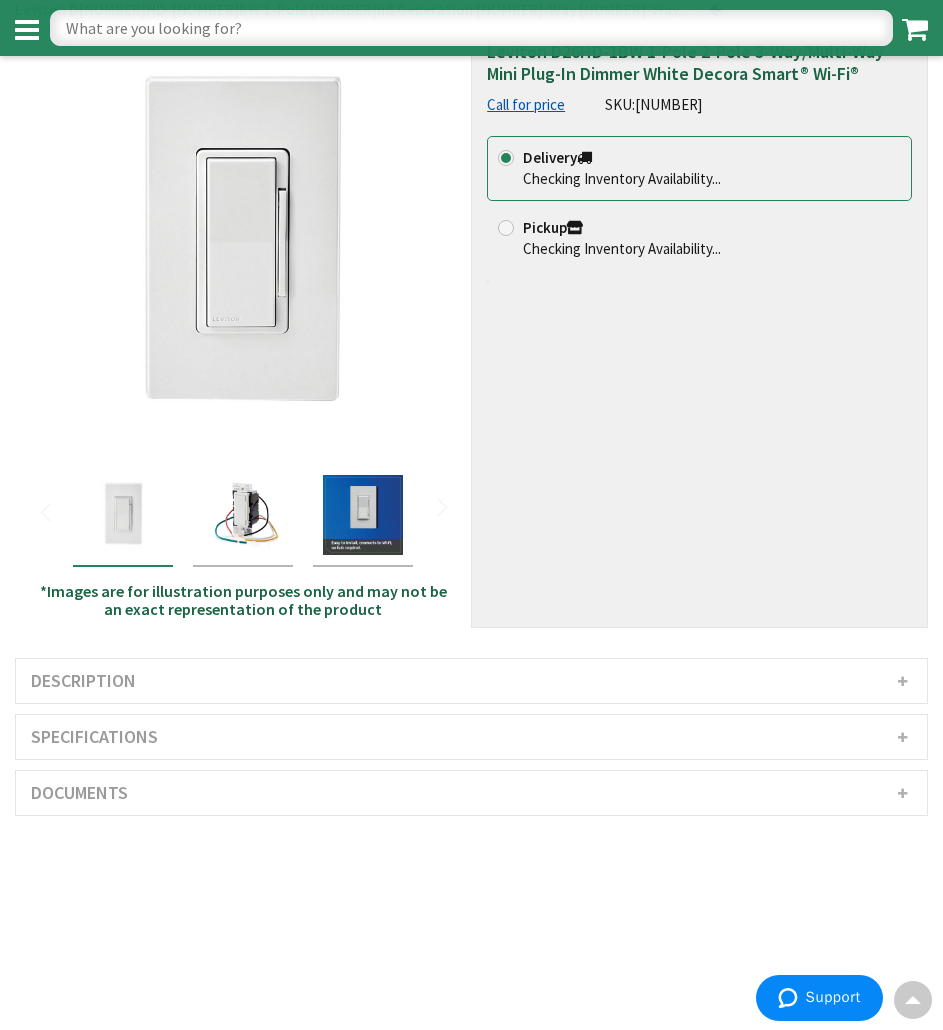 click on "Specifications" at bounding box center [471, 737] 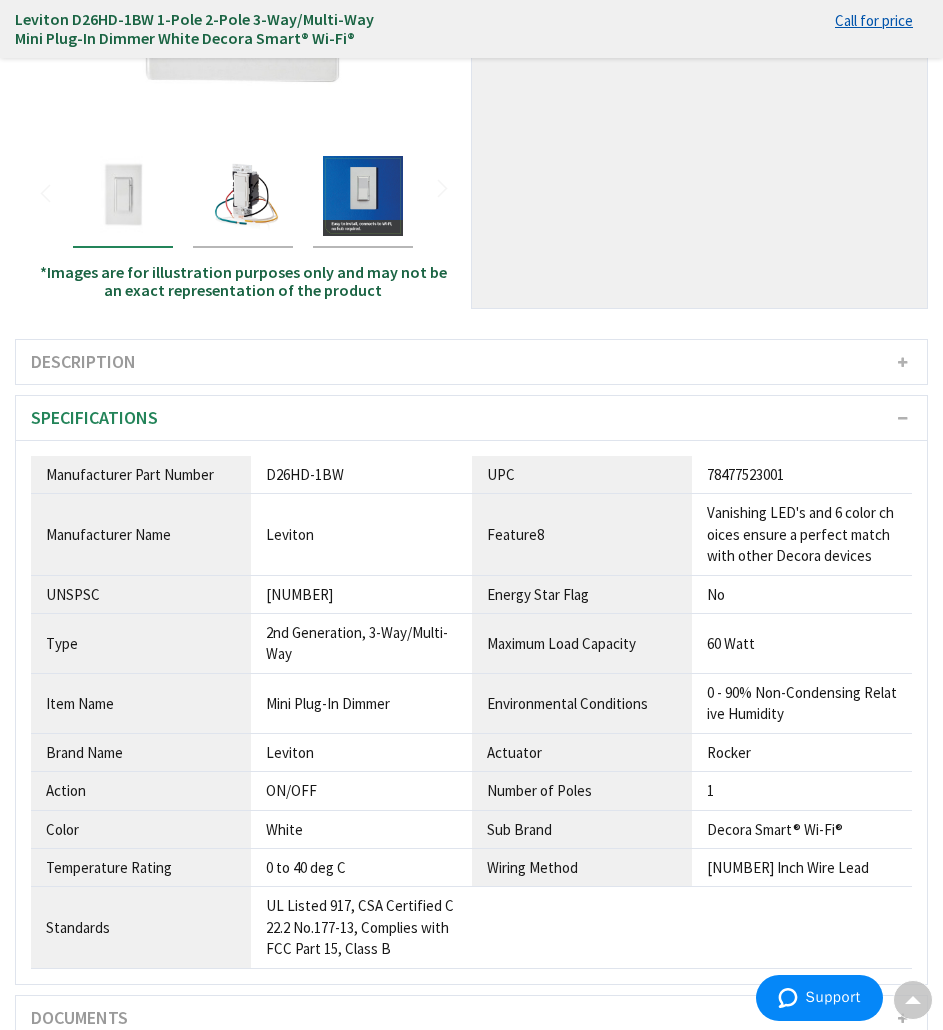 scroll, scrollTop: 428, scrollLeft: 0, axis: vertical 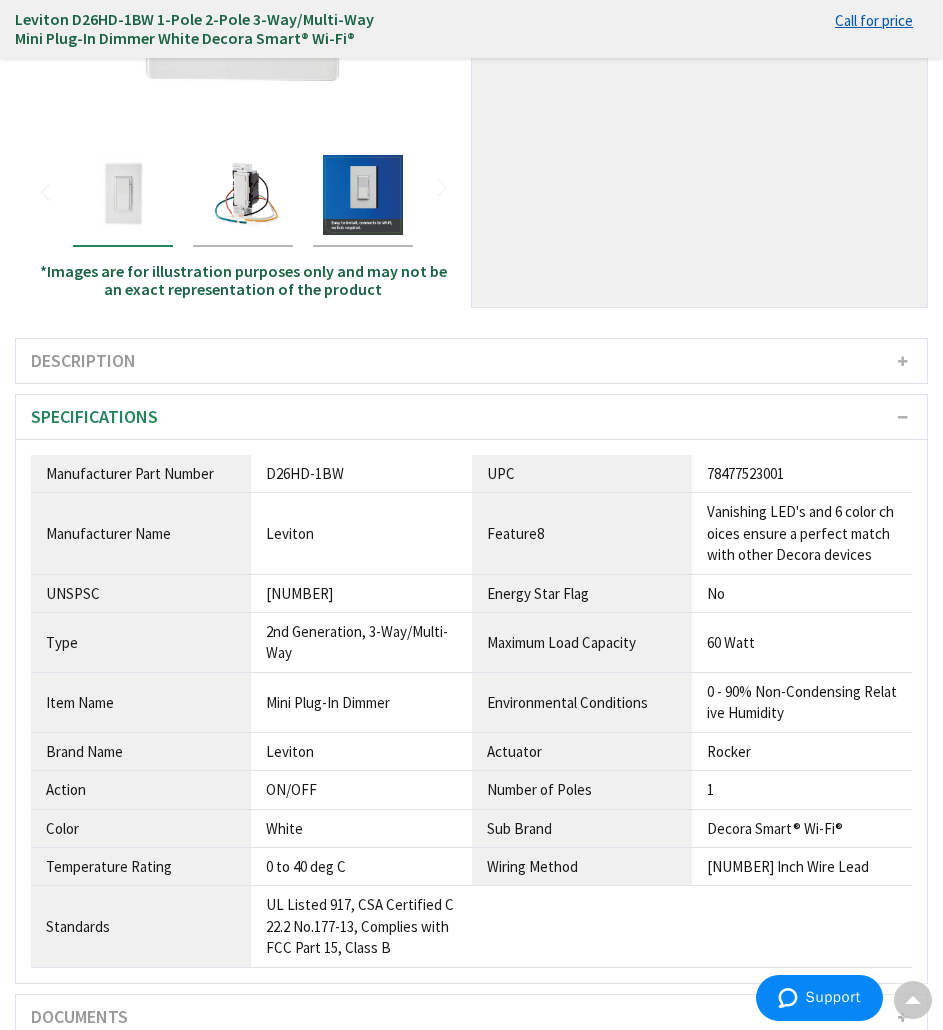 click on "Mini Plug-In Dimmer" at bounding box center (361, 474) 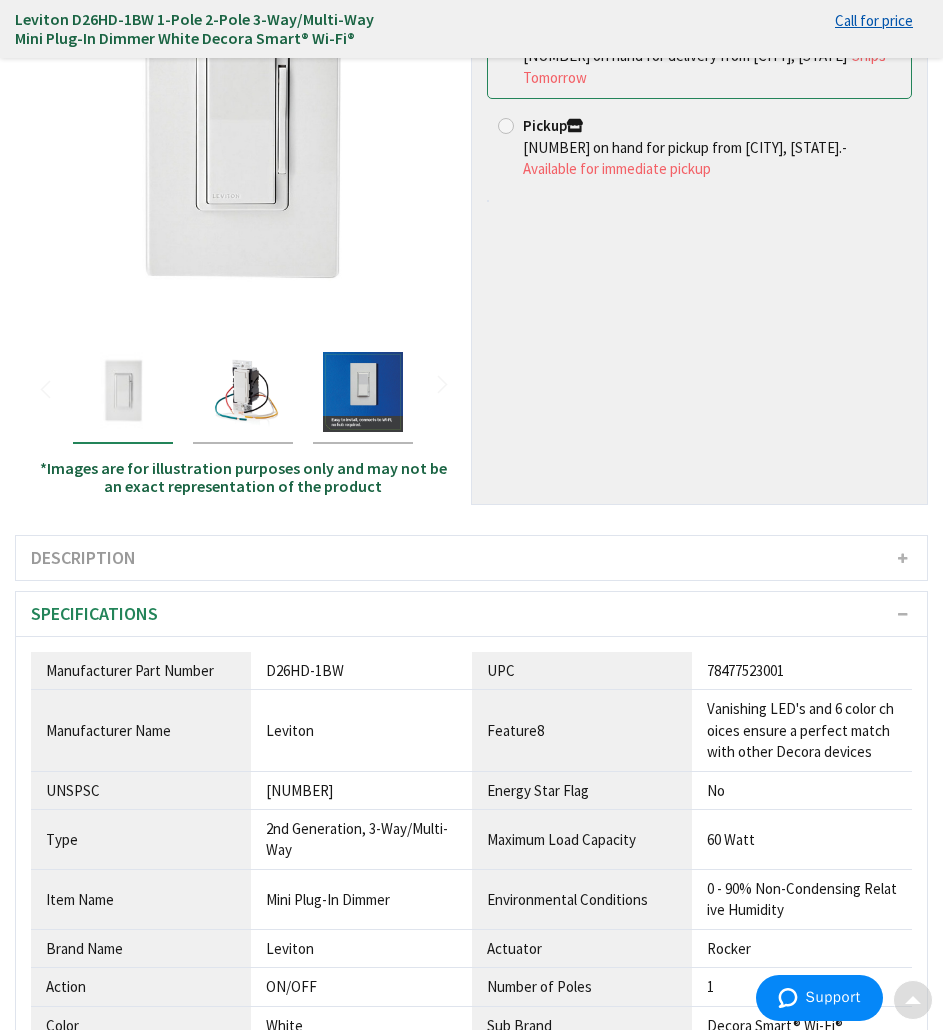 scroll, scrollTop: 233, scrollLeft: 0, axis: vertical 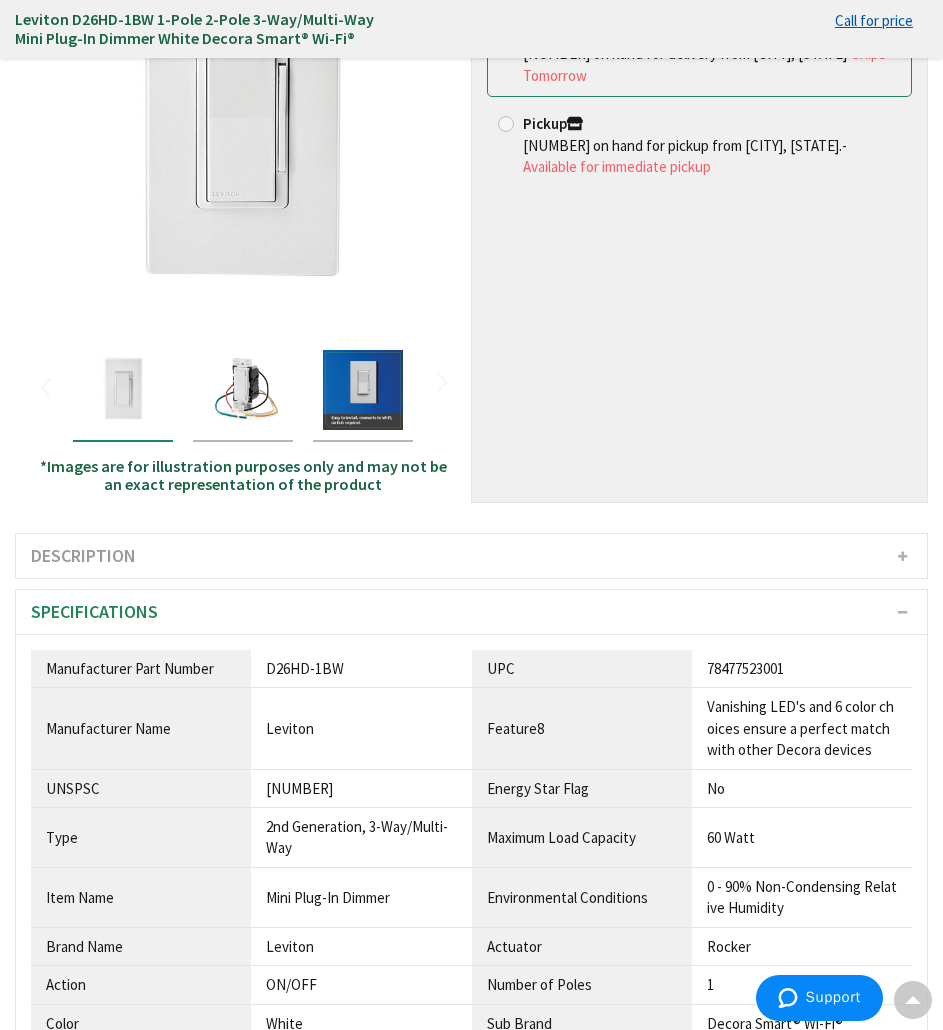 click on "D26HD-1BW" at bounding box center [361, 668] 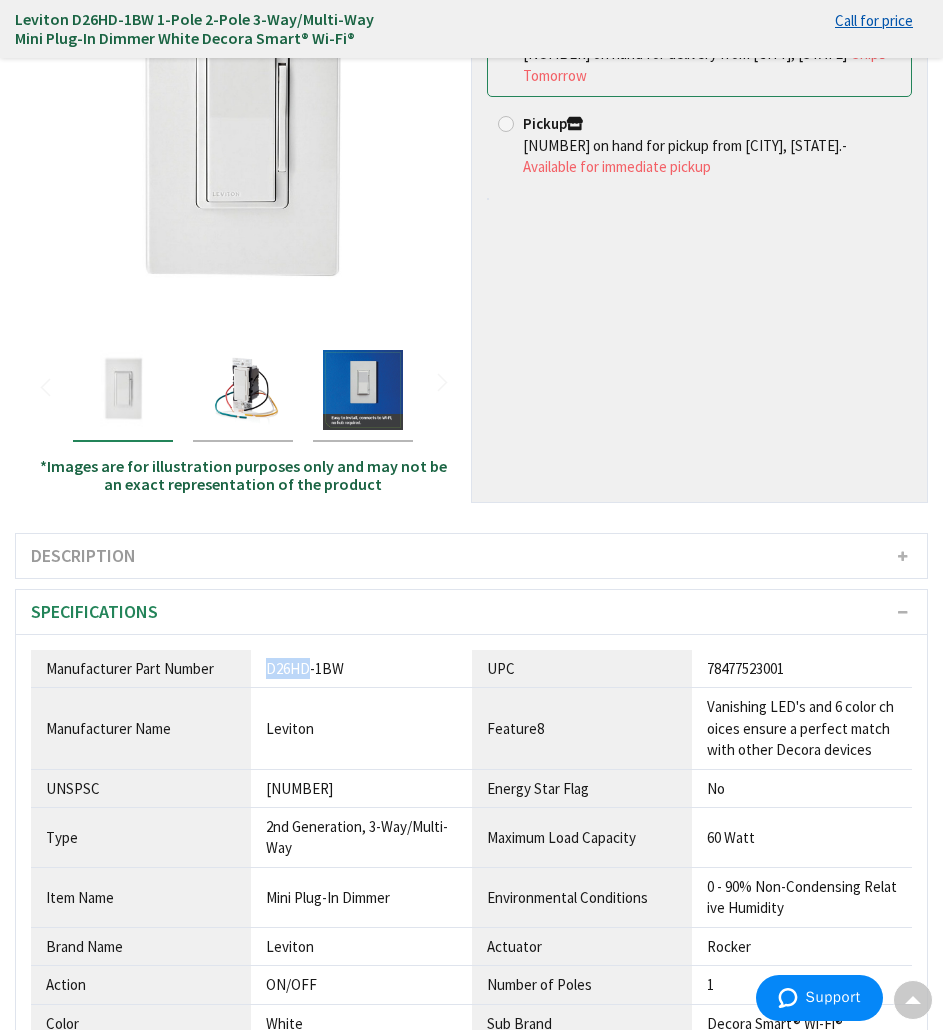 click on "D26HD-1BW" at bounding box center (361, 668) 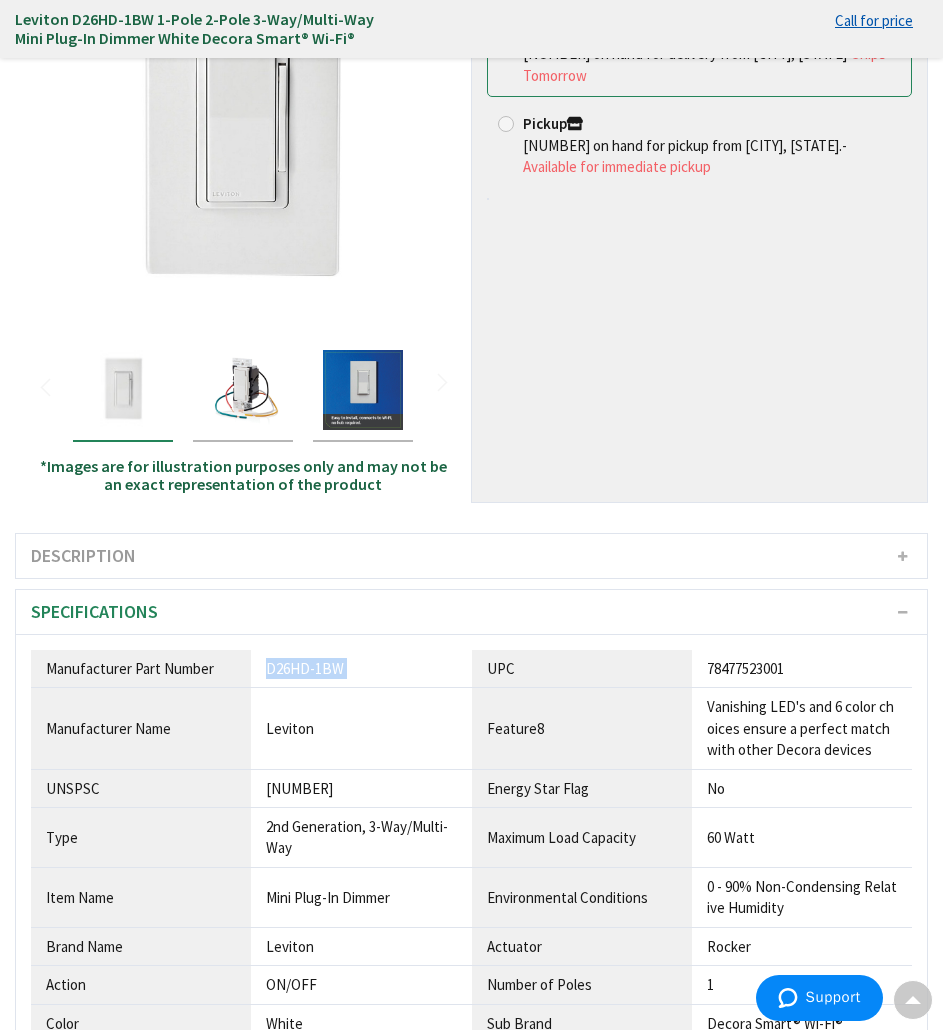 click on "D26HD-1BW" at bounding box center [361, 668] 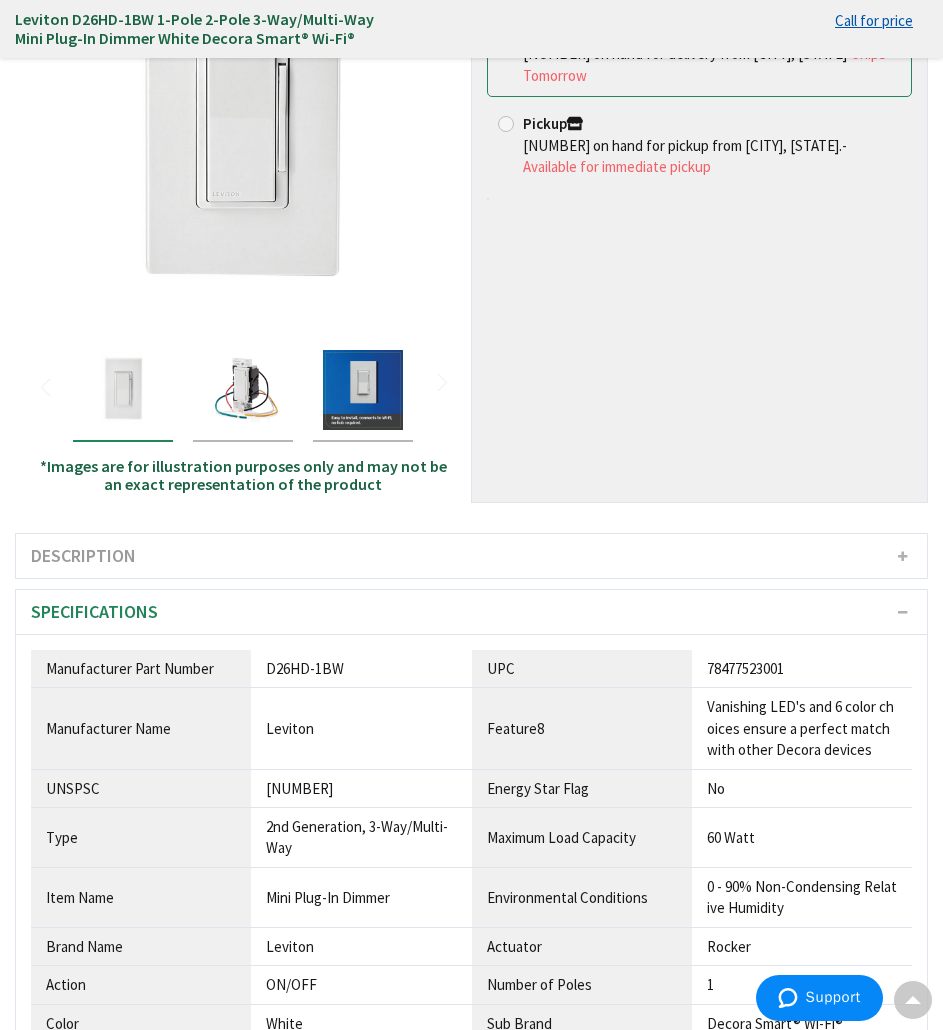 click on "Leviton" at bounding box center [361, 668] 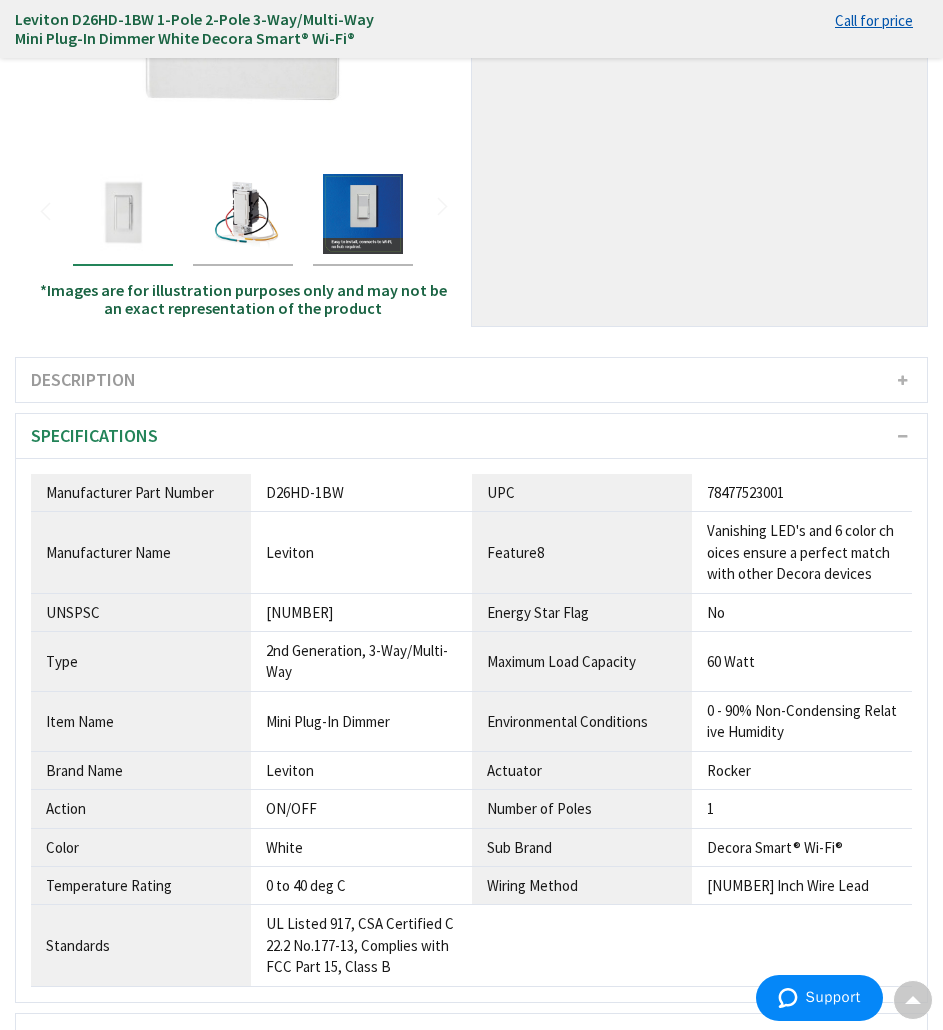 scroll, scrollTop: 410, scrollLeft: 0, axis: vertical 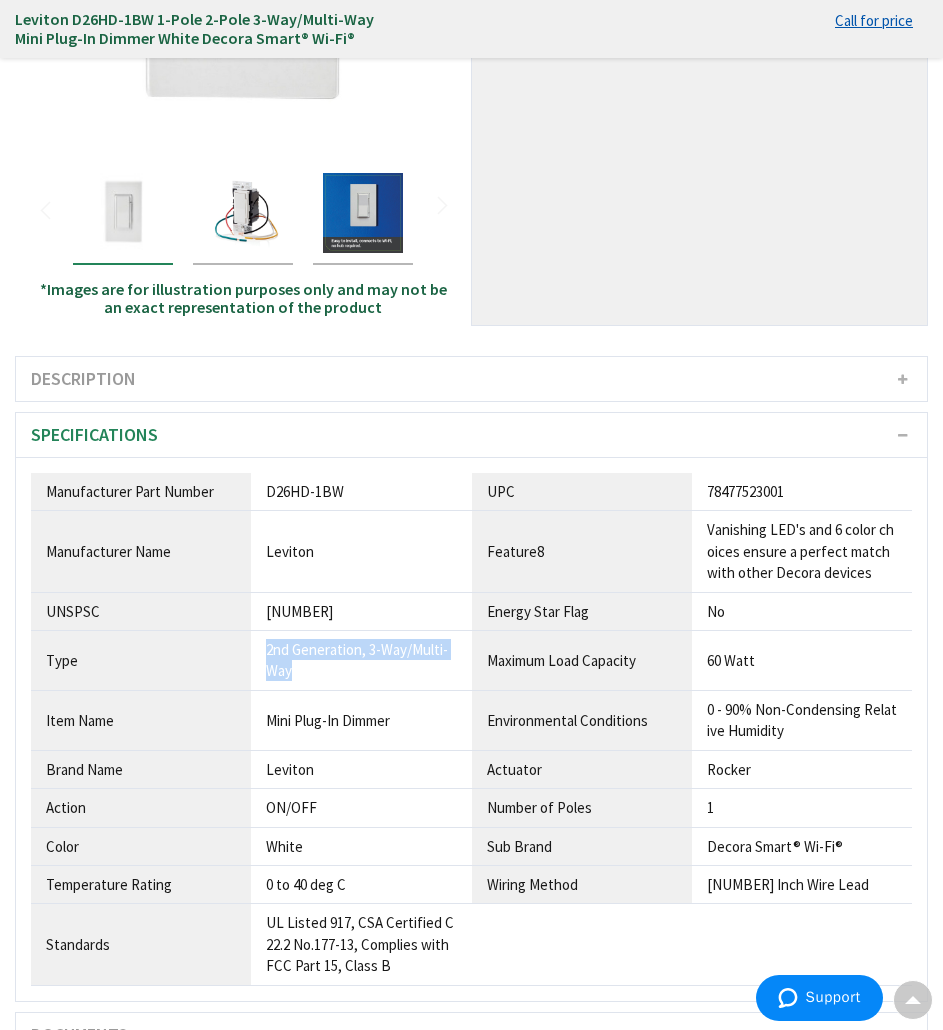 drag, startPoint x: 265, startPoint y: 632, endPoint x: 314, endPoint y: 662, distance: 57.45433 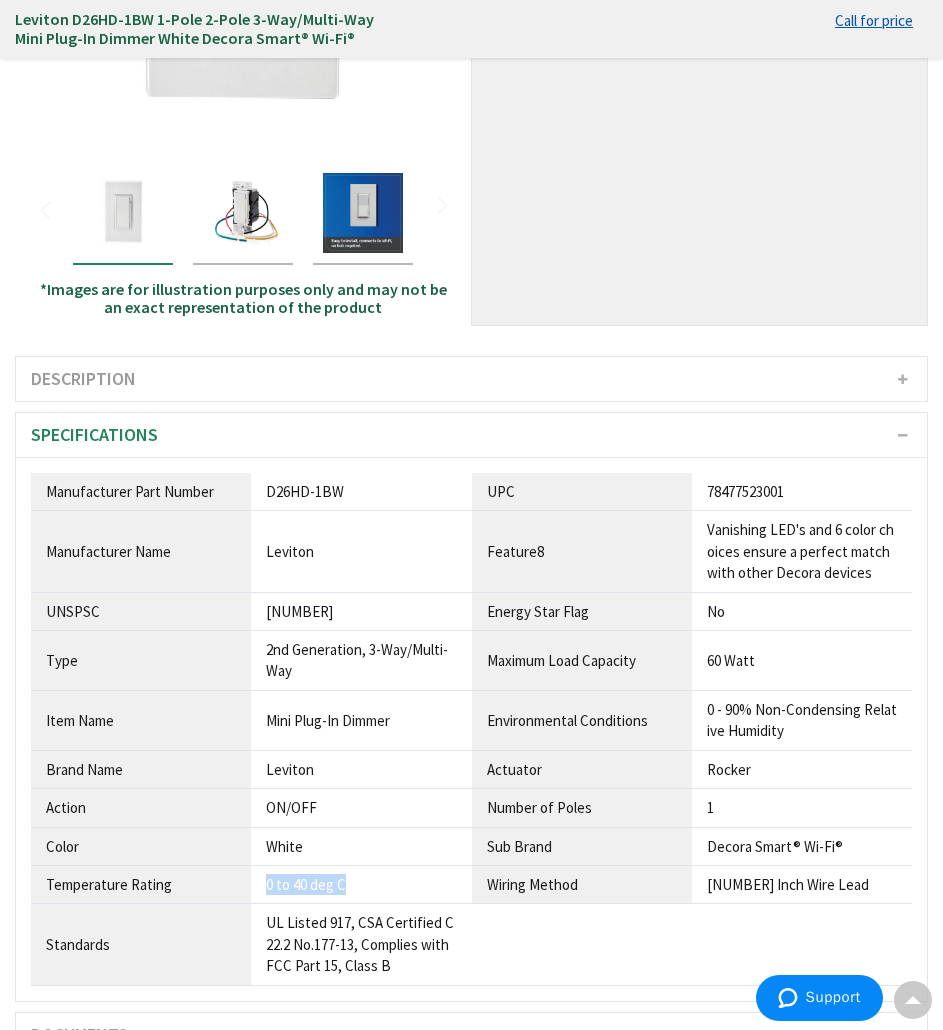 drag, startPoint x: 256, startPoint y: 864, endPoint x: 430, endPoint y: 863, distance: 174.00287 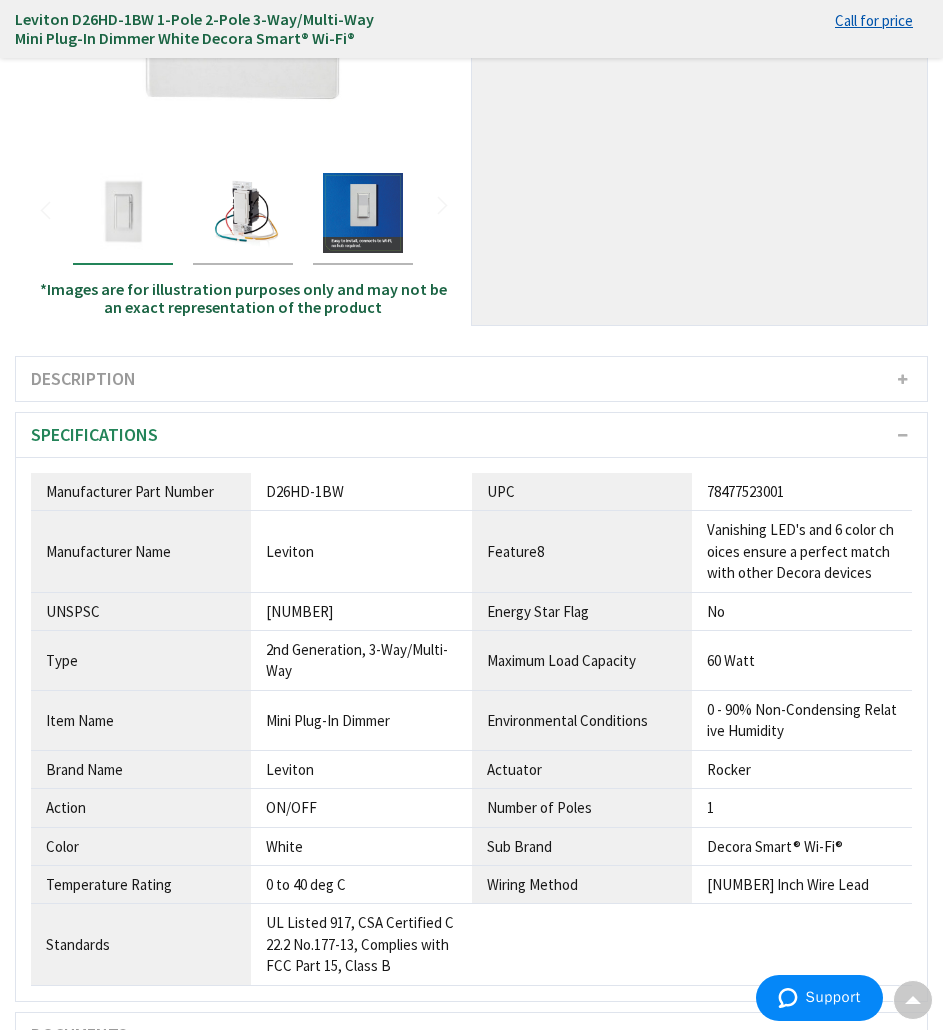 click on "UL Listed 917, CSA Certified C22.2 No.177-13, Complies with FCC Part 15, Class B" at bounding box center (361, 491) 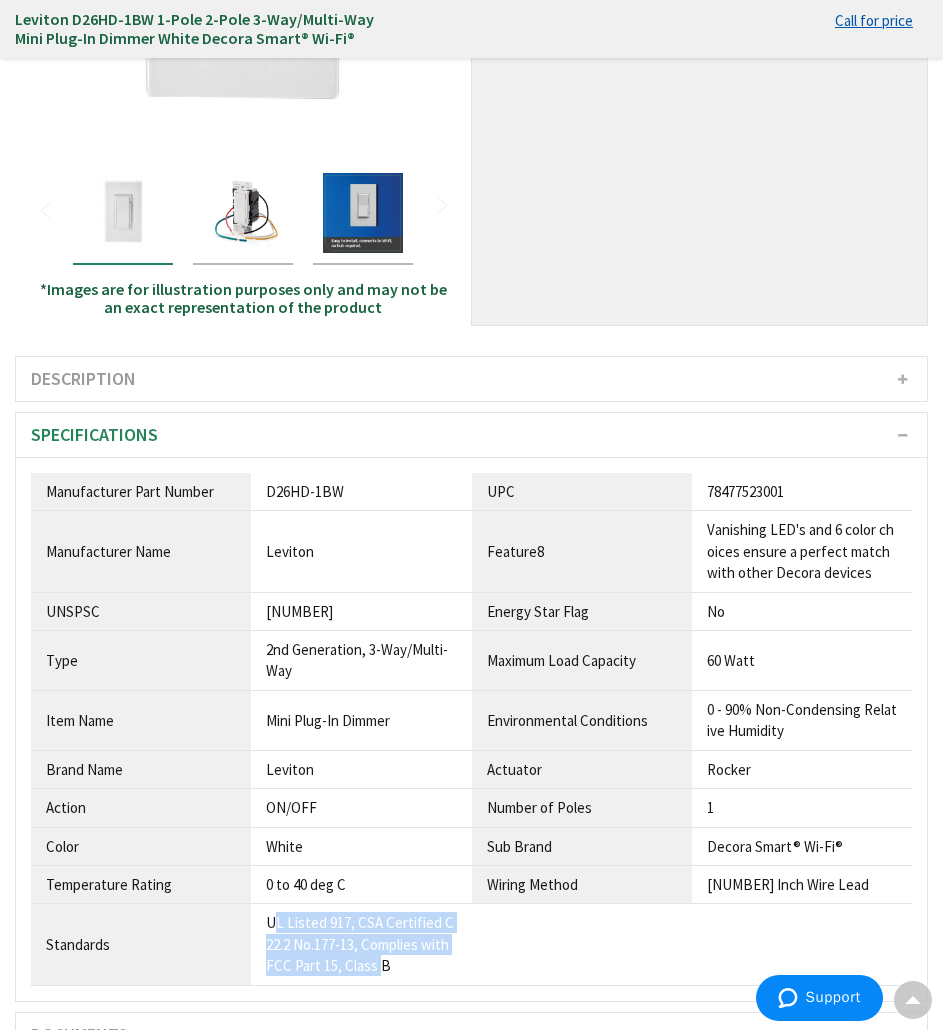 drag, startPoint x: 272, startPoint y: 901, endPoint x: 379, endPoint y: 934, distance: 111.97321 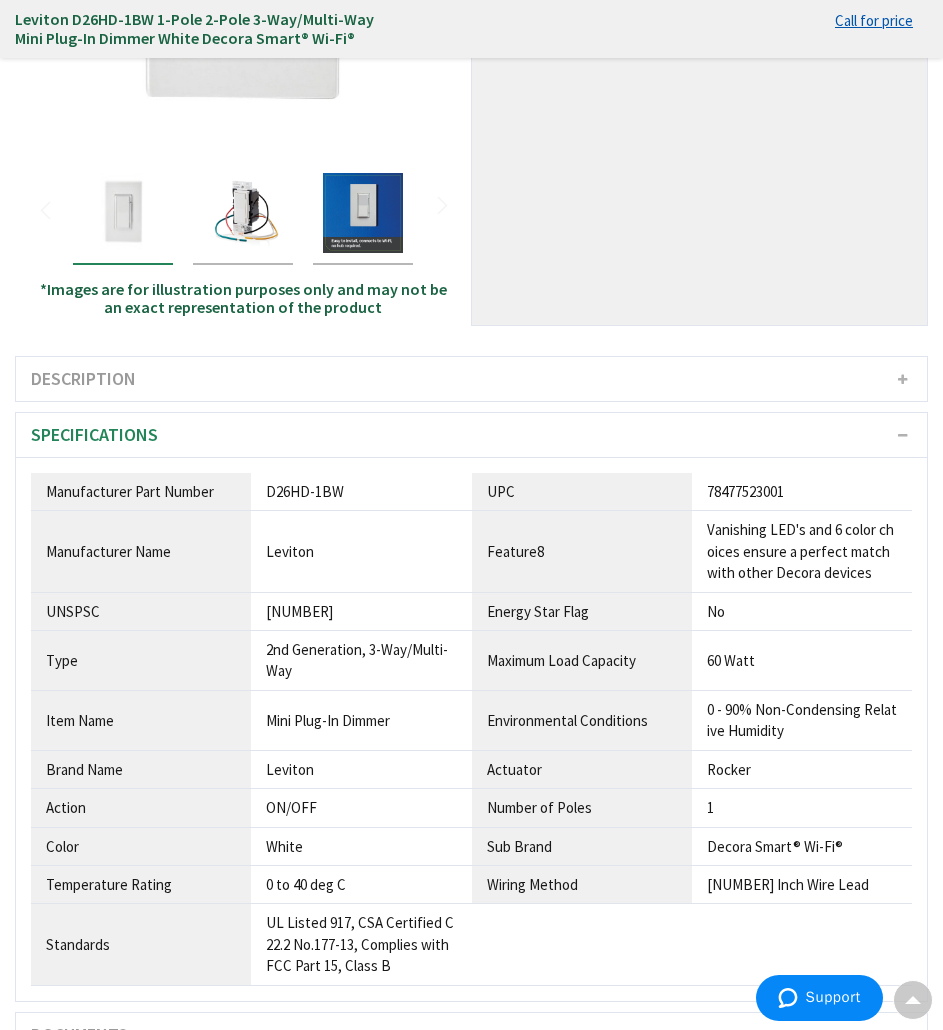 click on "UL Listed 917, CSA Certified C22.2 No.177-13, Complies with FCC Part 15, Class B" at bounding box center (361, 491) 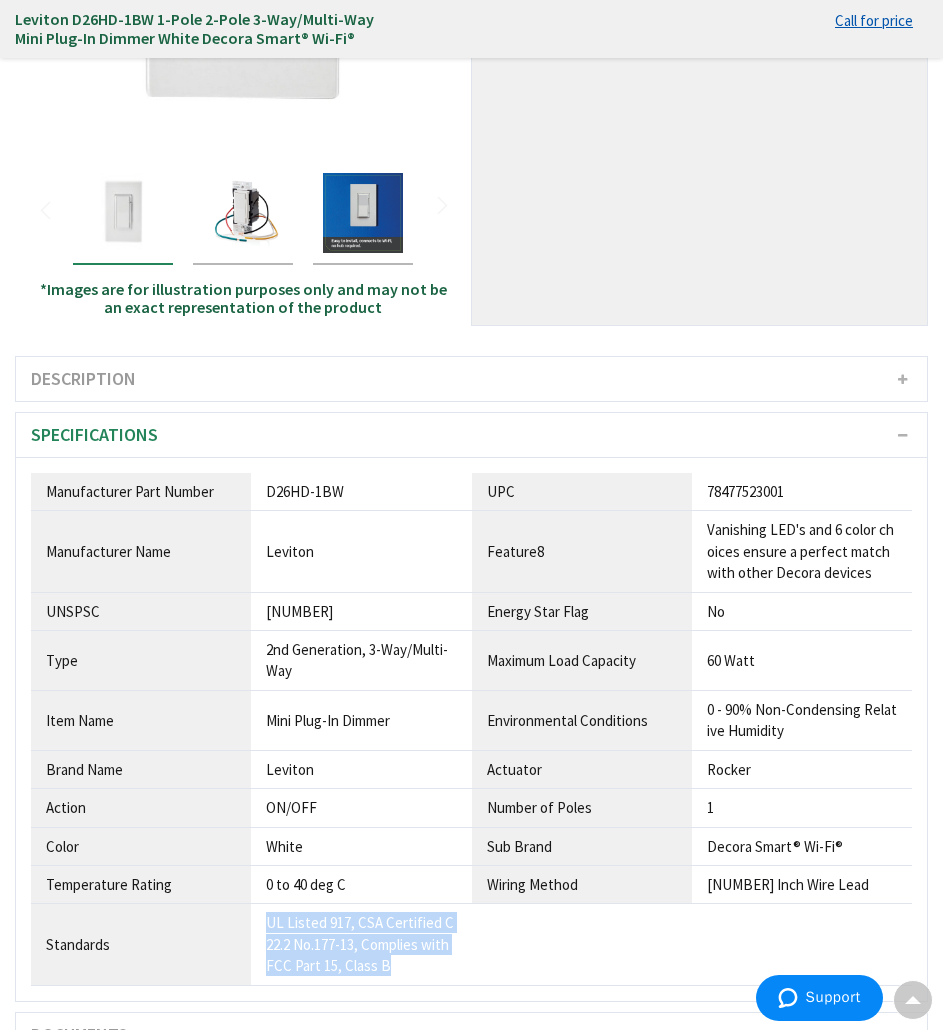 drag, startPoint x: 268, startPoint y: 903, endPoint x: 460, endPoint y: 940, distance: 195.53261 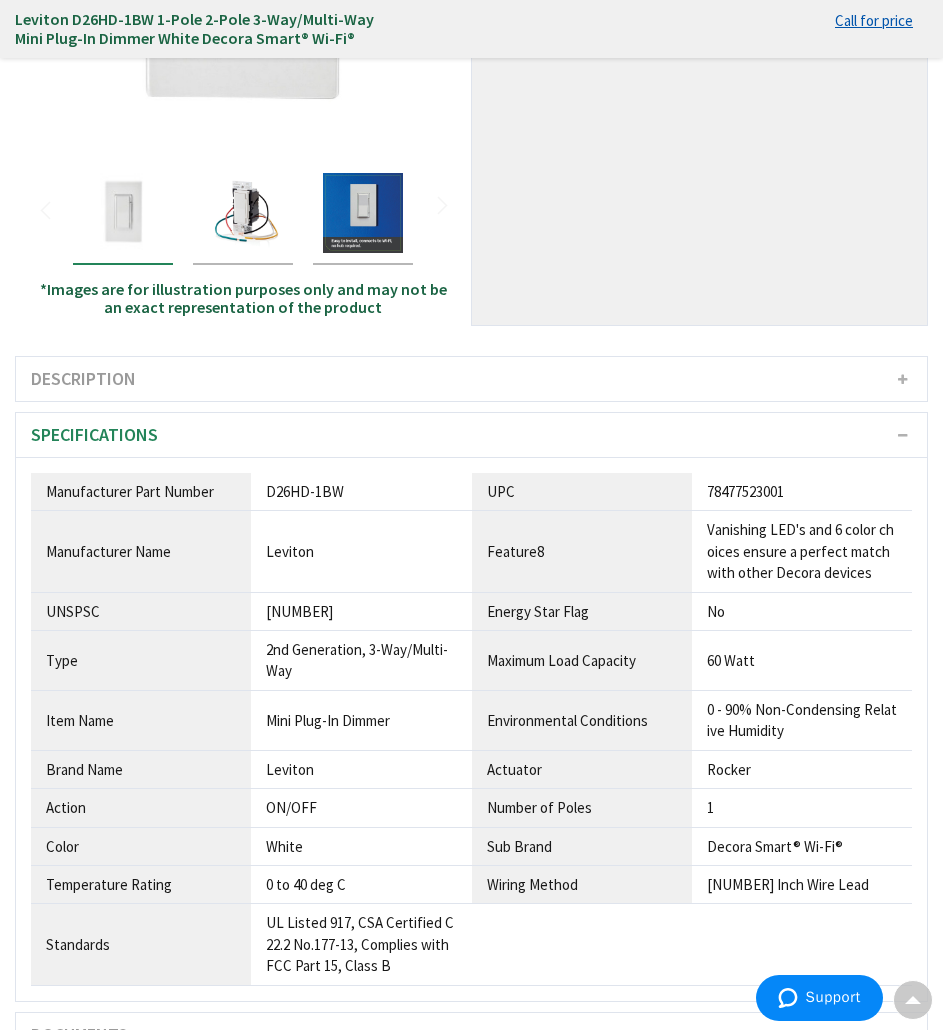 click on "2nd Generation, 3-Way/Multi-Way" at bounding box center (361, 491) 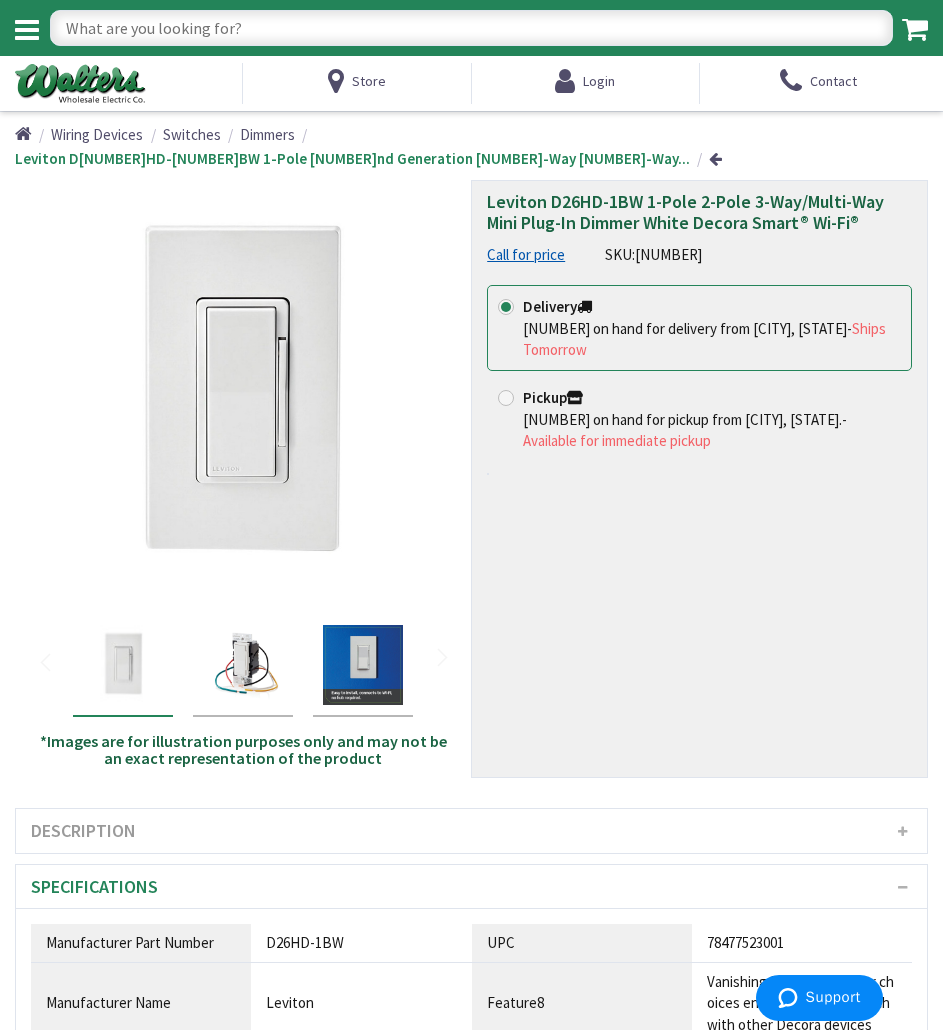 click at bounding box center (471, 28) 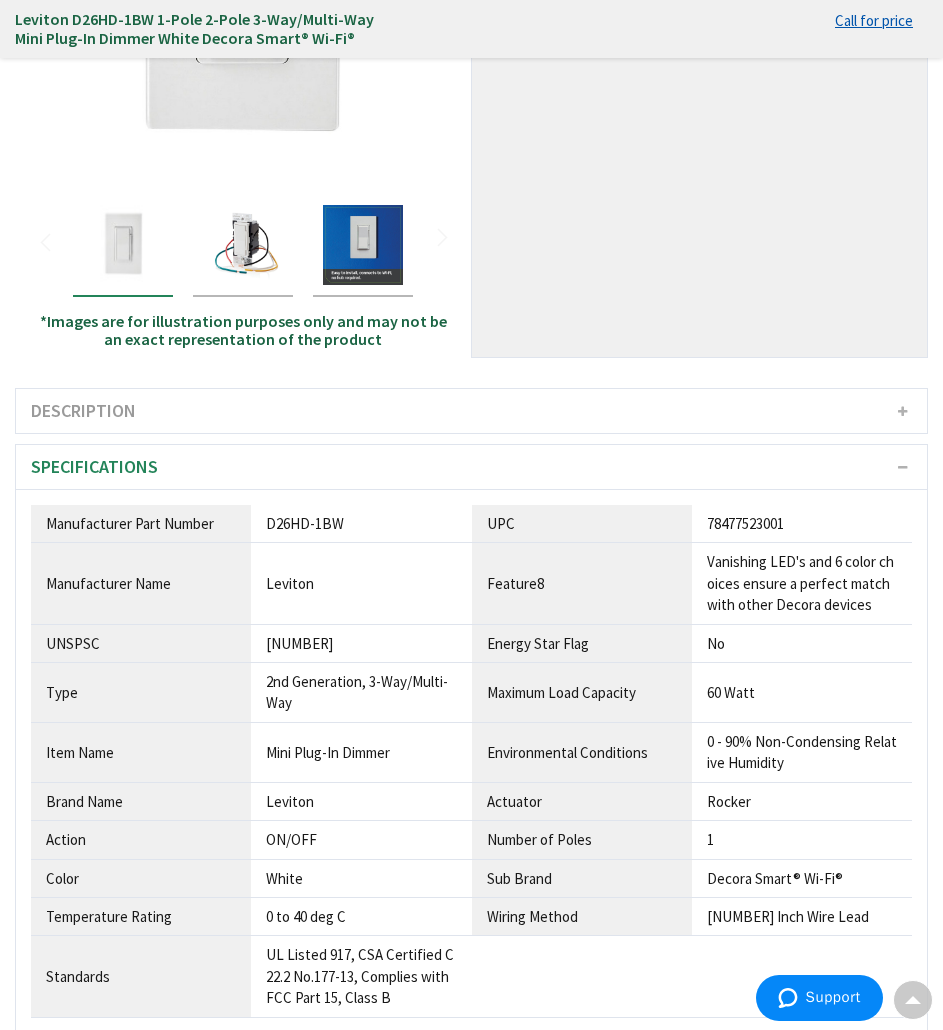 scroll, scrollTop: 381, scrollLeft: 0, axis: vertical 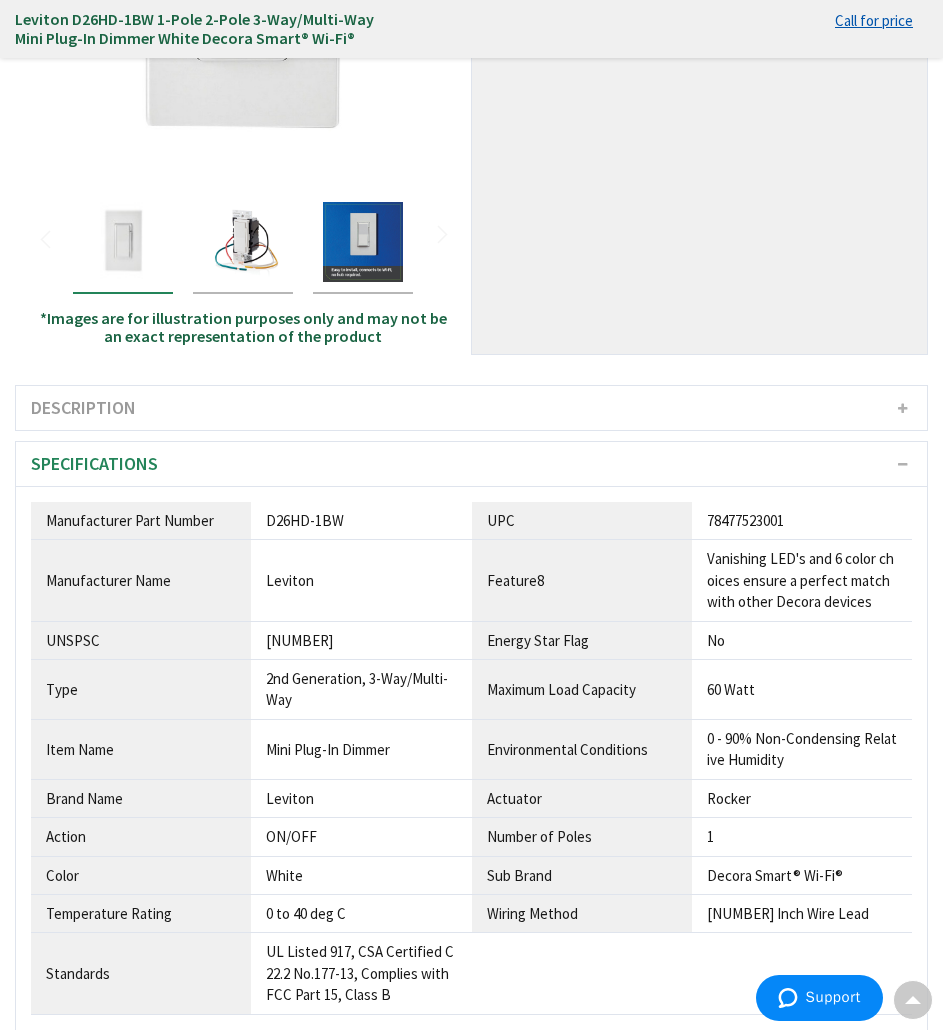 type on "15A switch over switch toggle, white" 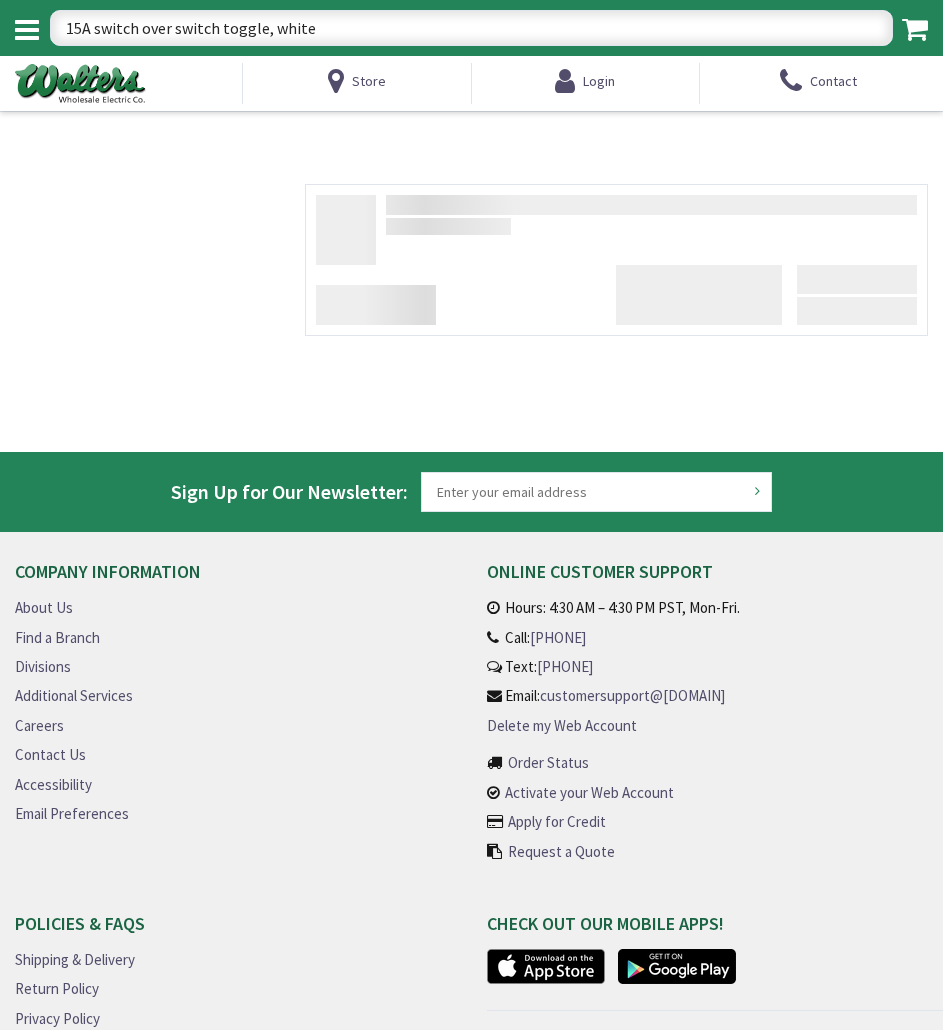scroll, scrollTop: 0, scrollLeft: 0, axis: both 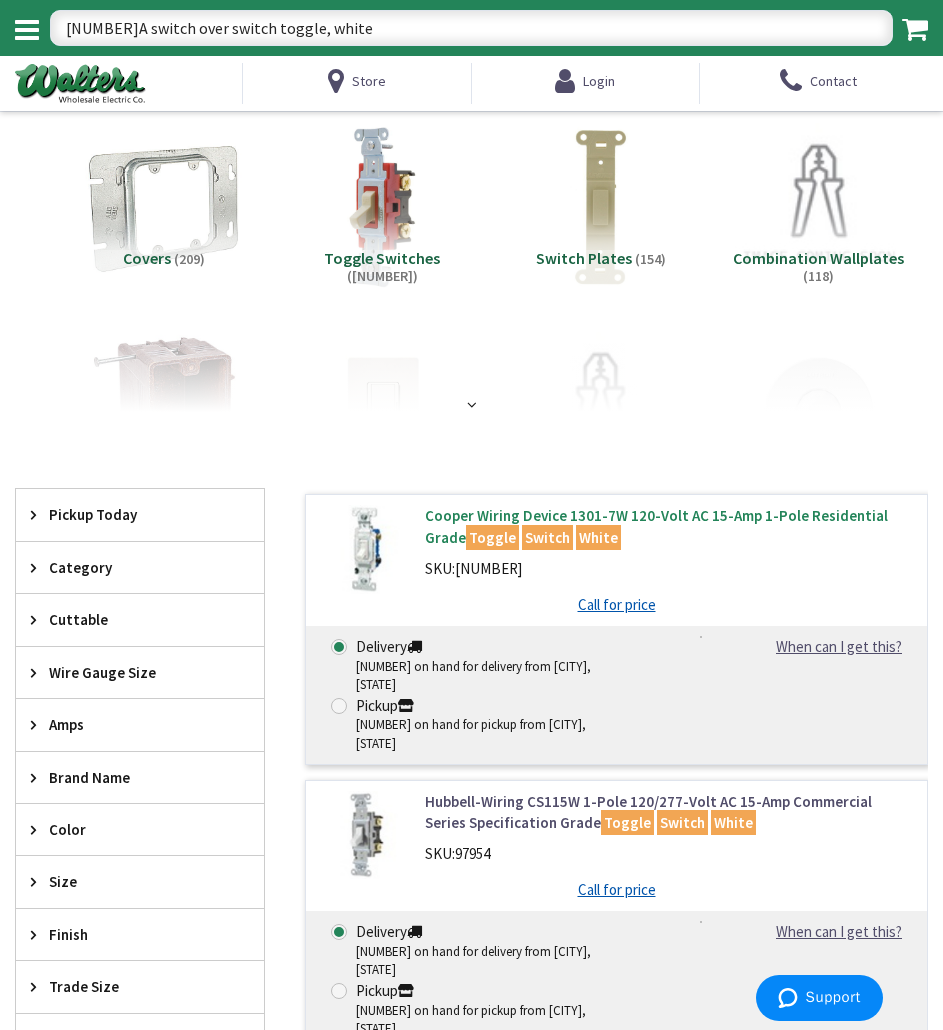 click on "Toggle" at bounding box center [492, 537] 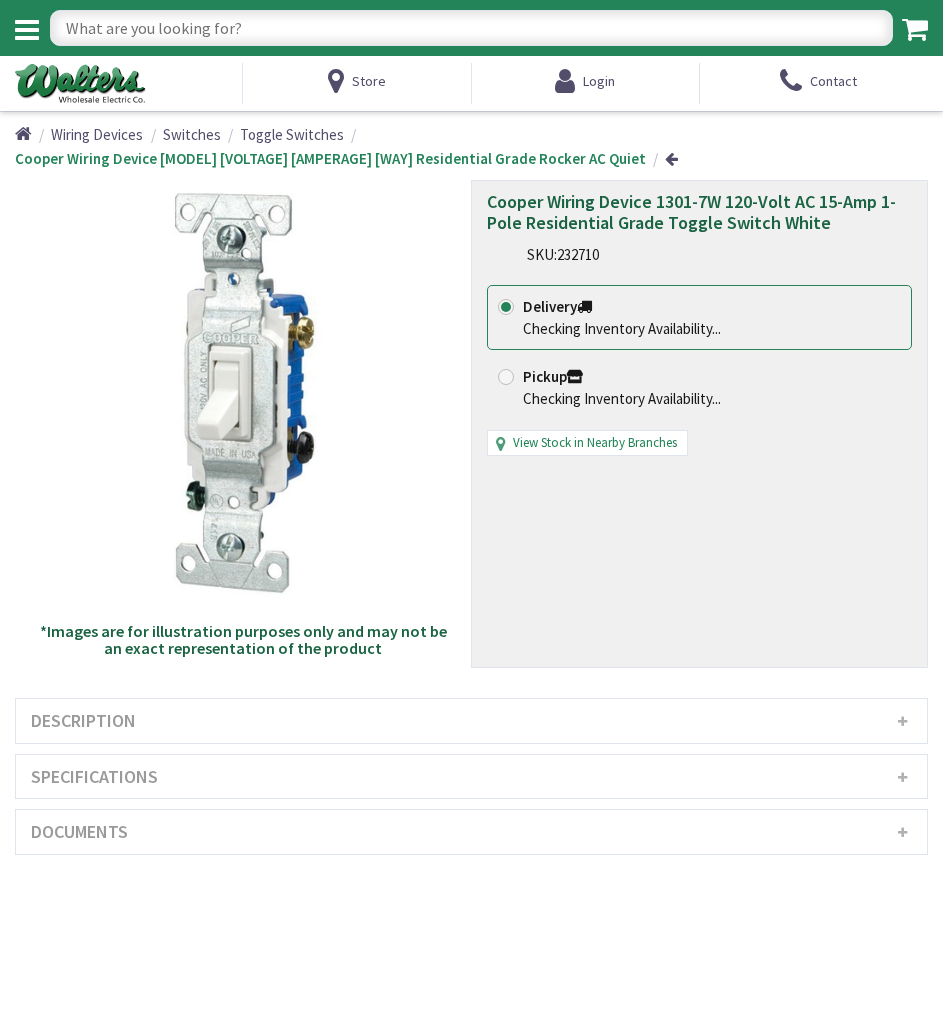 scroll, scrollTop: 0, scrollLeft: 0, axis: both 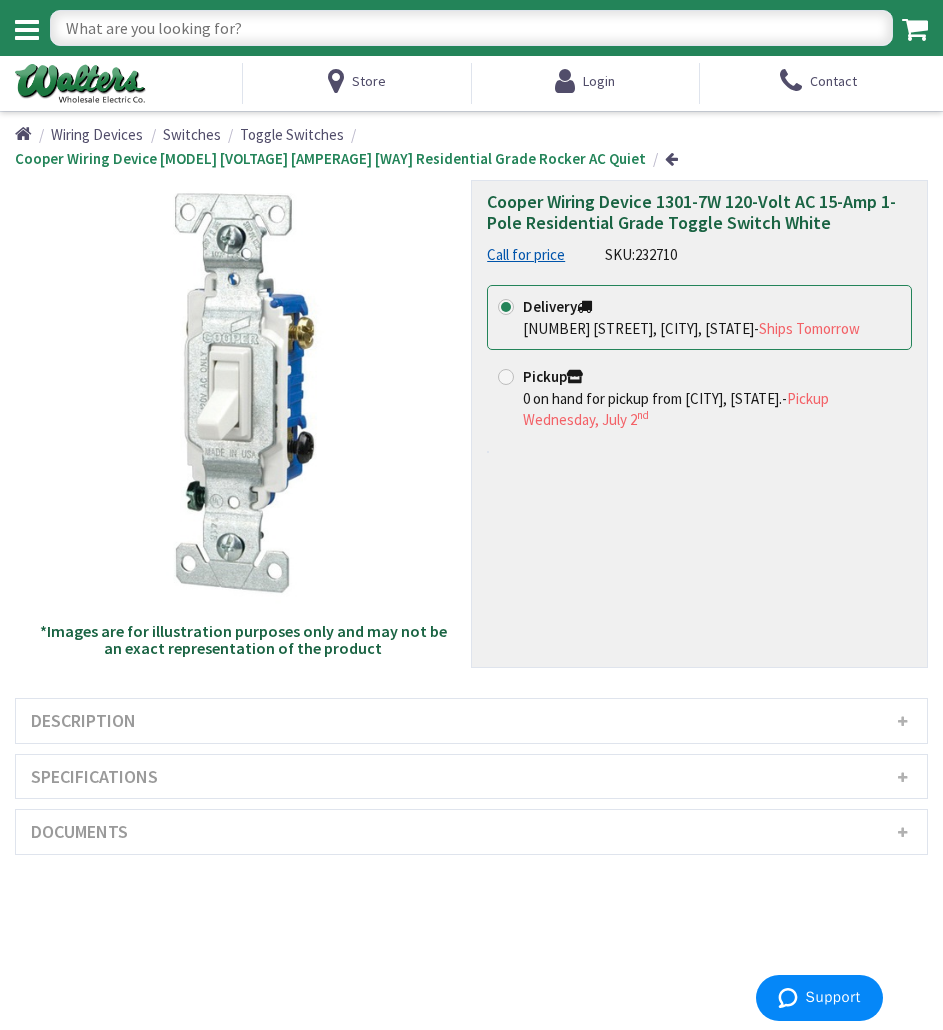 click on "Specifications" at bounding box center (471, 777) 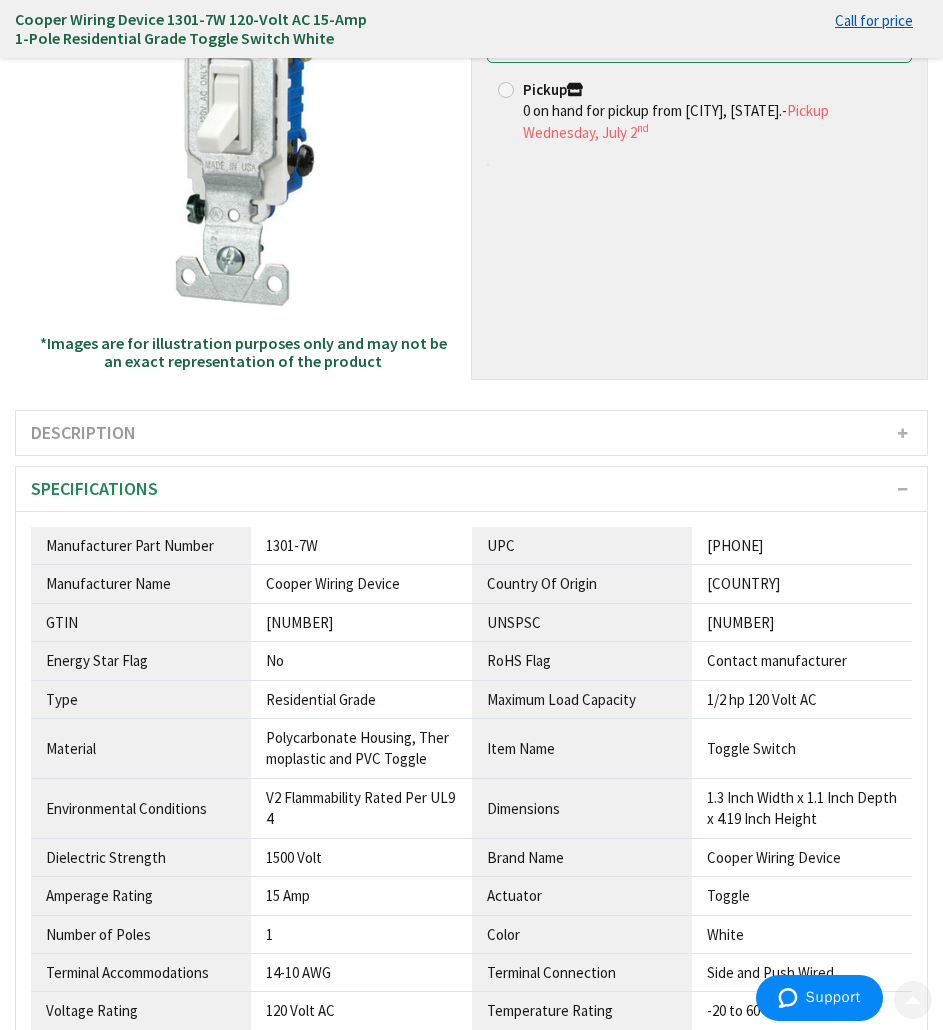 scroll, scrollTop: 247, scrollLeft: 0, axis: vertical 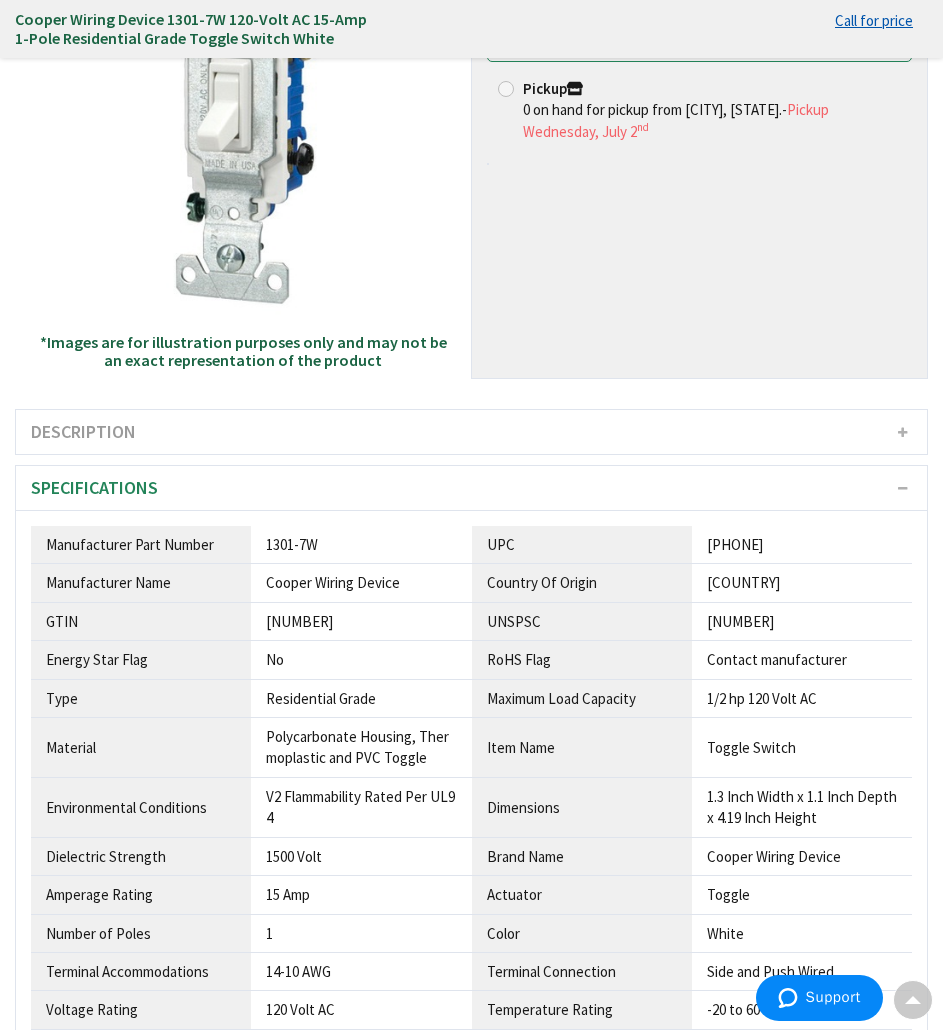 click on "1301-7W" at bounding box center [361, 544] 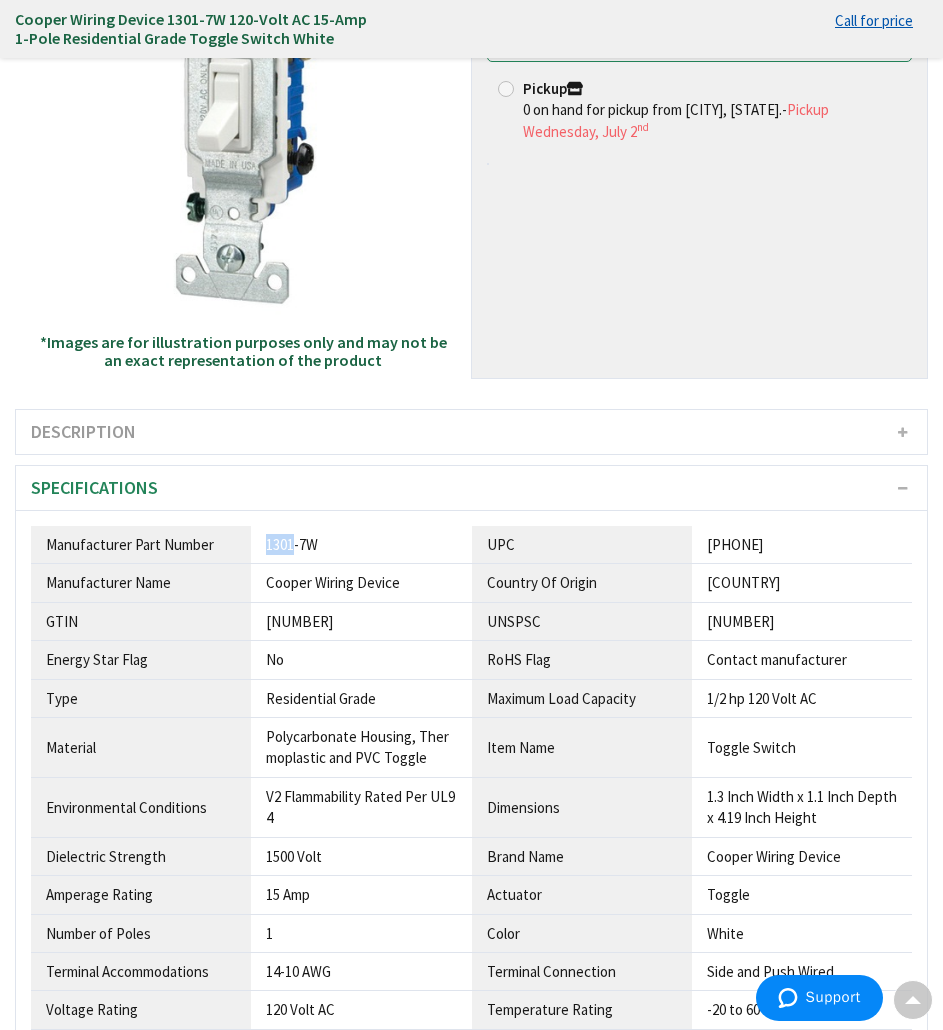 click on "1301-7W" at bounding box center [361, 544] 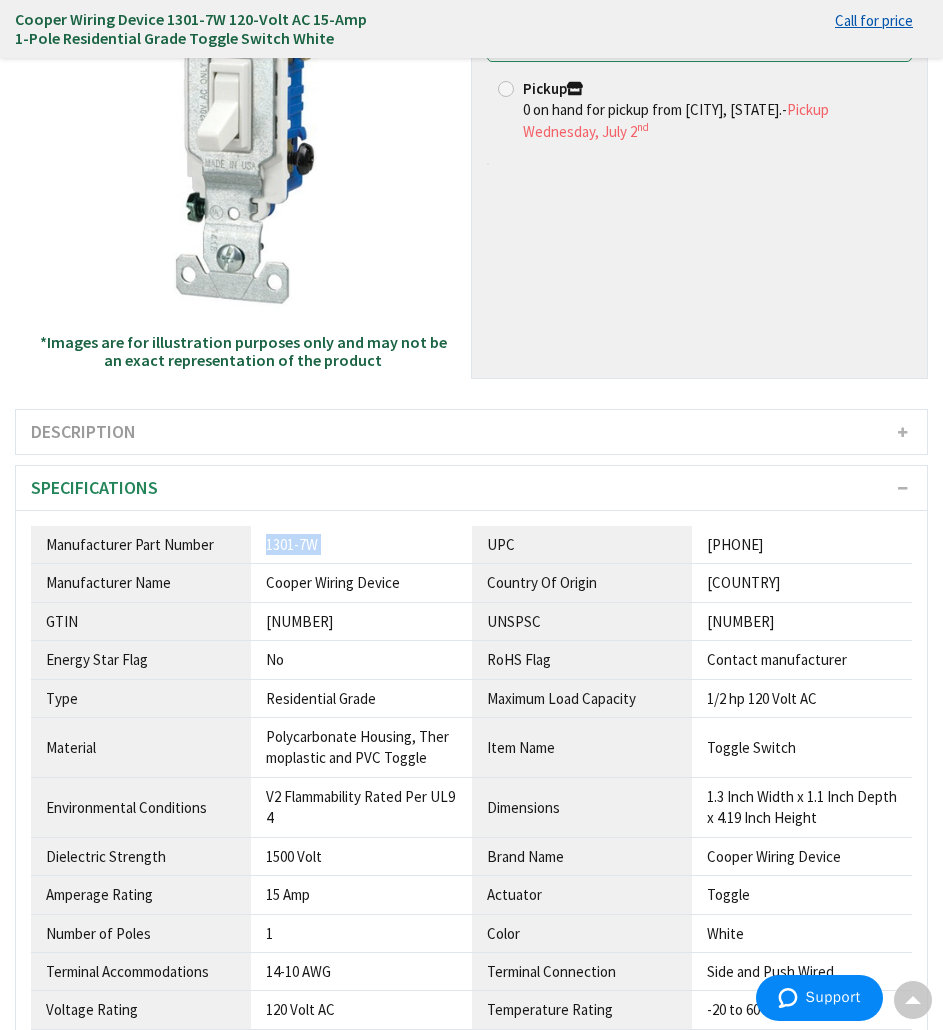 click on "1301-7W" at bounding box center (361, 544) 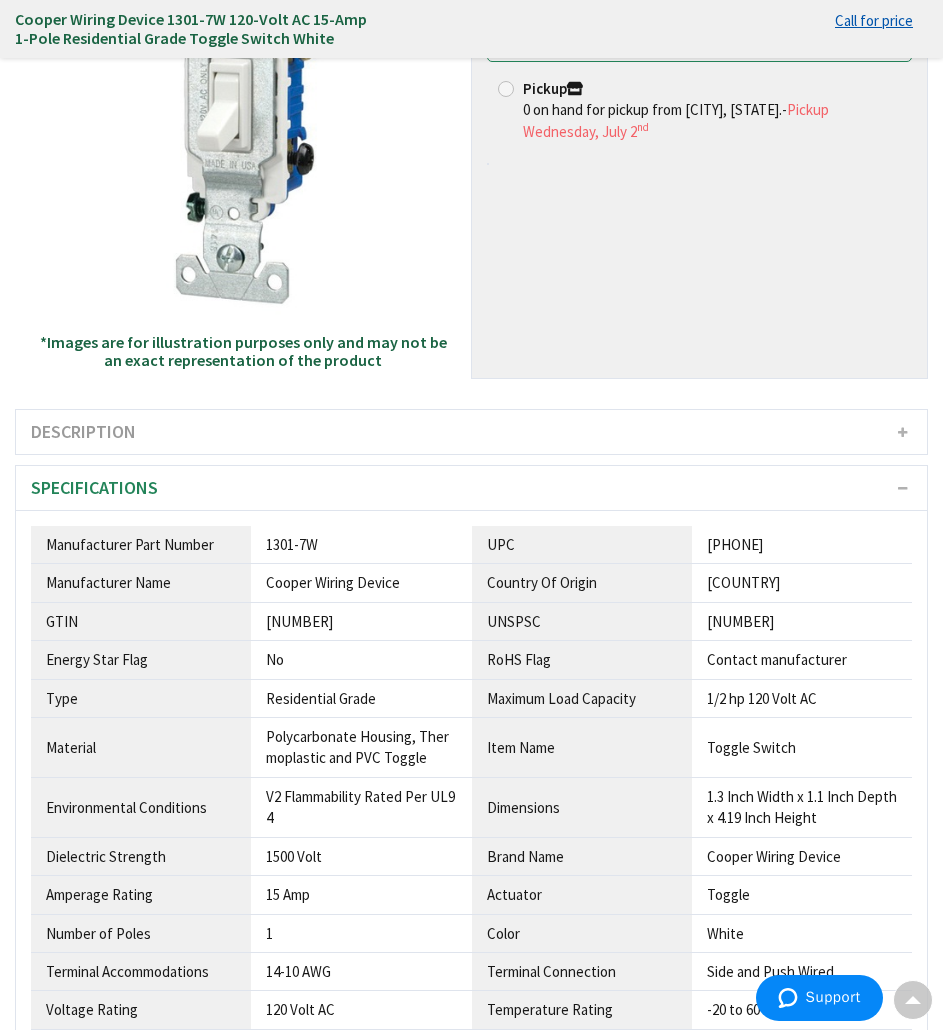 click on "No" at bounding box center [361, 545] 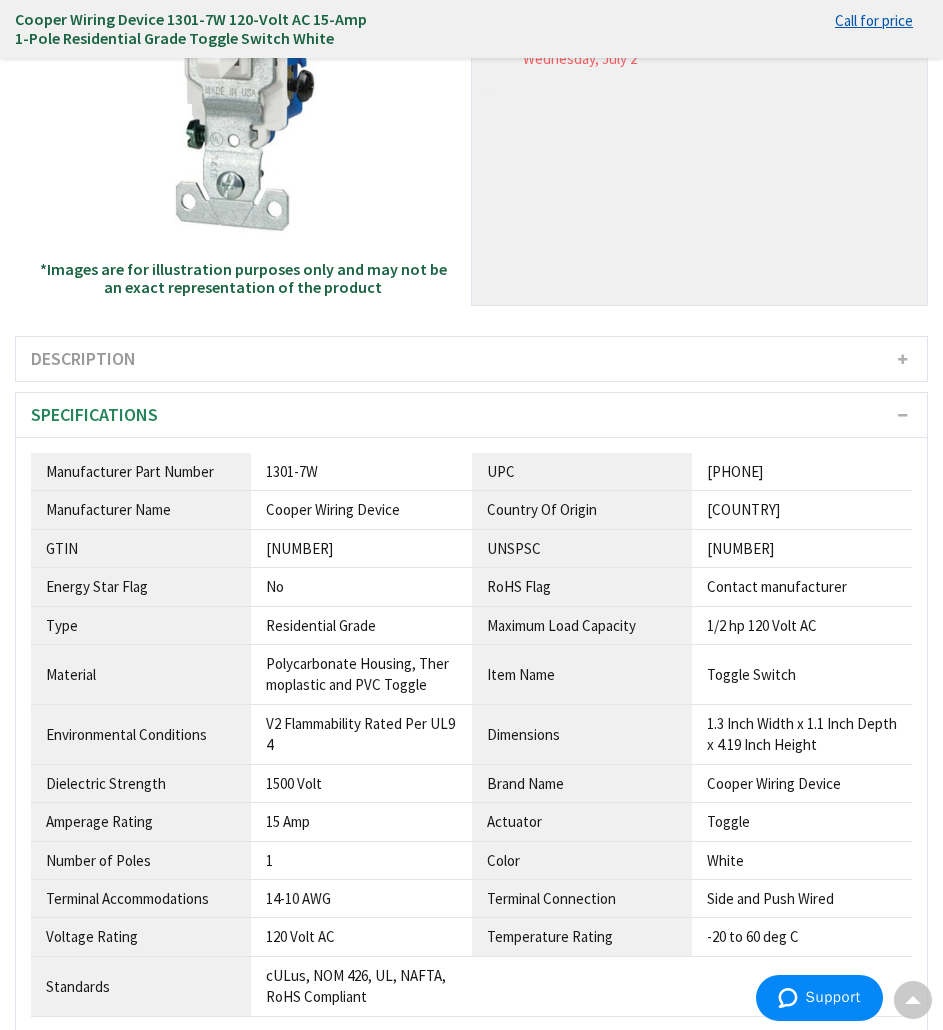 scroll, scrollTop: 341, scrollLeft: 0, axis: vertical 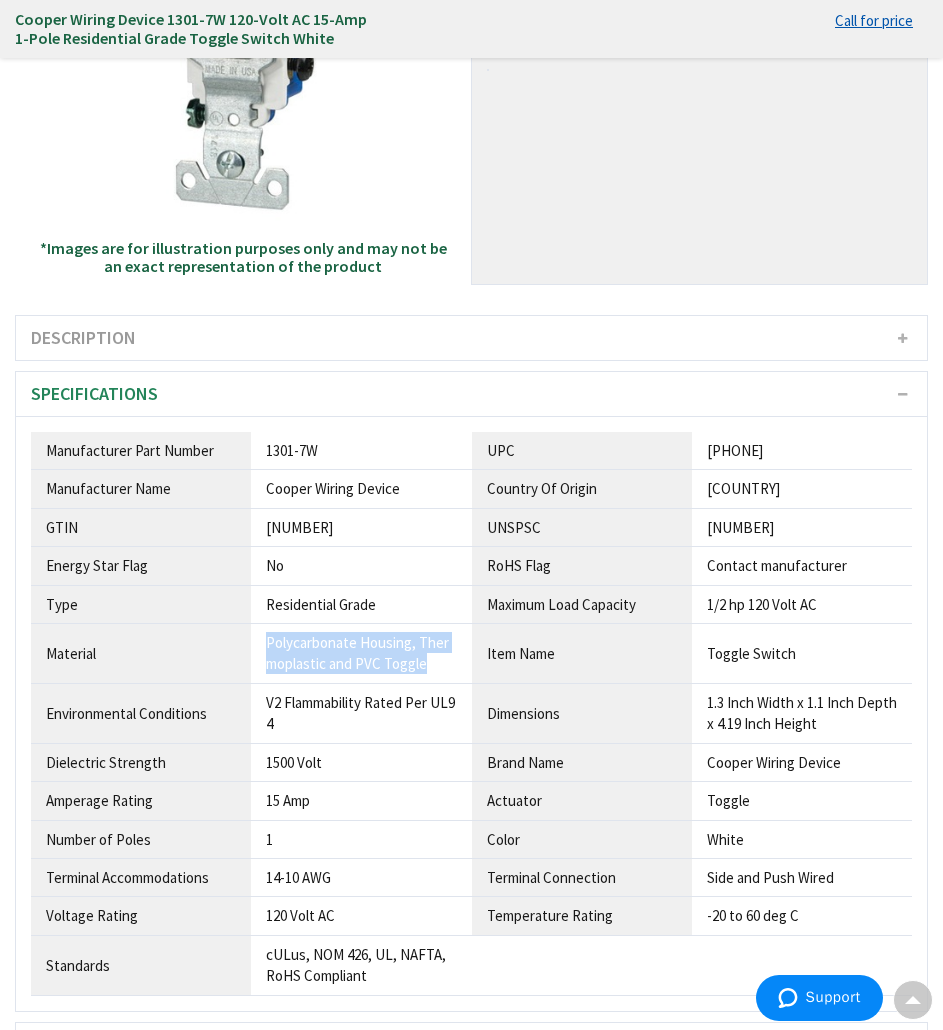 drag, startPoint x: 263, startPoint y: 619, endPoint x: 460, endPoint y: 652, distance: 199.74484 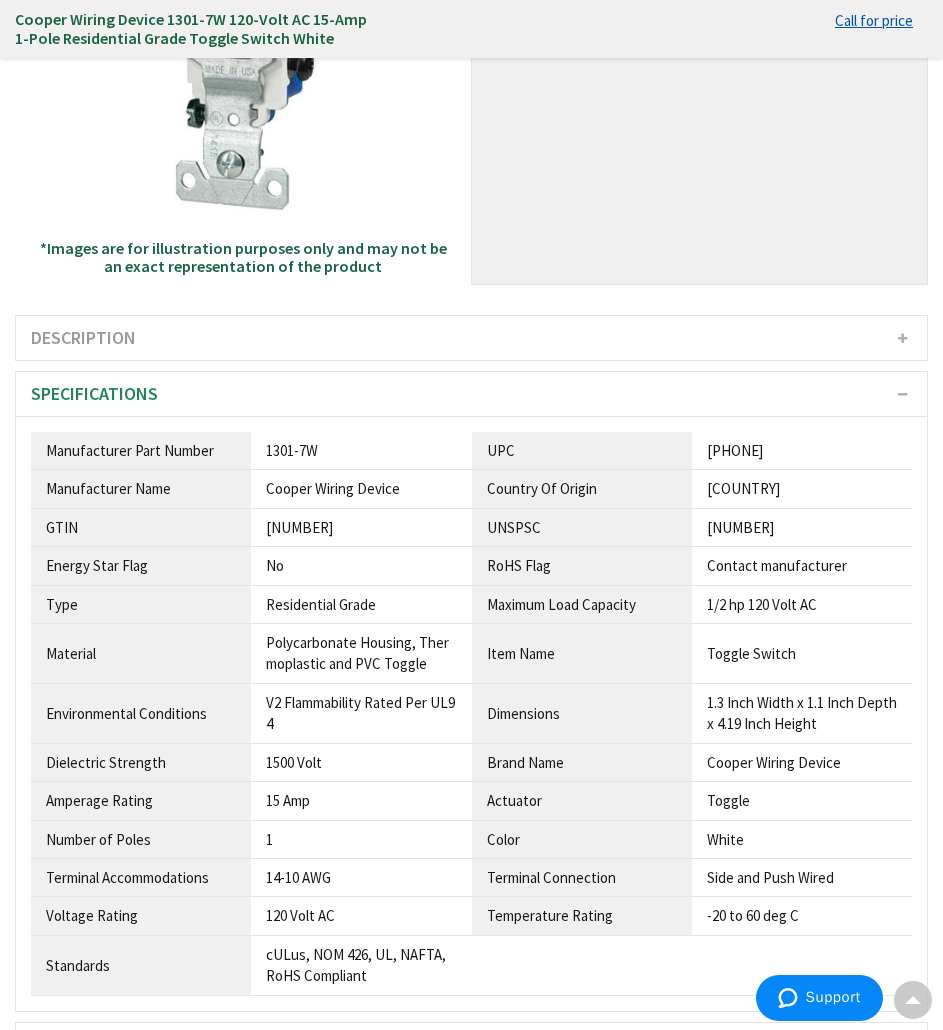 click on "Residential Grade" at bounding box center [361, 451] 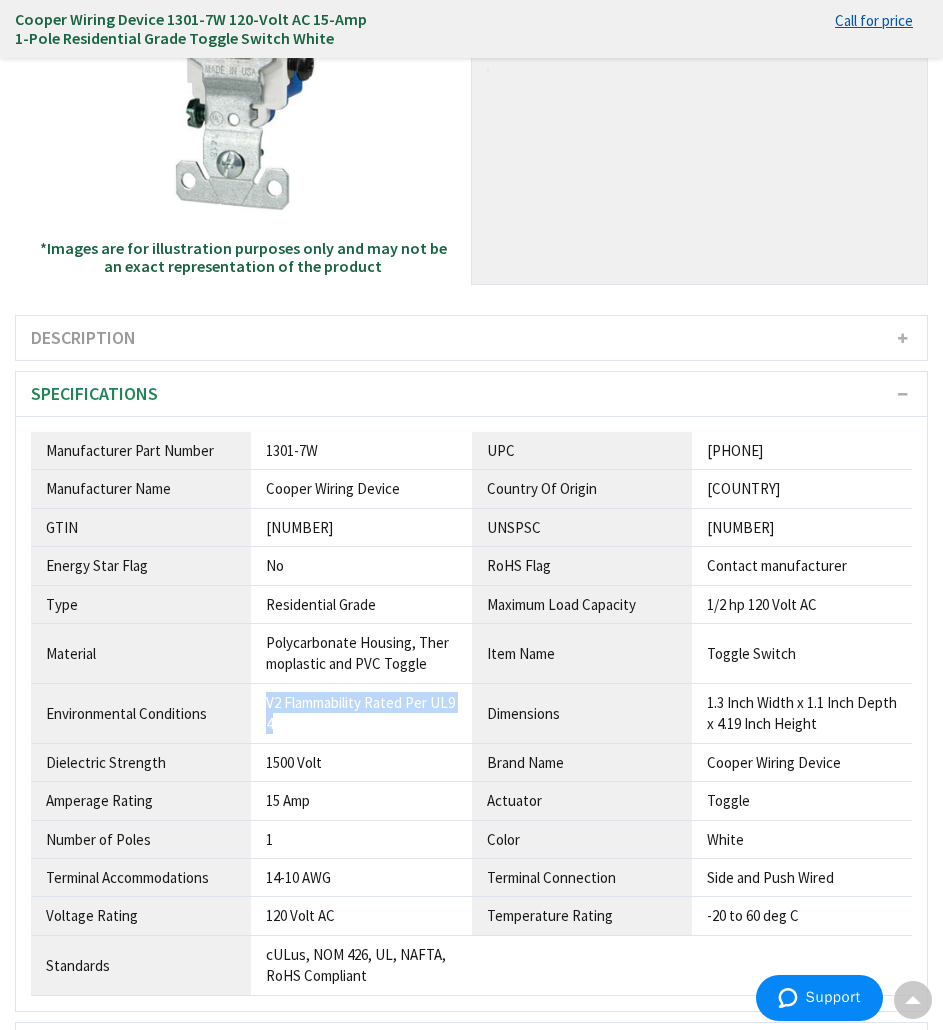 drag, startPoint x: 257, startPoint y: 674, endPoint x: 332, endPoint y: 698, distance: 78.74643 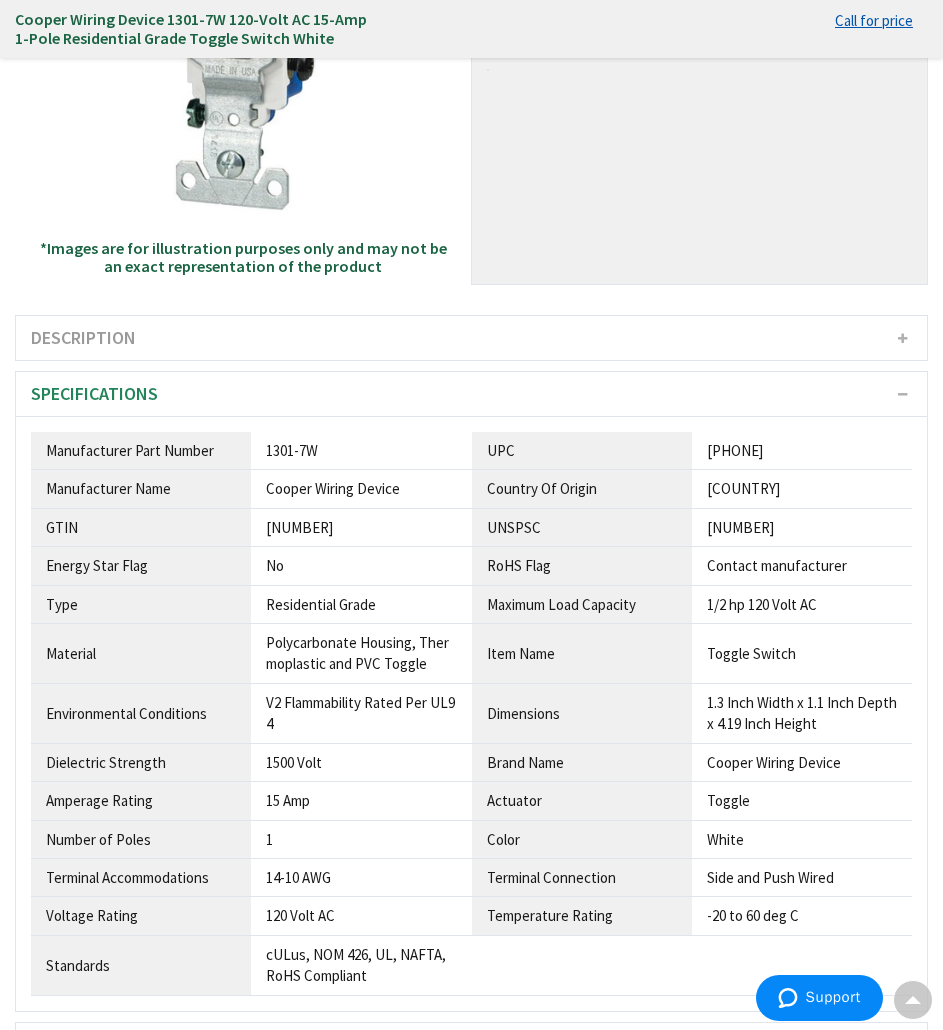 click on "1500 Volt" at bounding box center [361, 451] 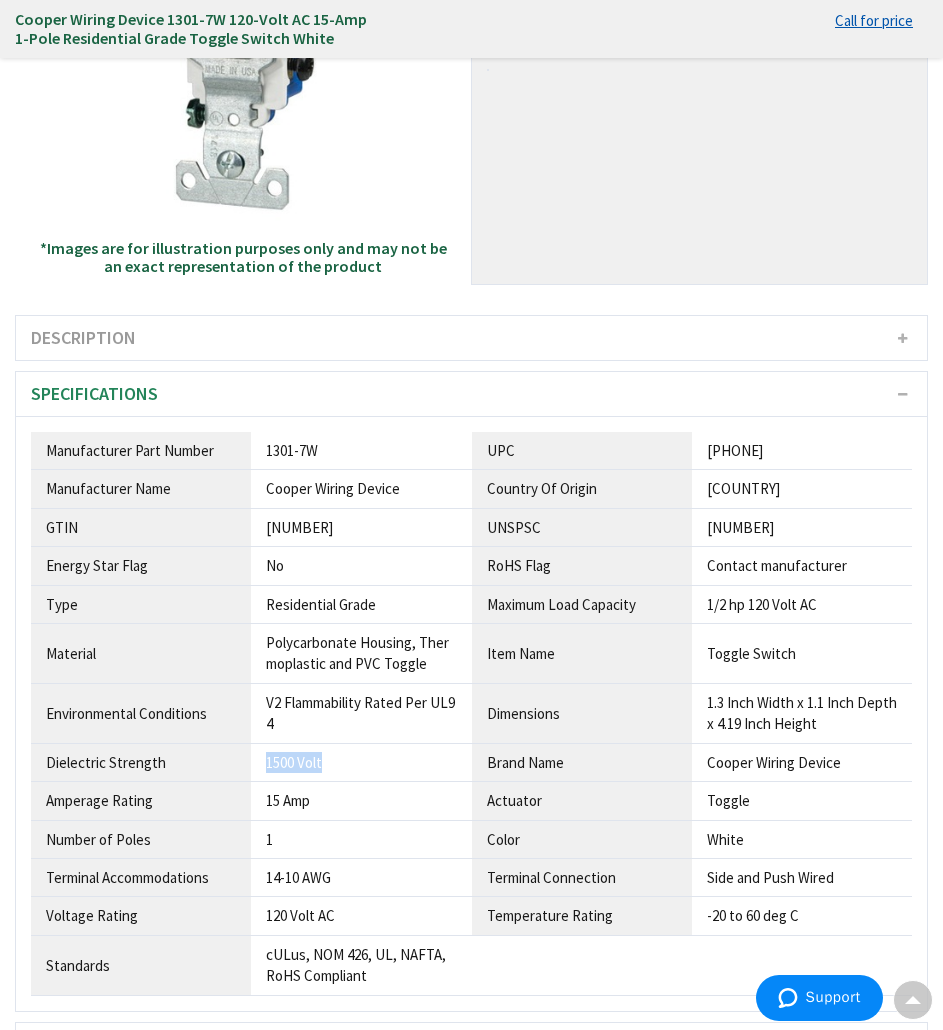 drag, startPoint x: 253, startPoint y: 738, endPoint x: 371, endPoint y: 748, distance: 118.42297 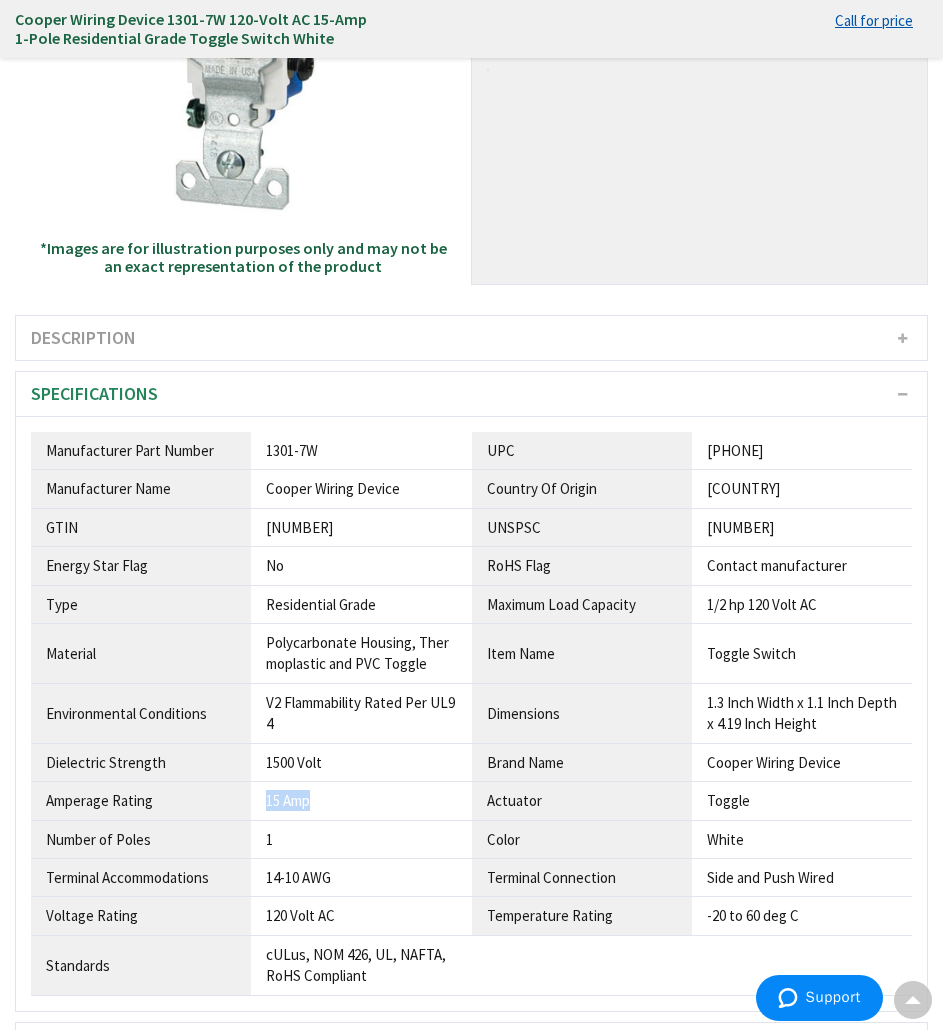 drag, startPoint x: 263, startPoint y: 783, endPoint x: 315, endPoint y: 787, distance: 52.153618 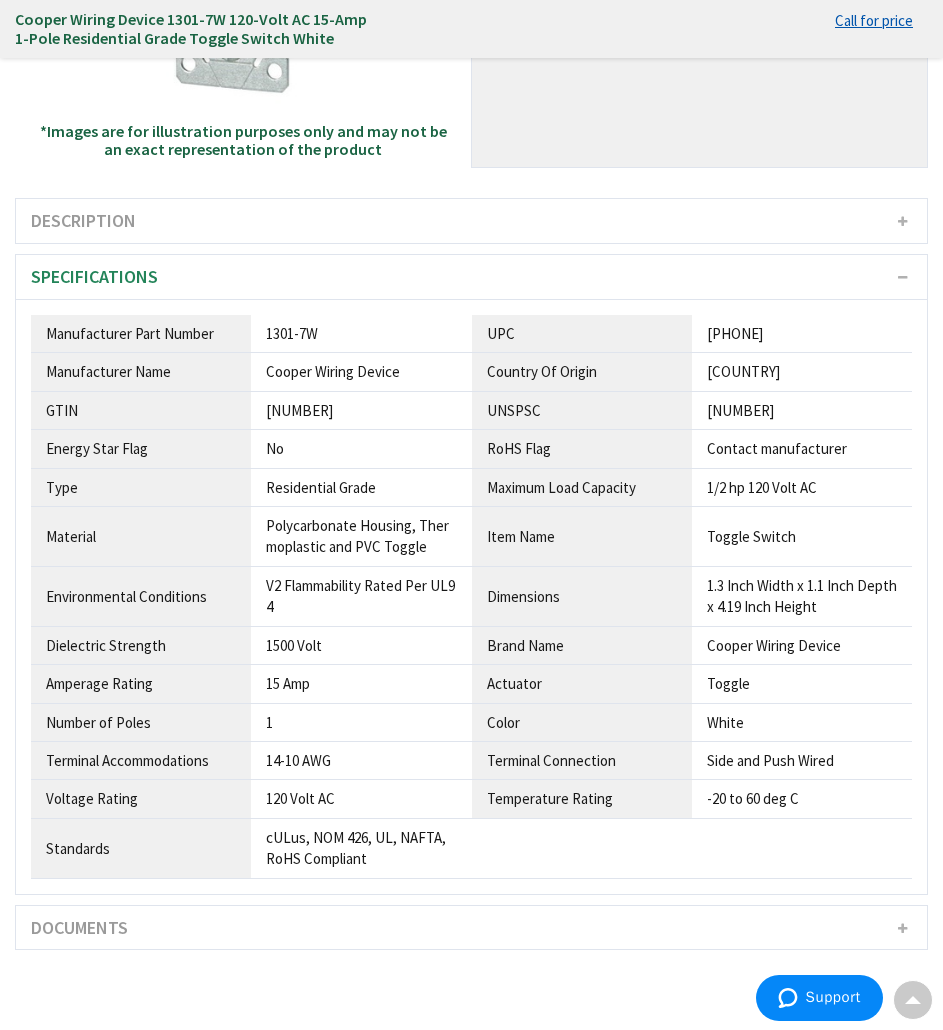 scroll, scrollTop: 460, scrollLeft: 0, axis: vertical 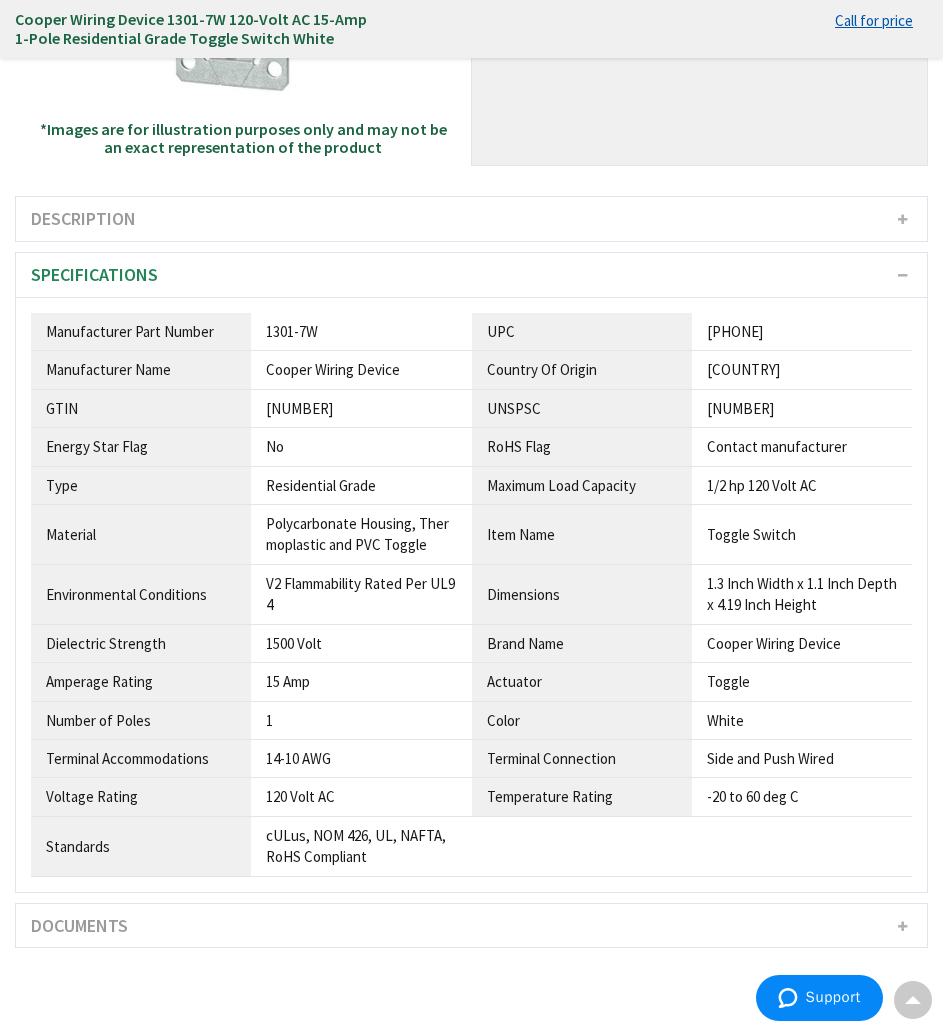 click on "120 Volt AC" at bounding box center [361, 331] 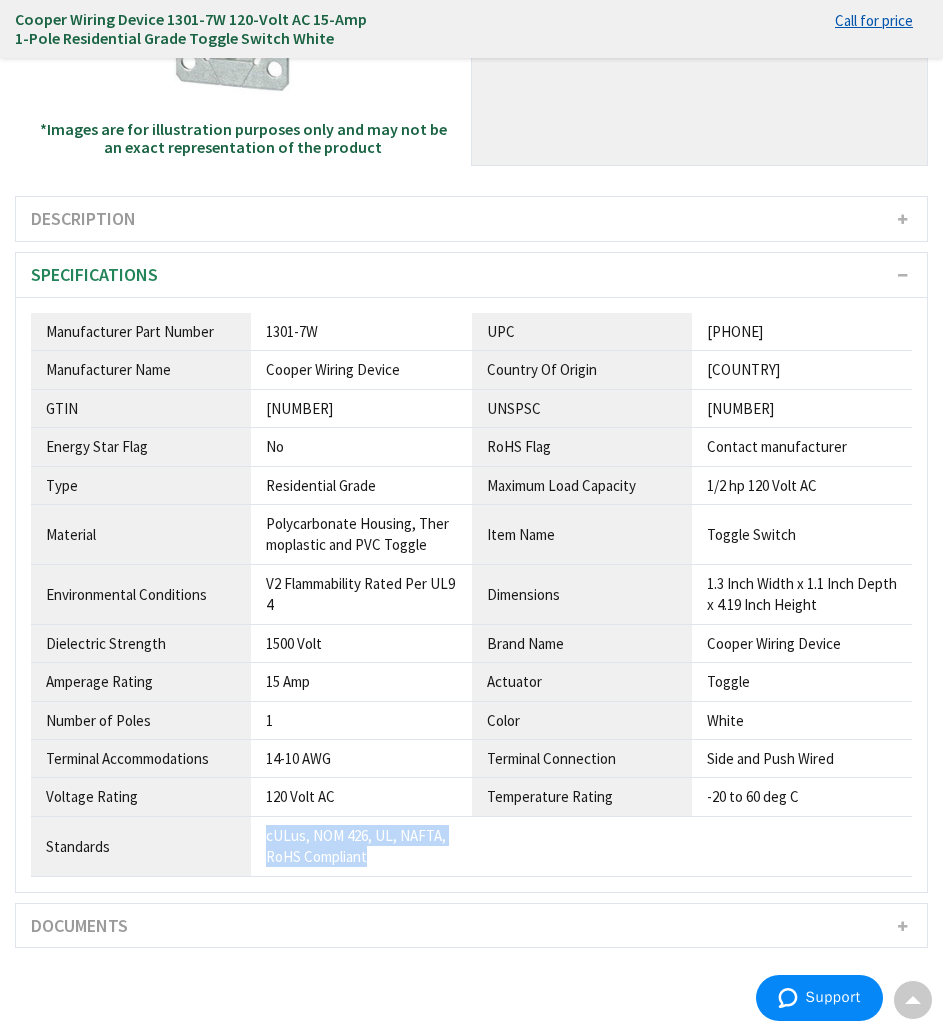 drag, startPoint x: 253, startPoint y: 801, endPoint x: 409, endPoint y: 838, distance: 160.32779 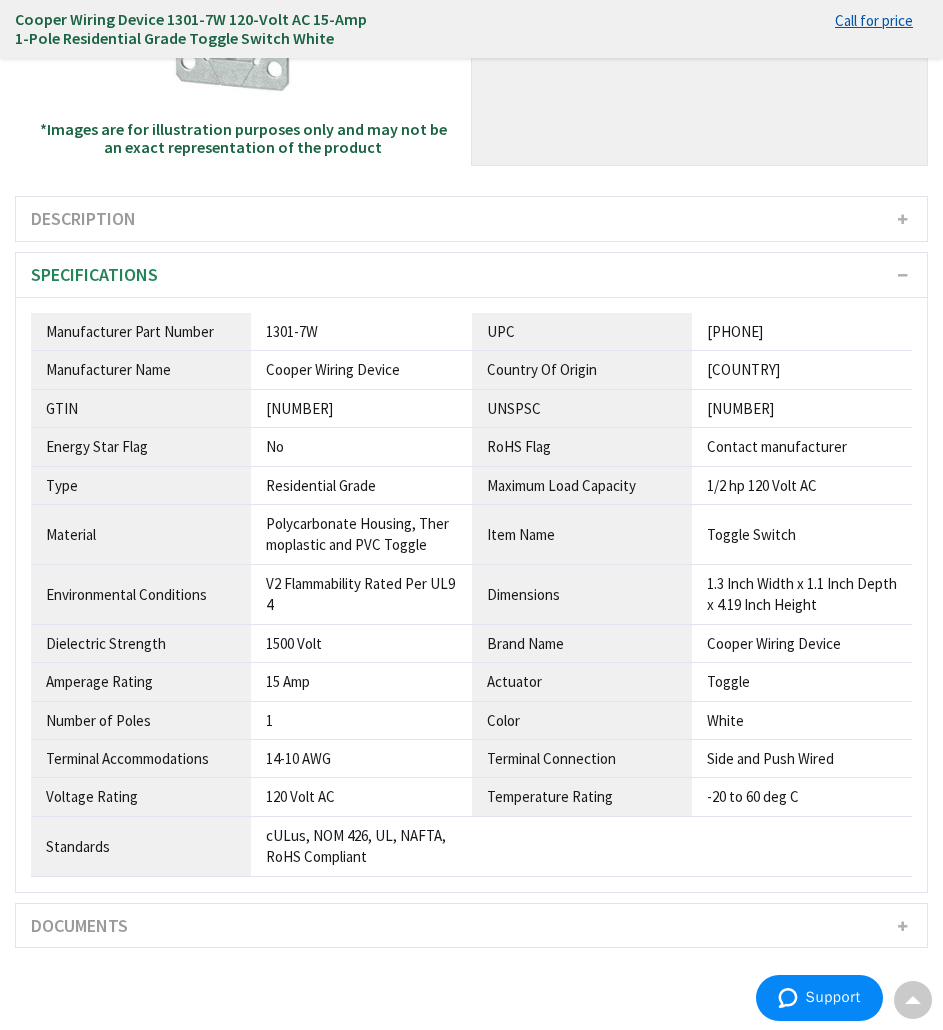 click on "14-10 AWG" at bounding box center [361, 332] 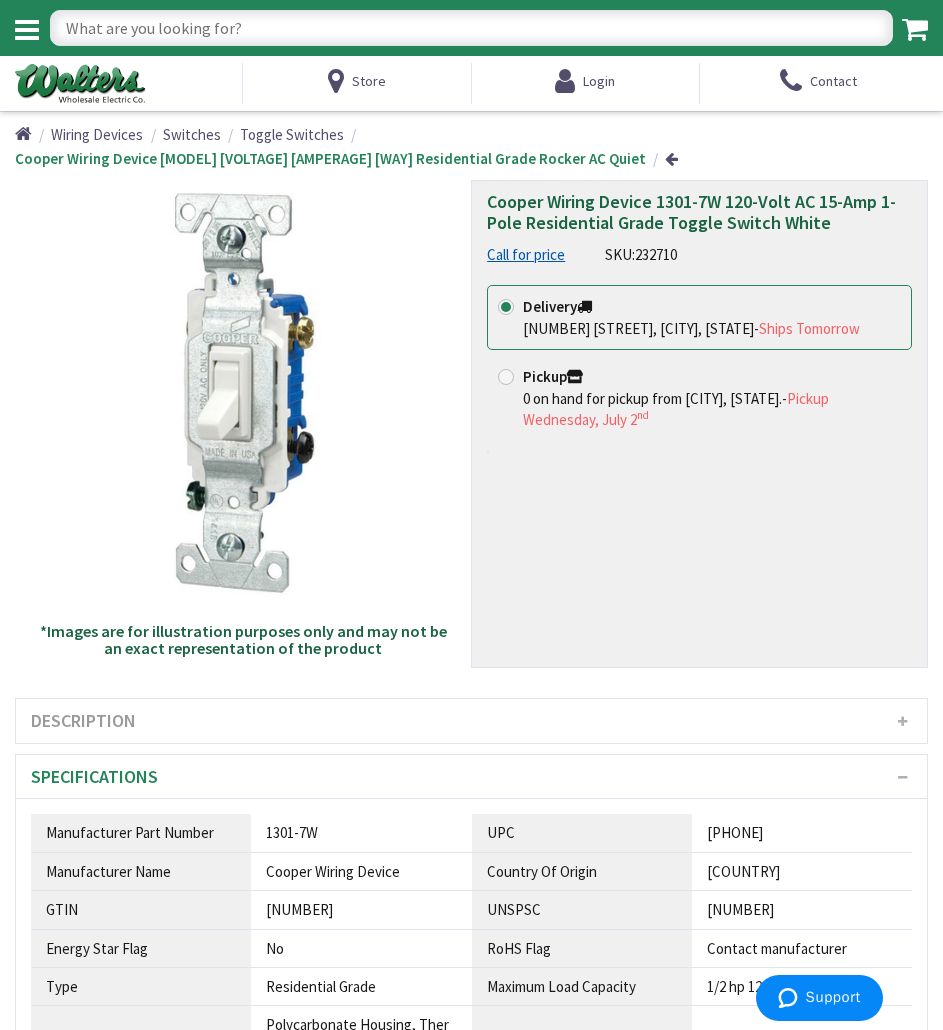 click at bounding box center [471, 28] 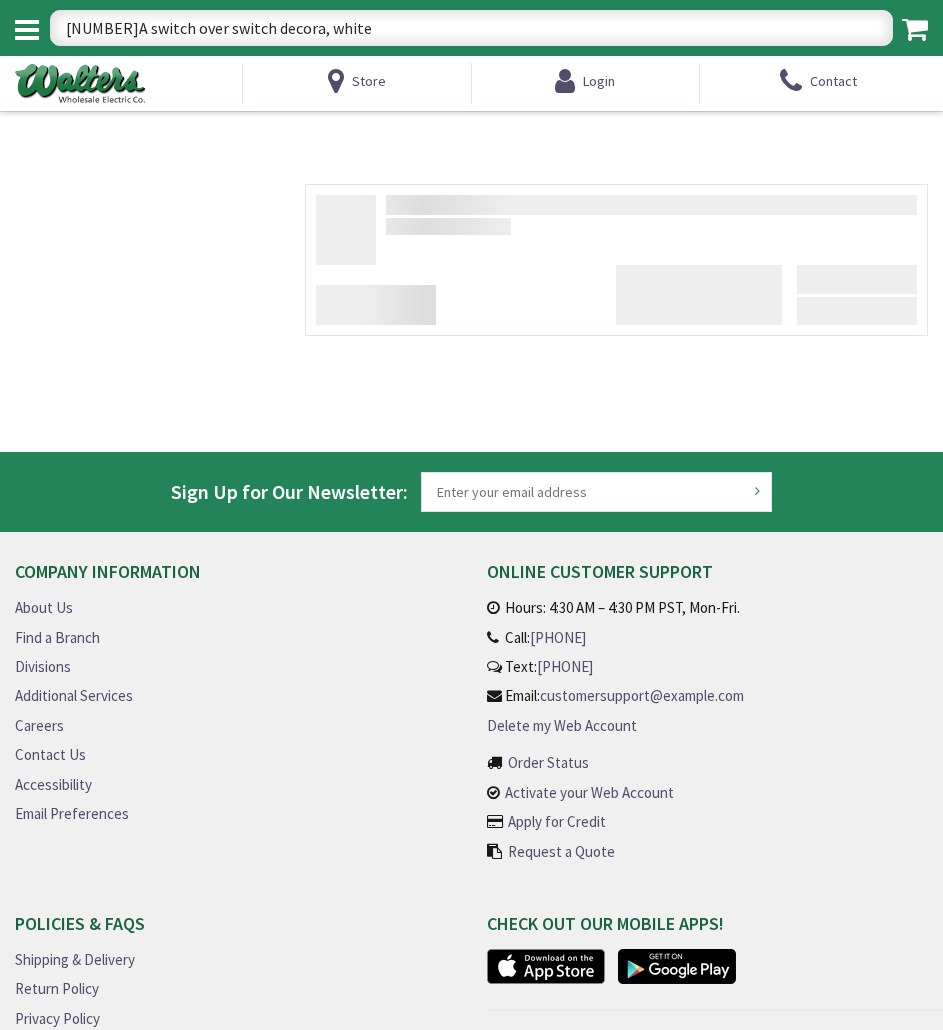 scroll, scrollTop: 0, scrollLeft: 0, axis: both 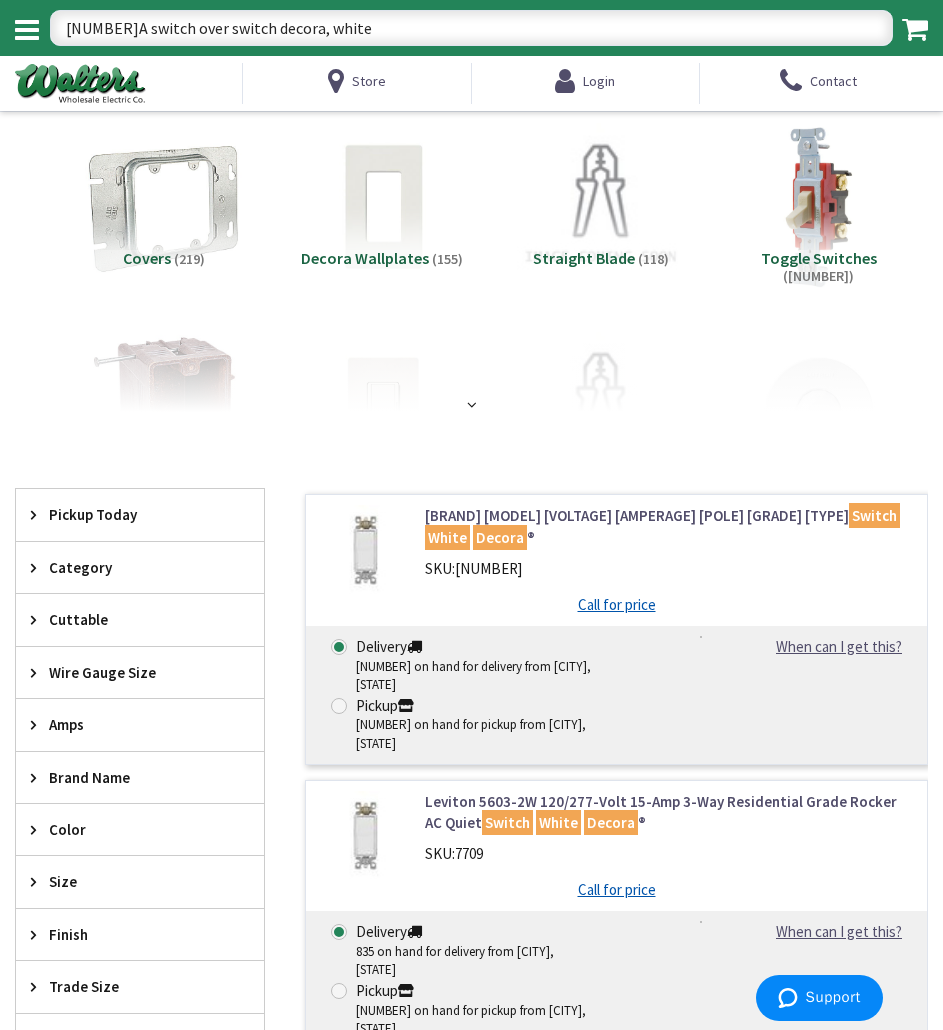 click on "Leviton 5601-2W 120/277-Volt AC 15-Amp 1-Pole Residential Grade Rocker AC Quiet Switch White Decora ®
SKU:  7687
Call for price
Delivery
4351 on hand for delivery from [CITY], [STATE]" at bounding box center [616, 629] 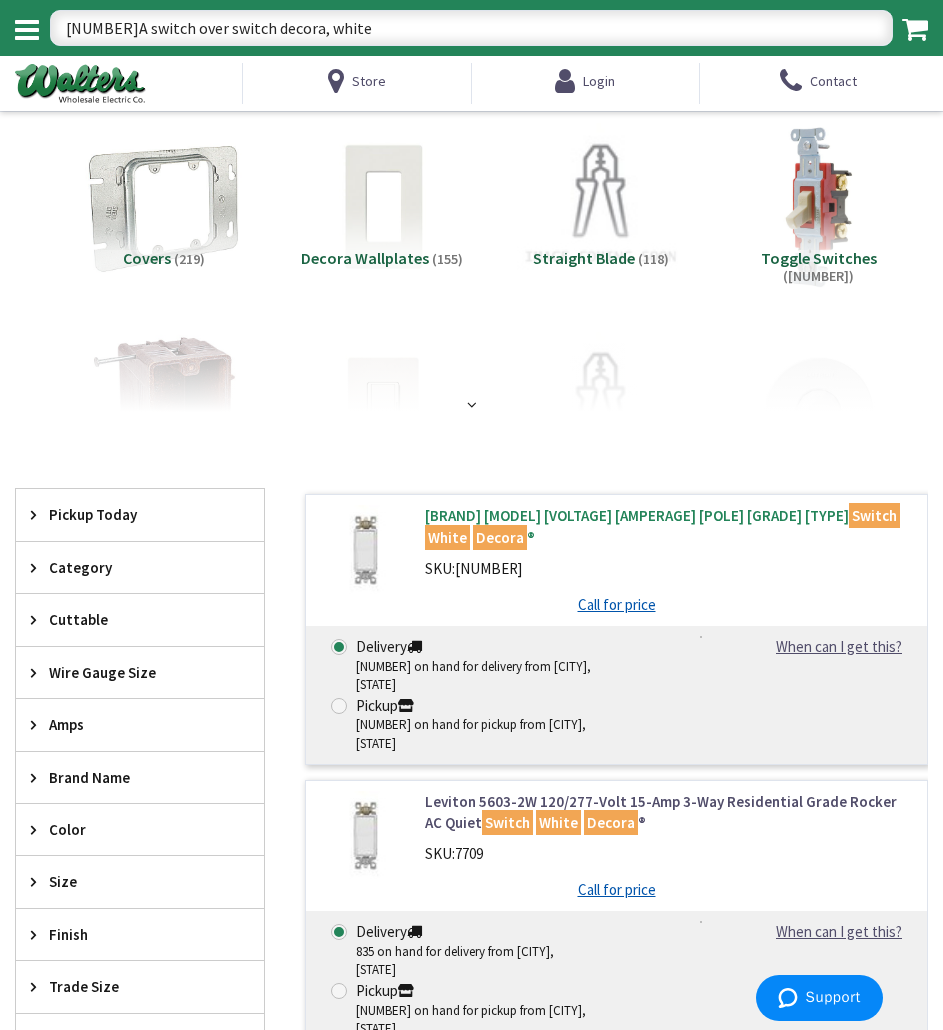 click on "Leviton 5601-2W 120/277-Volt AC 15-Amp 1-Pole Residential Grade Rocker AC Quiet  Switch   White   Decora ®" at bounding box center (669, 526) 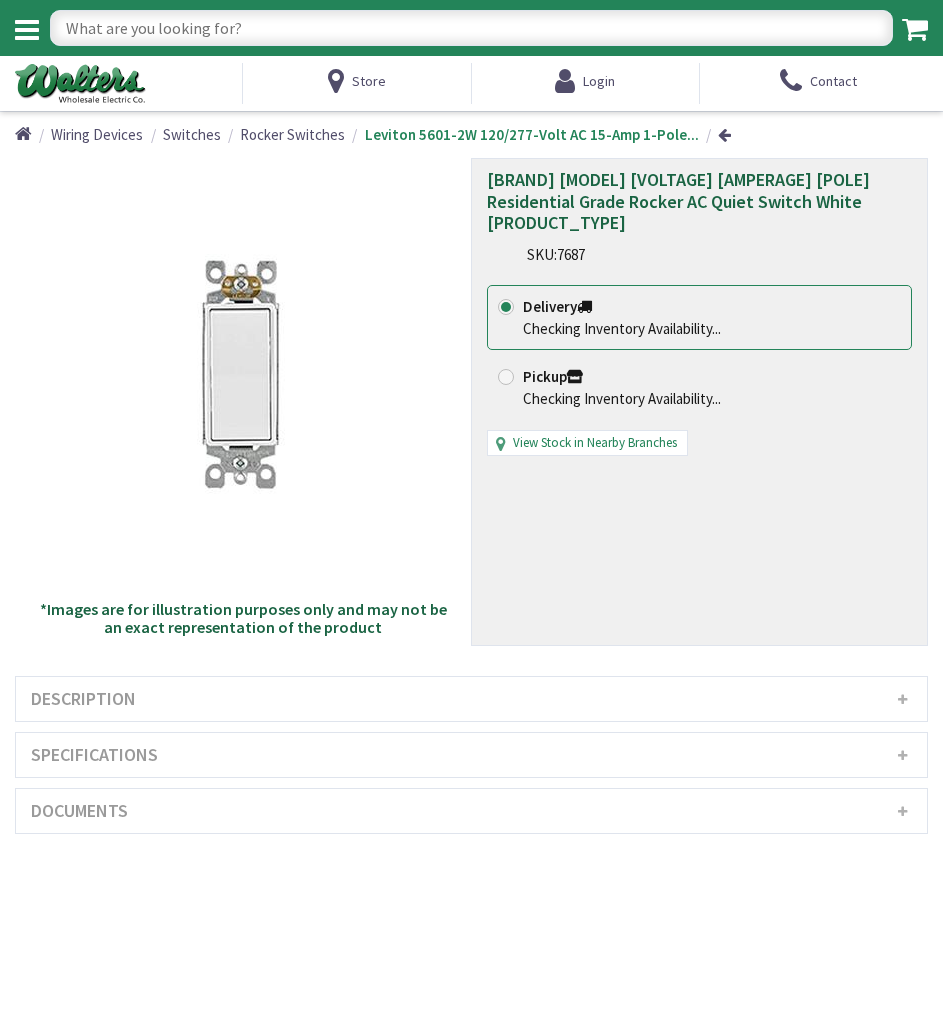 scroll, scrollTop: 0, scrollLeft: 0, axis: both 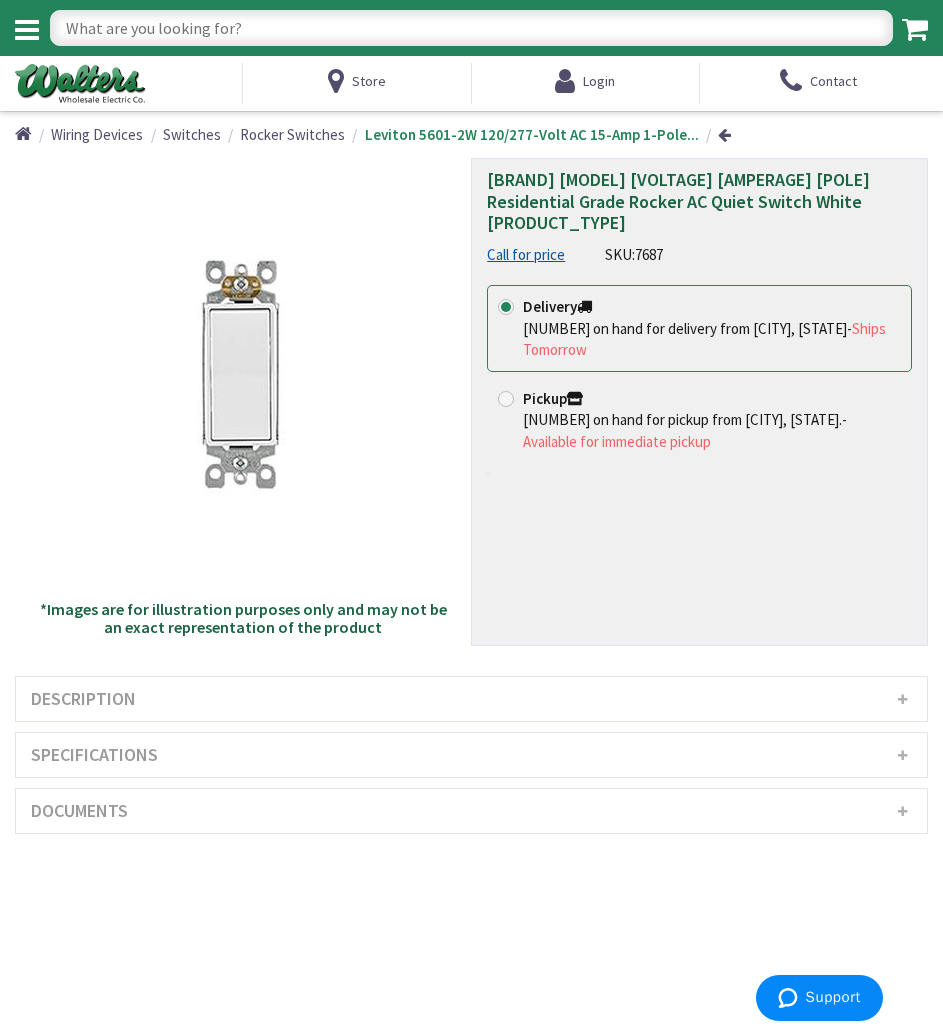 click on "Specifications" at bounding box center [471, 755] 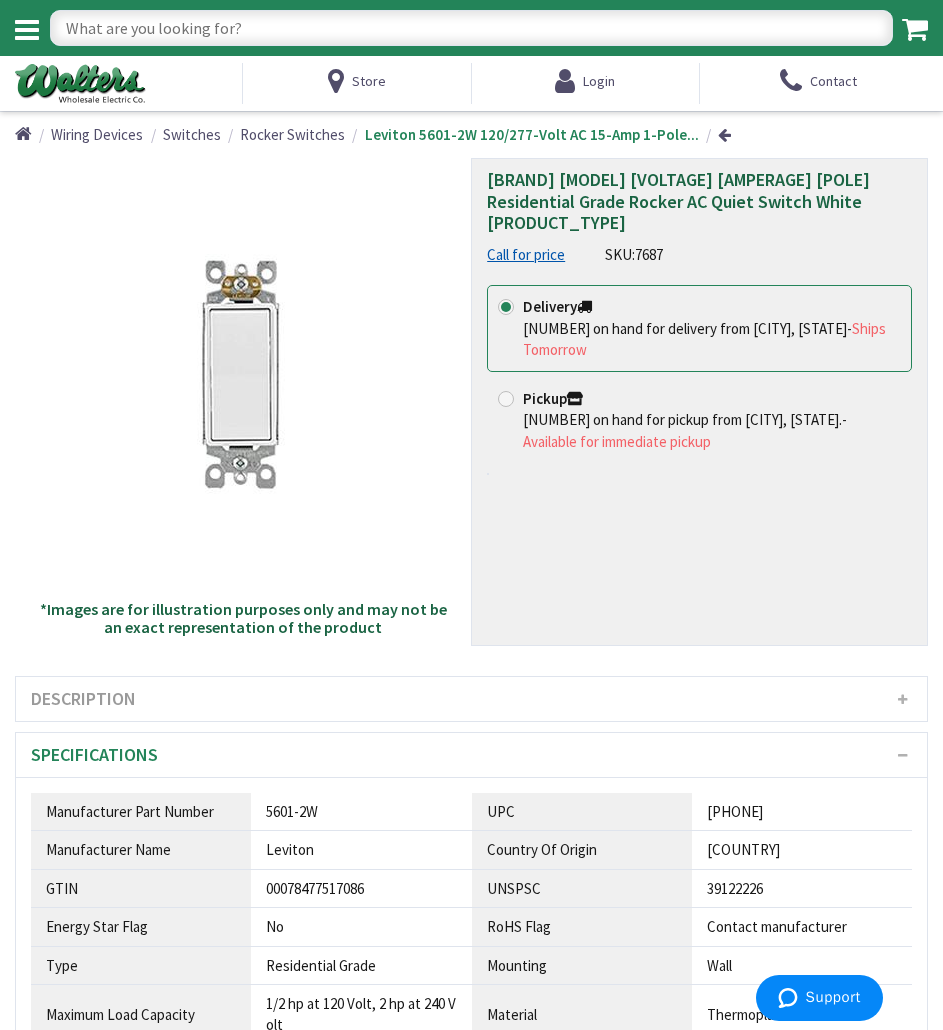 scroll, scrollTop: 156, scrollLeft: 0, axis: vertical 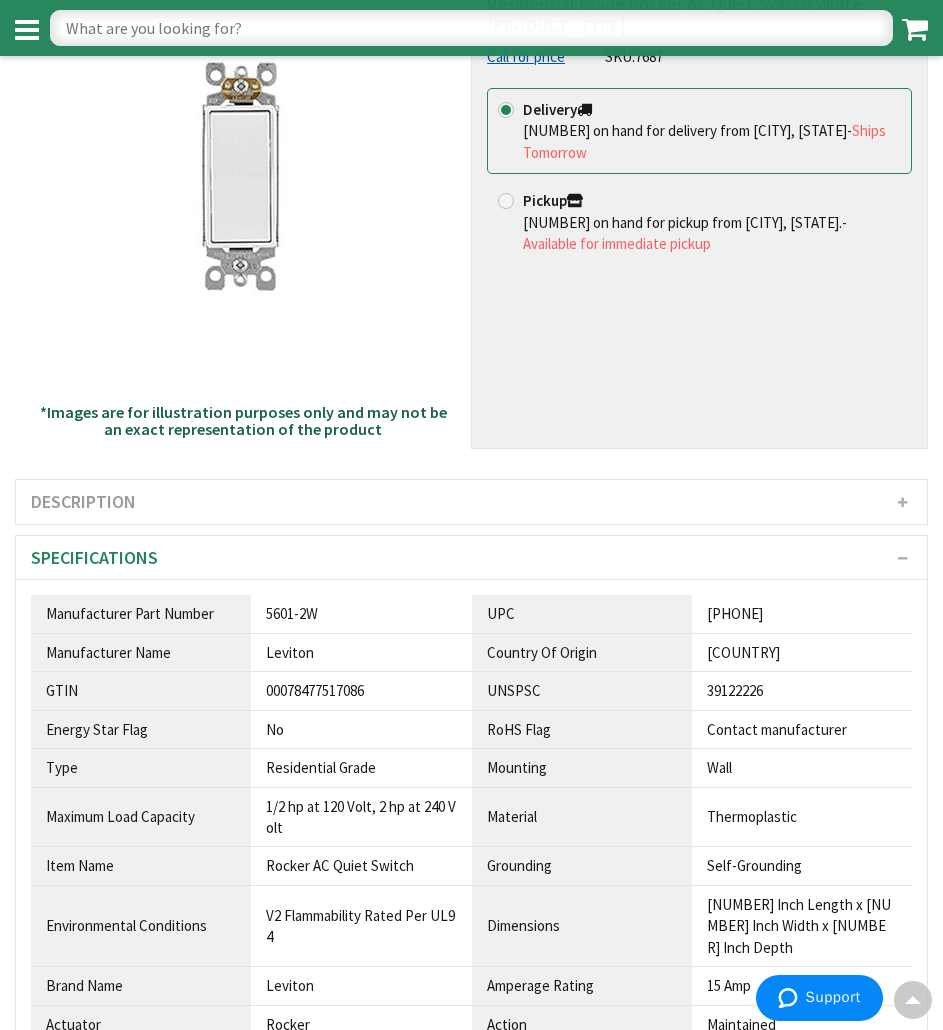 click on "5601-2W" at bounding box center [361, 613] 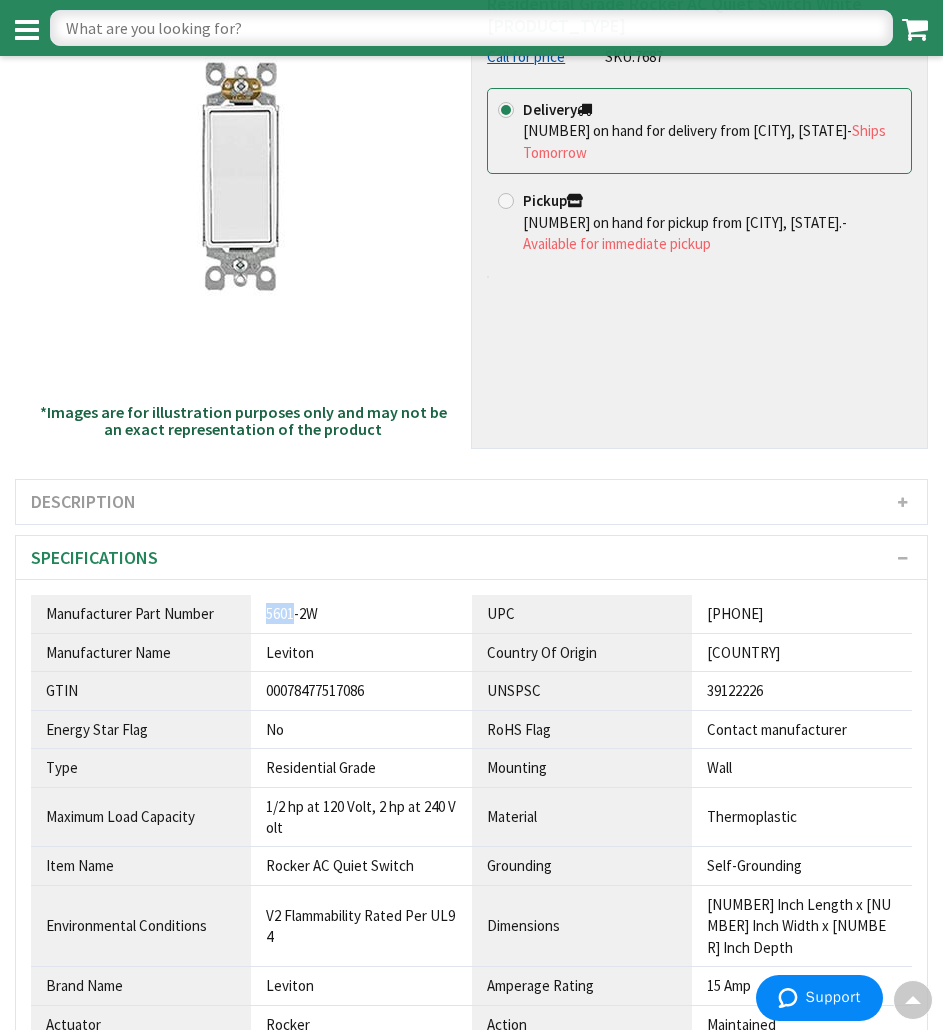 click on "5601-2W" at bounding box center [361, 613] 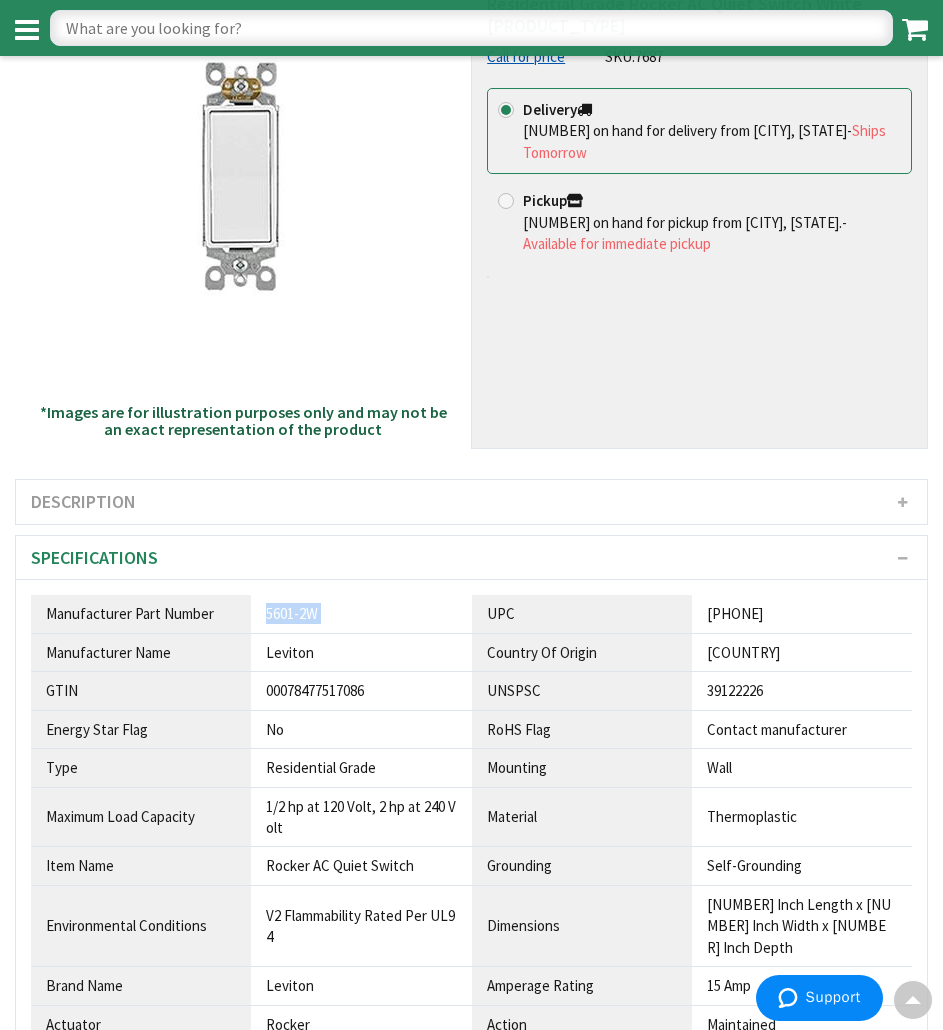 click on "5601-2W" at bounding box center [361, 613] 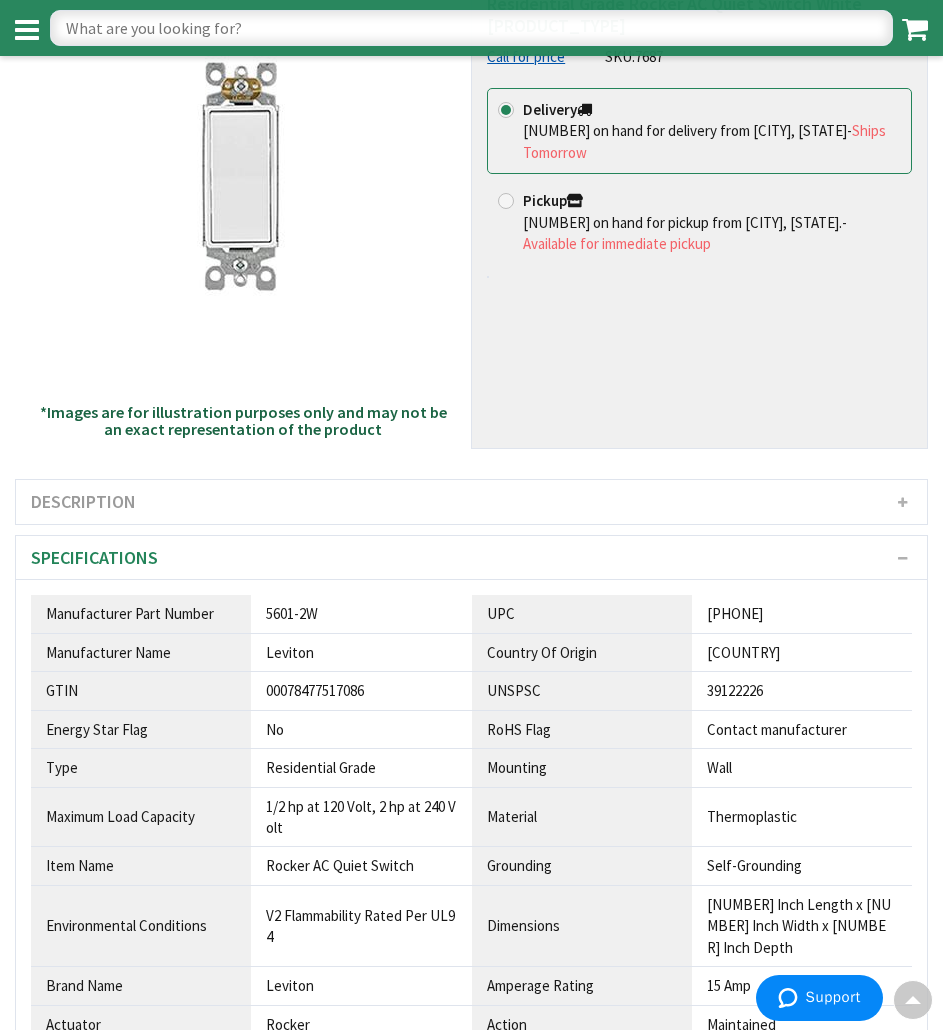 click on "Manufacturer Part Number" at bounding box center [141, 614] 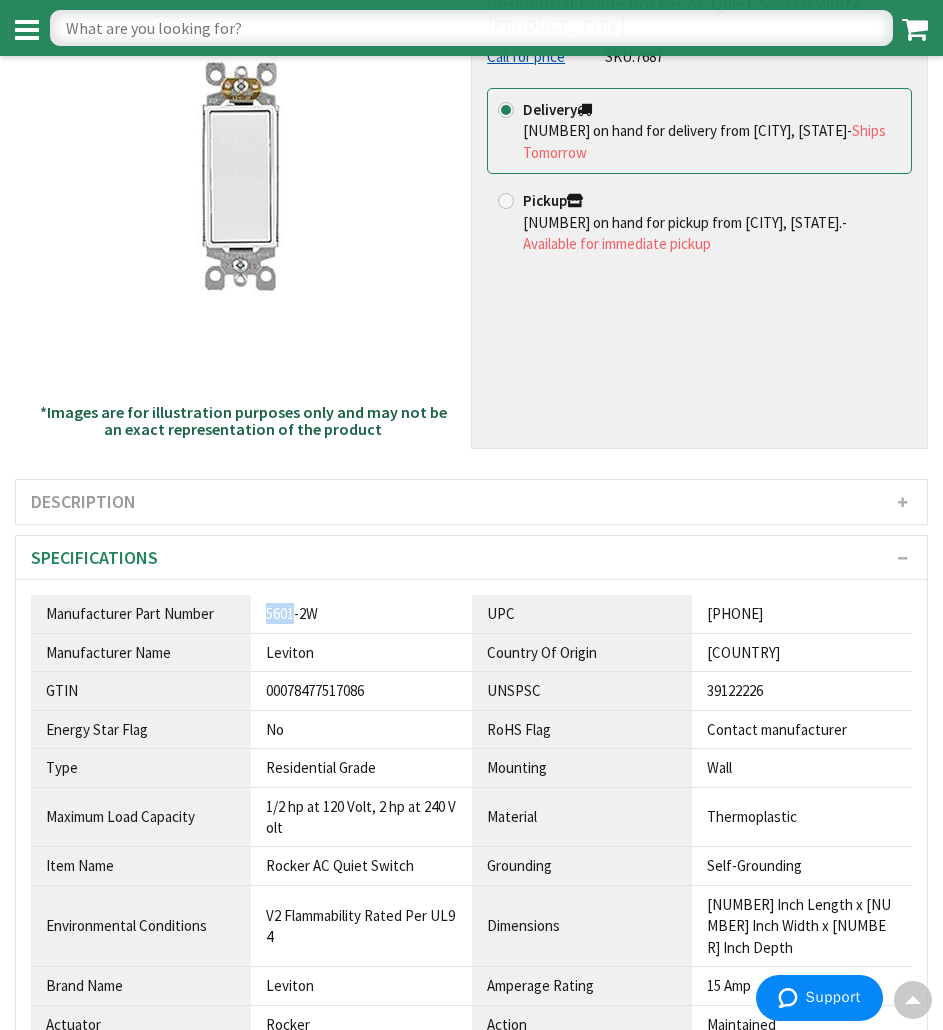 click on "5601-2W" at bounding box center (361, 613) 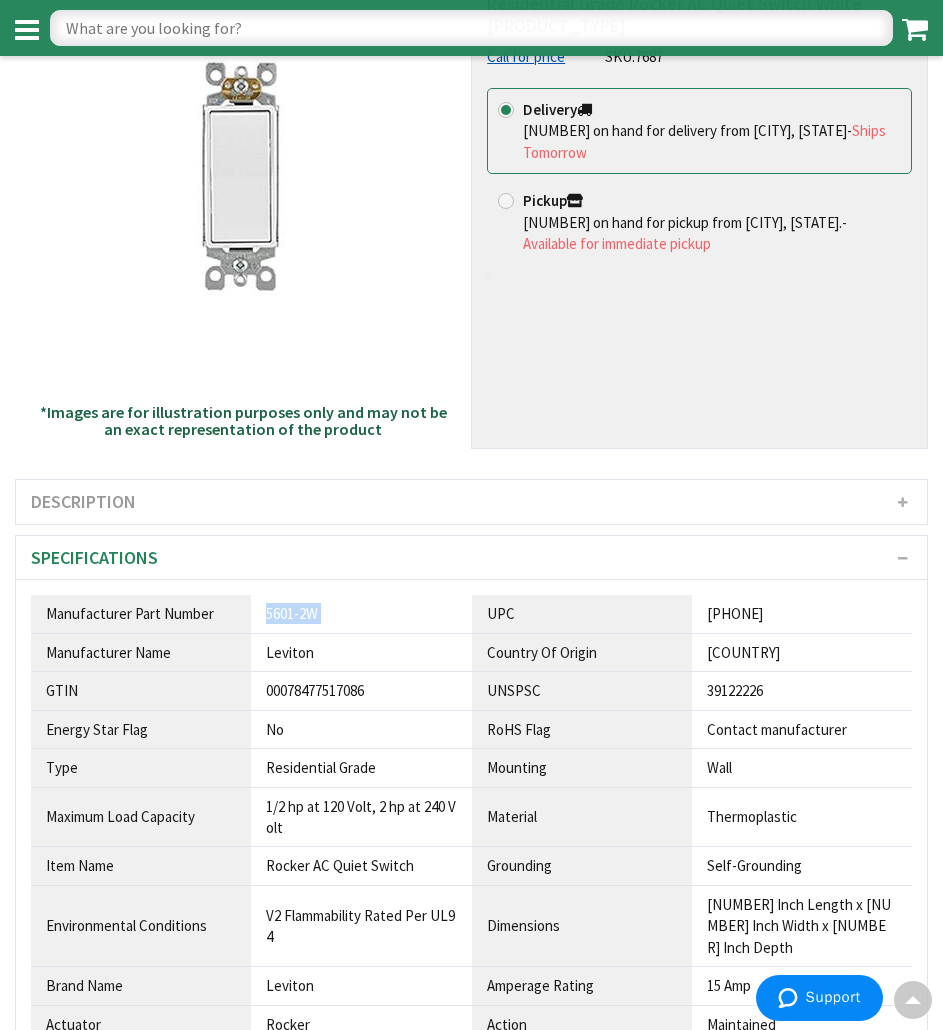 click on "5601-2W" at bounding box center [361, 613] 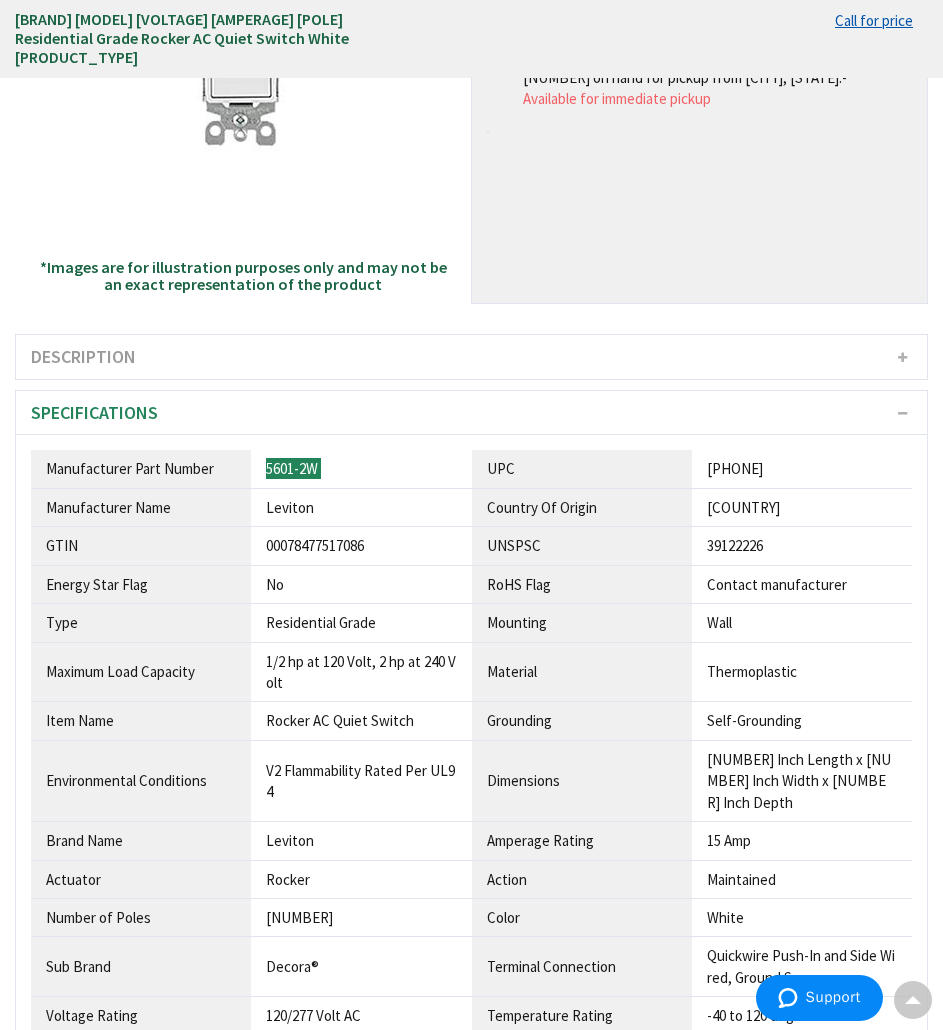scroll, scrollTop: 302, scrollLeft: 0, axis: vertical 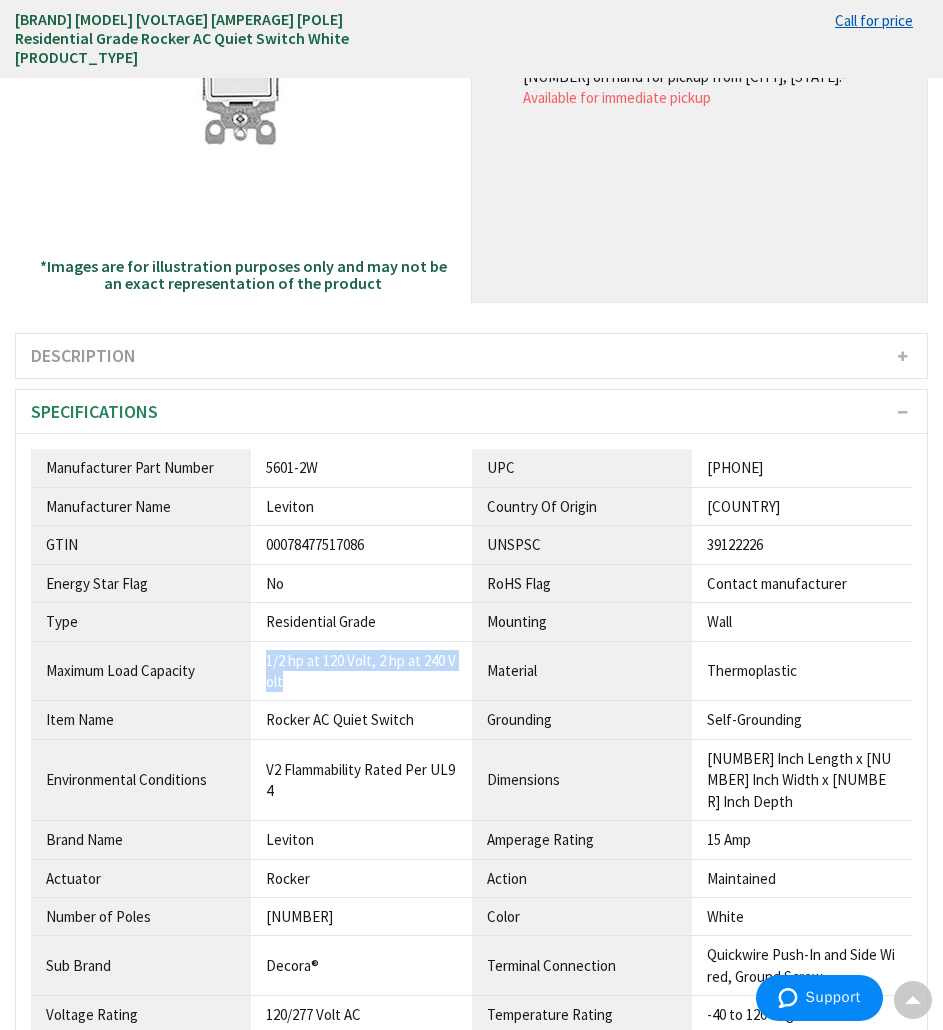 drag, startPoint x: 266, startPoint y: 652, endPoint x: 331, endPoint y: 689, distance: 74.793045 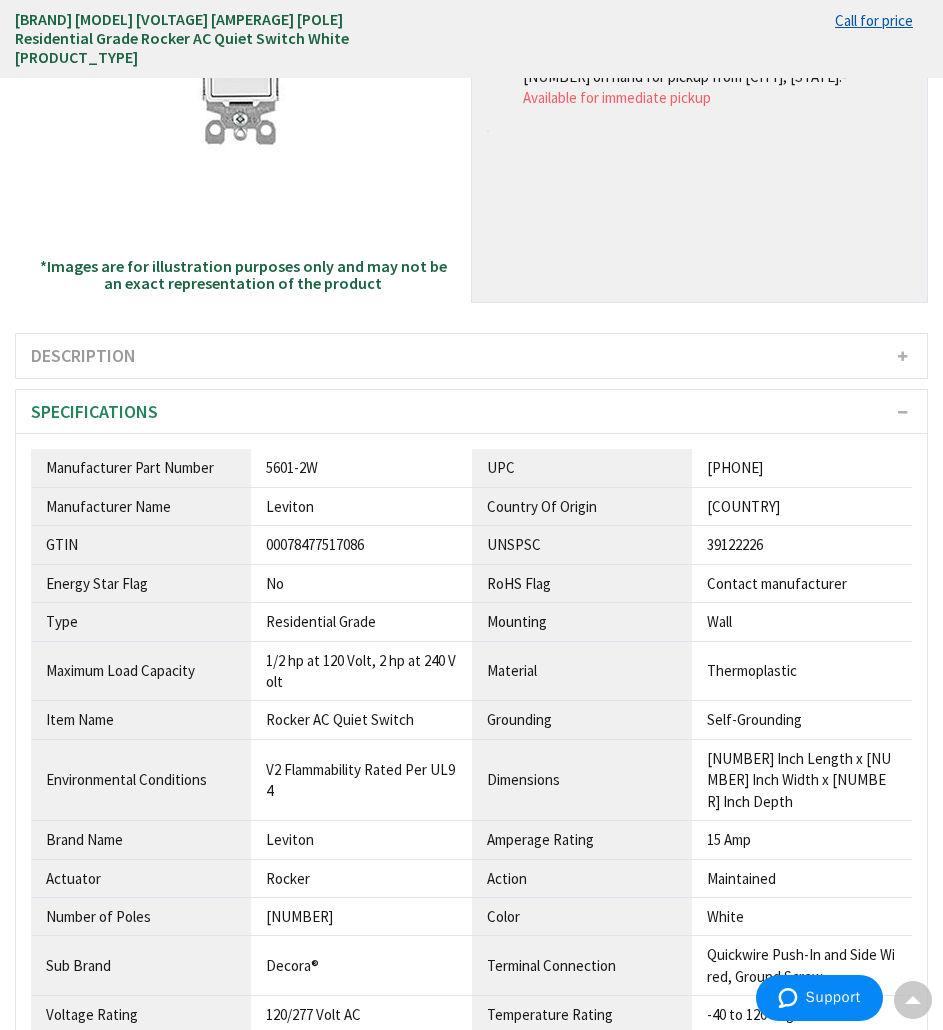 click on "Rocker AC Quiet Switch" at bounding box center [361, 467] 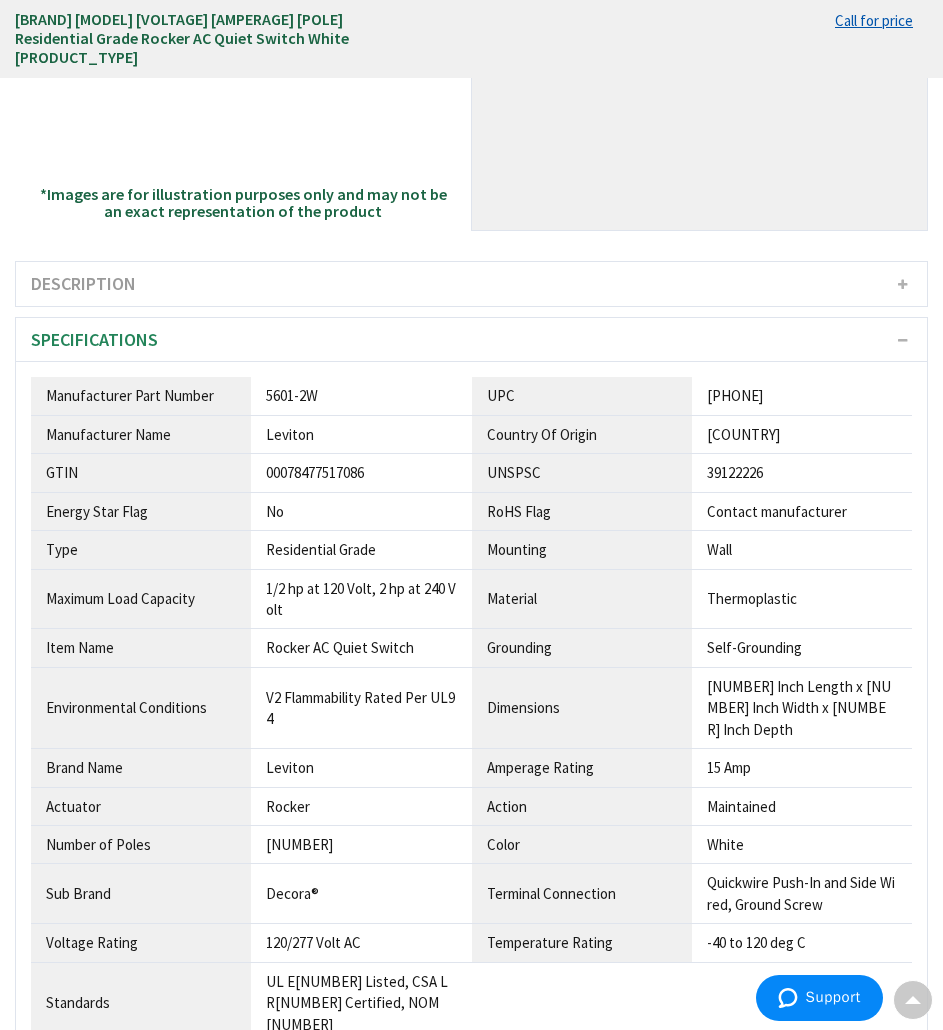 scroll, scrollTop: 375, scrollLeft: 0, axis: vertical 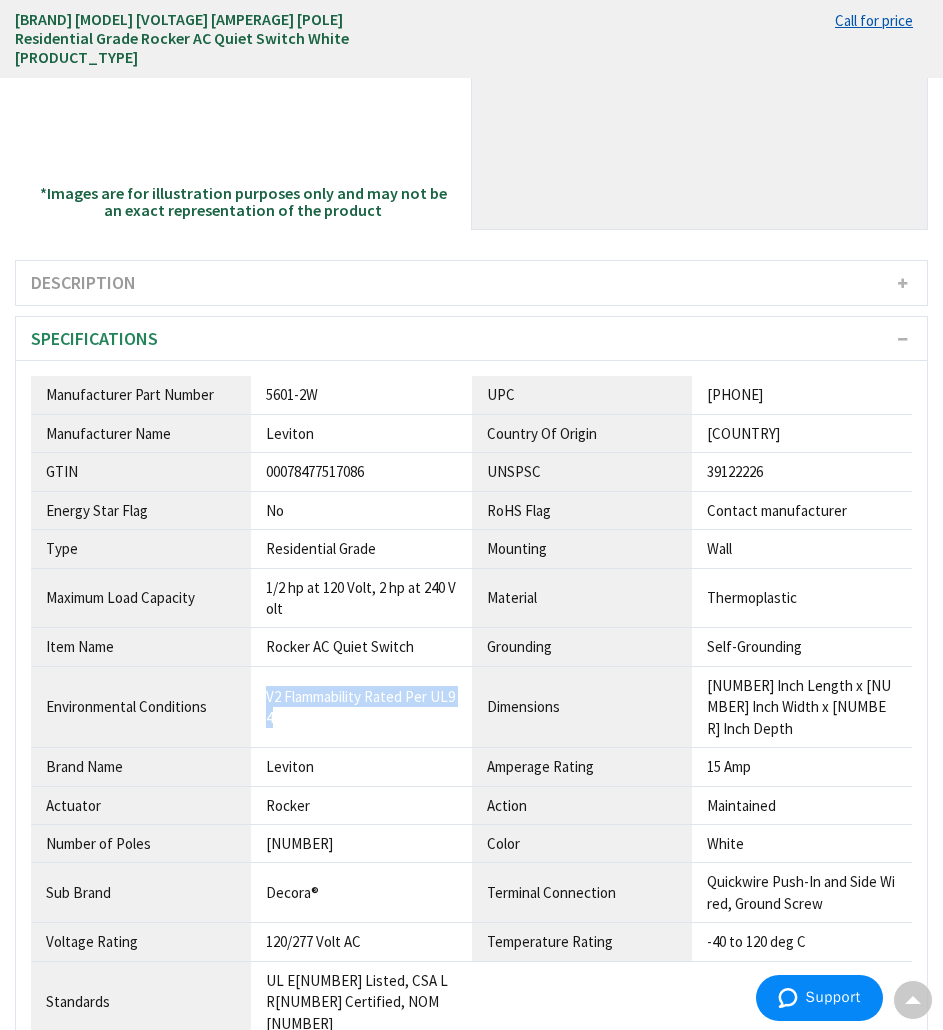 drag, startPoint x: 259, startPoint y: 686, endPoint x: 297, endPoint y: 703, distance: 41.62932 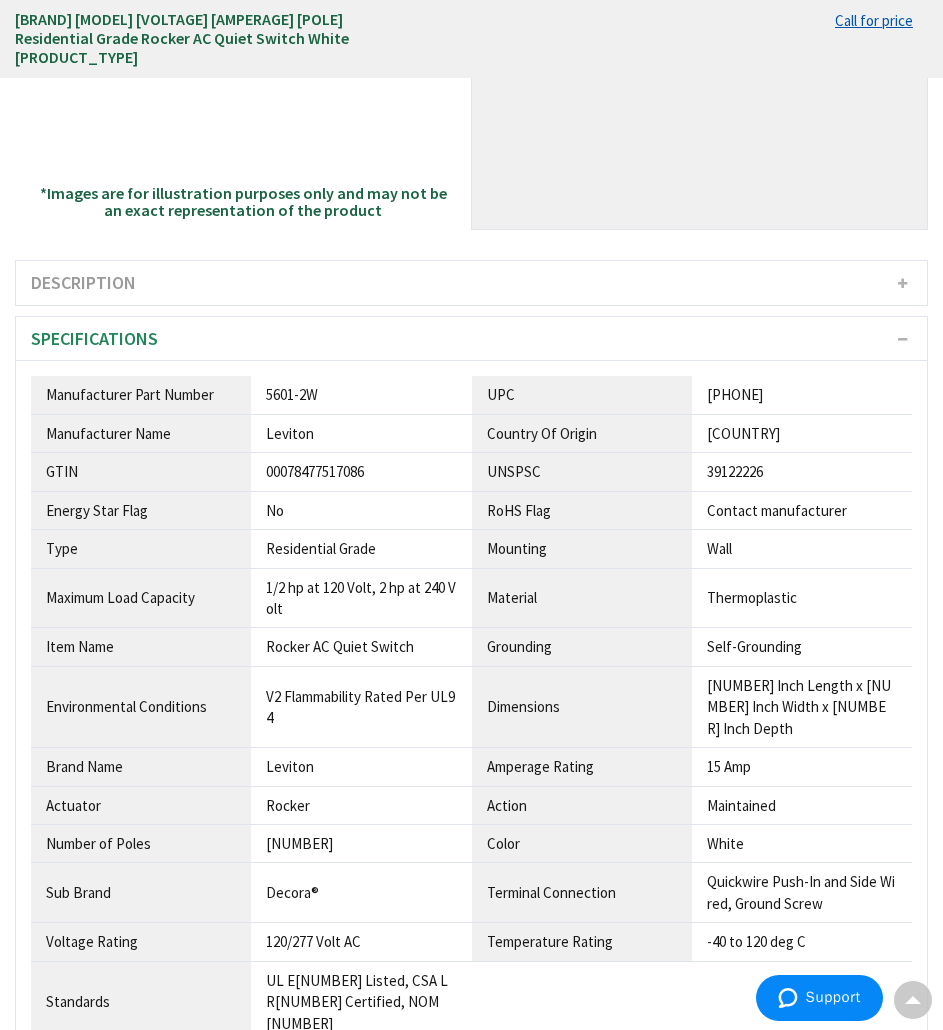 click on "Environmental Conditions" at bounding box center [141, 395] 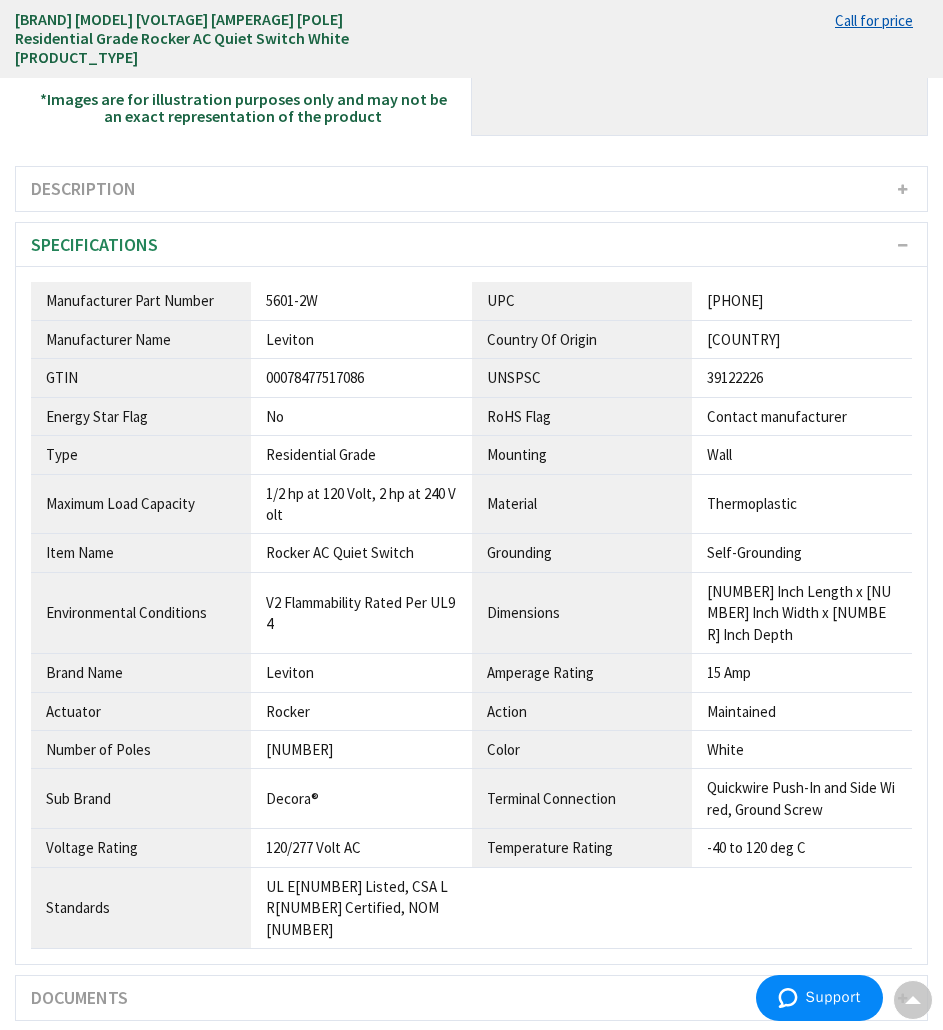 scroll, scrollTop: 470, scrollLeft: 0, axis: vertical 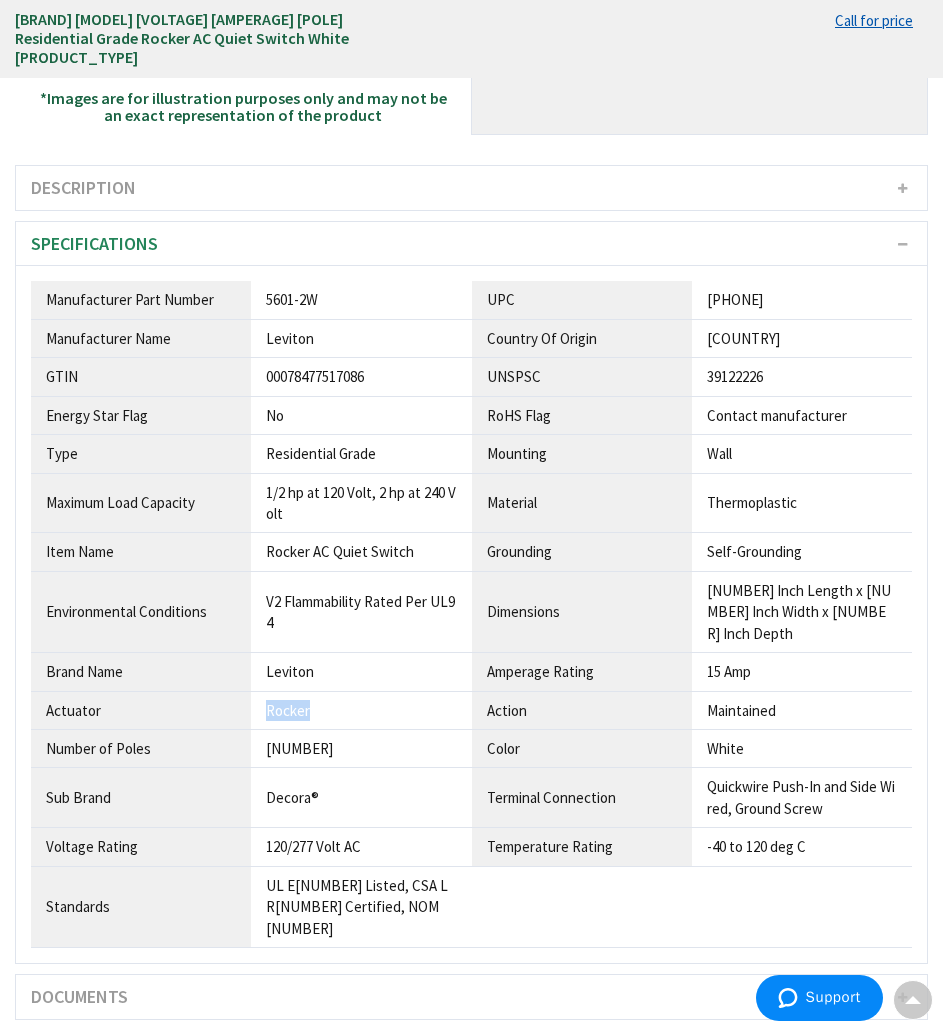 drag, startPoint x: 255, startPoint y: 688, endPoint x: 328, endPoint y: 697, distance: 73.552704 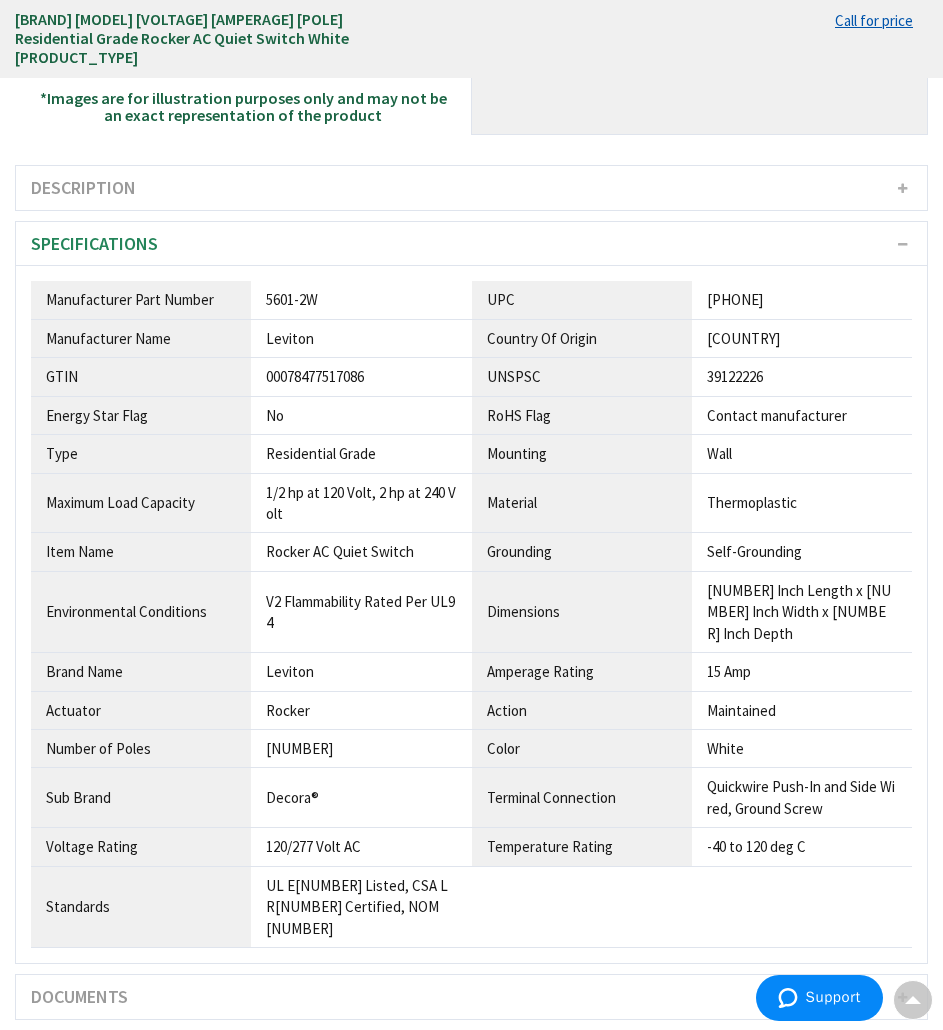 click on "UL E7458 Listed, CSA LR3413 Certified, NOM 057" at bounding box center [361, 299] 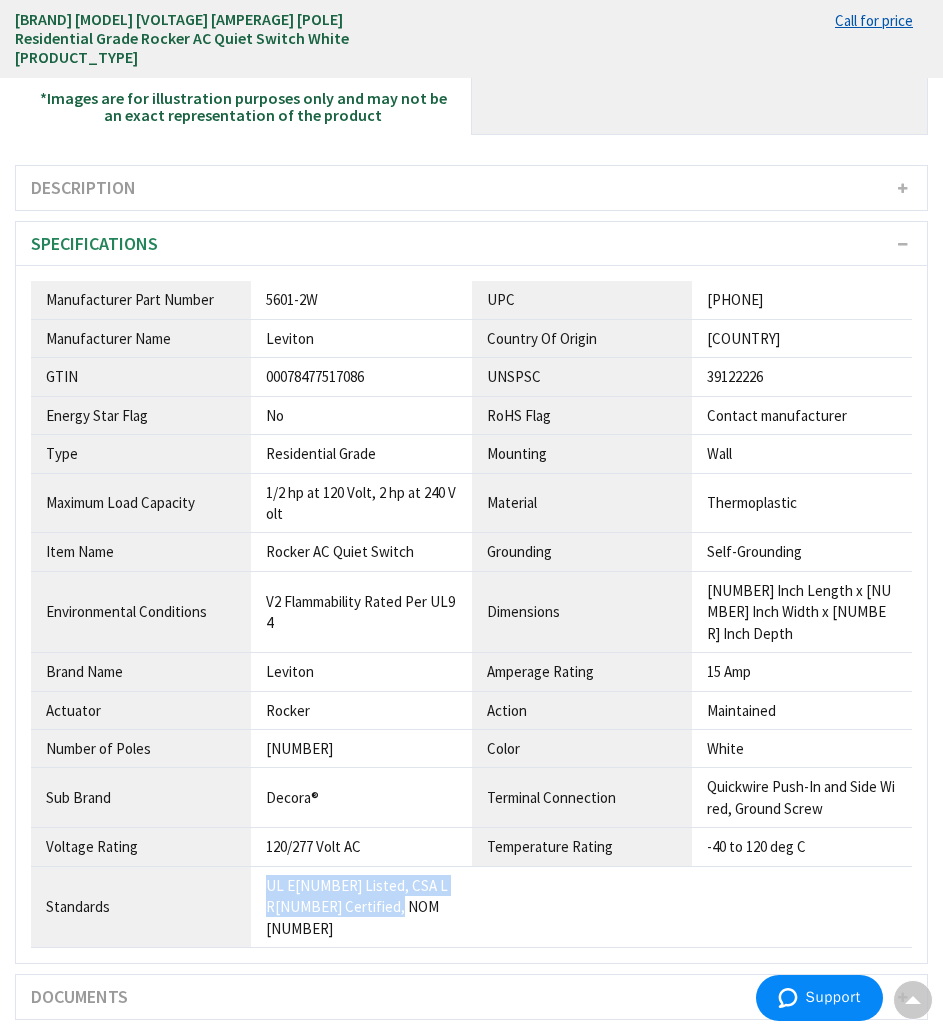 drag, startPoint x: 260, startPoint y: 862, endPoint x: 399, endPoint y: 890, distance: 141.7921 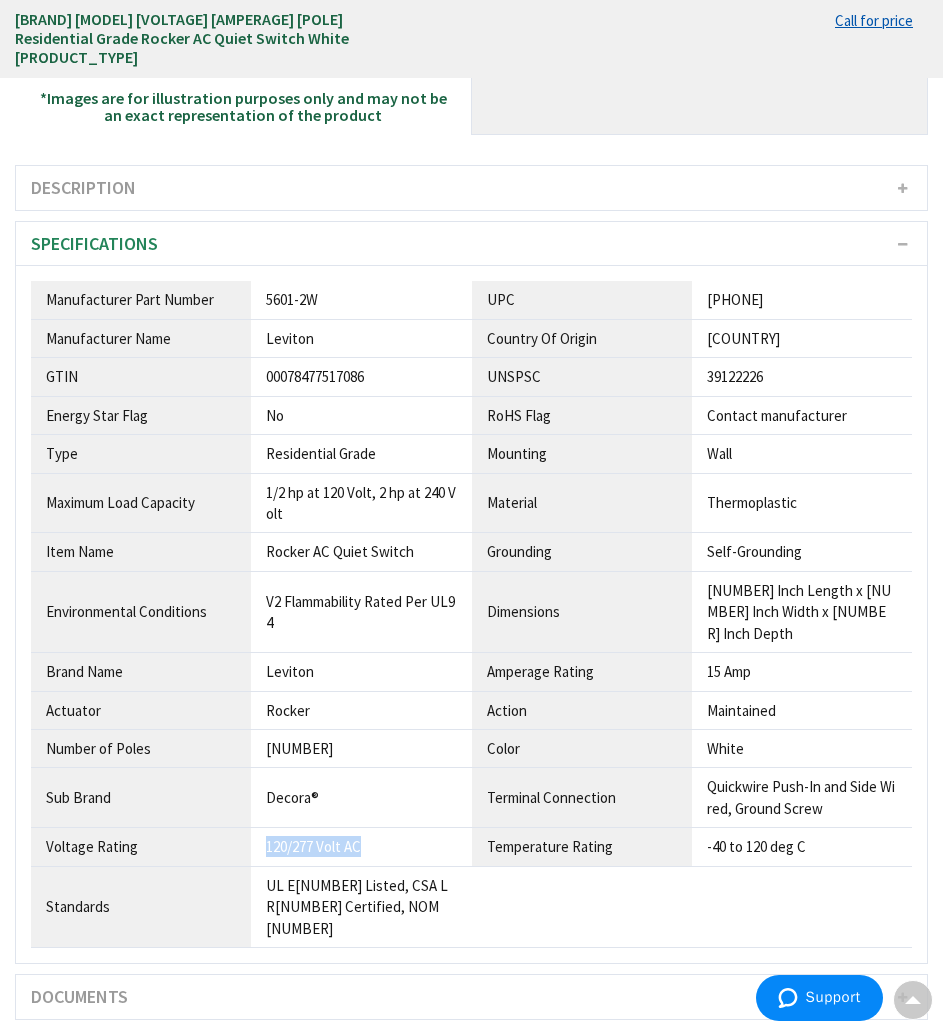 drag, startPoint x: 259, startPoint y: 822, endPoint x: 436, endPoint y: 825, distance: 177.02542 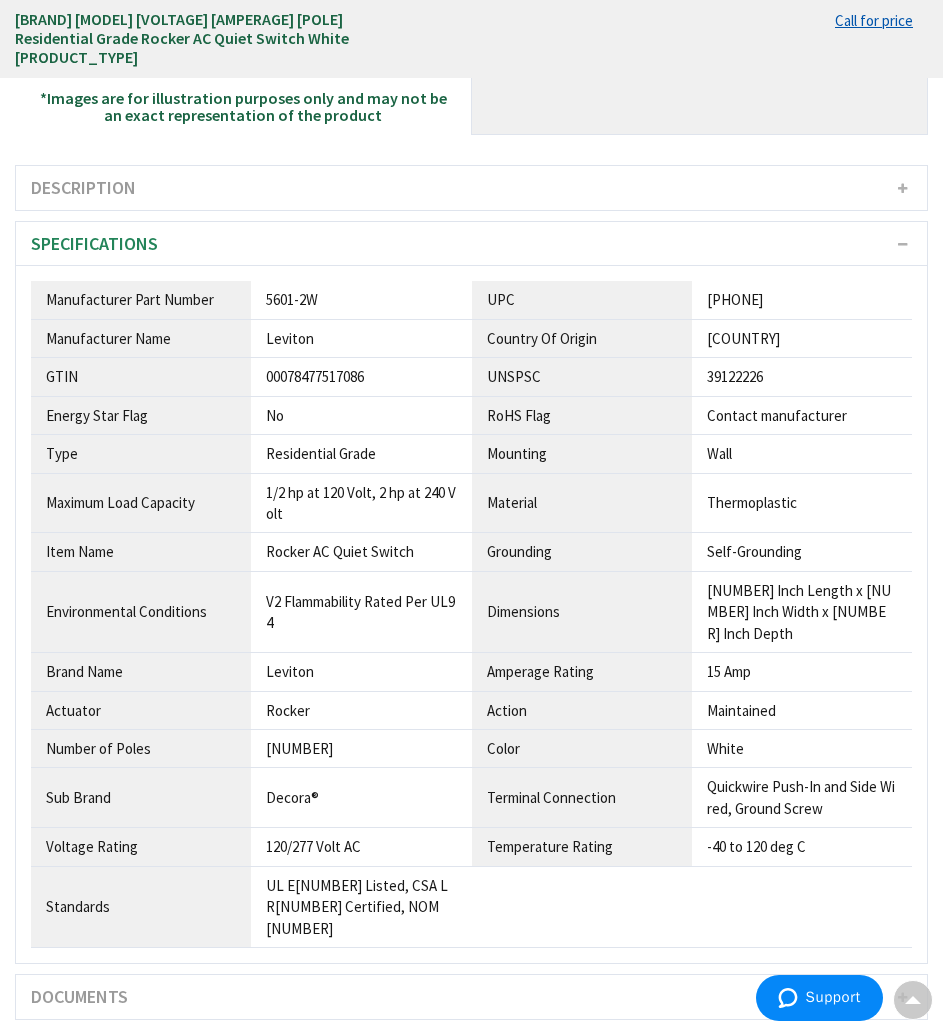 click on "Energy Star Flag" at bounding box center (141, 300) 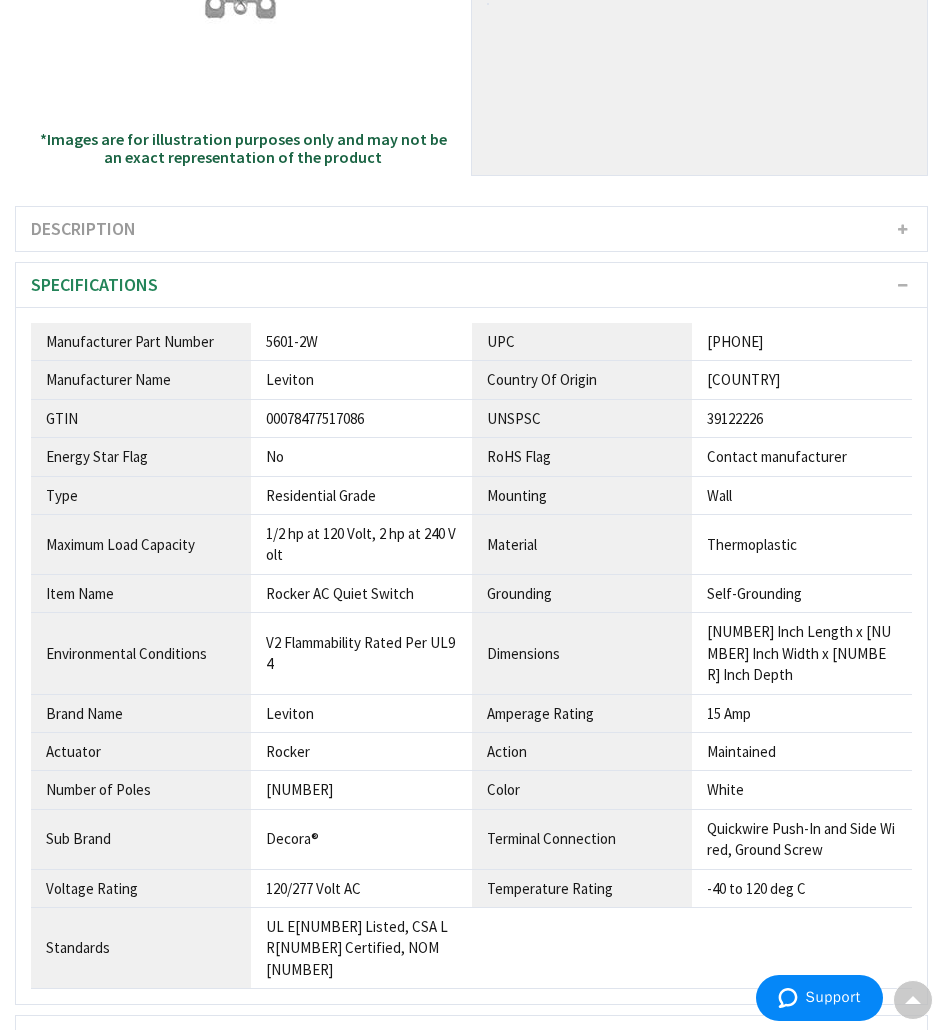 scroll, scrollTop: 0, scrollLeft: 0, axis: both 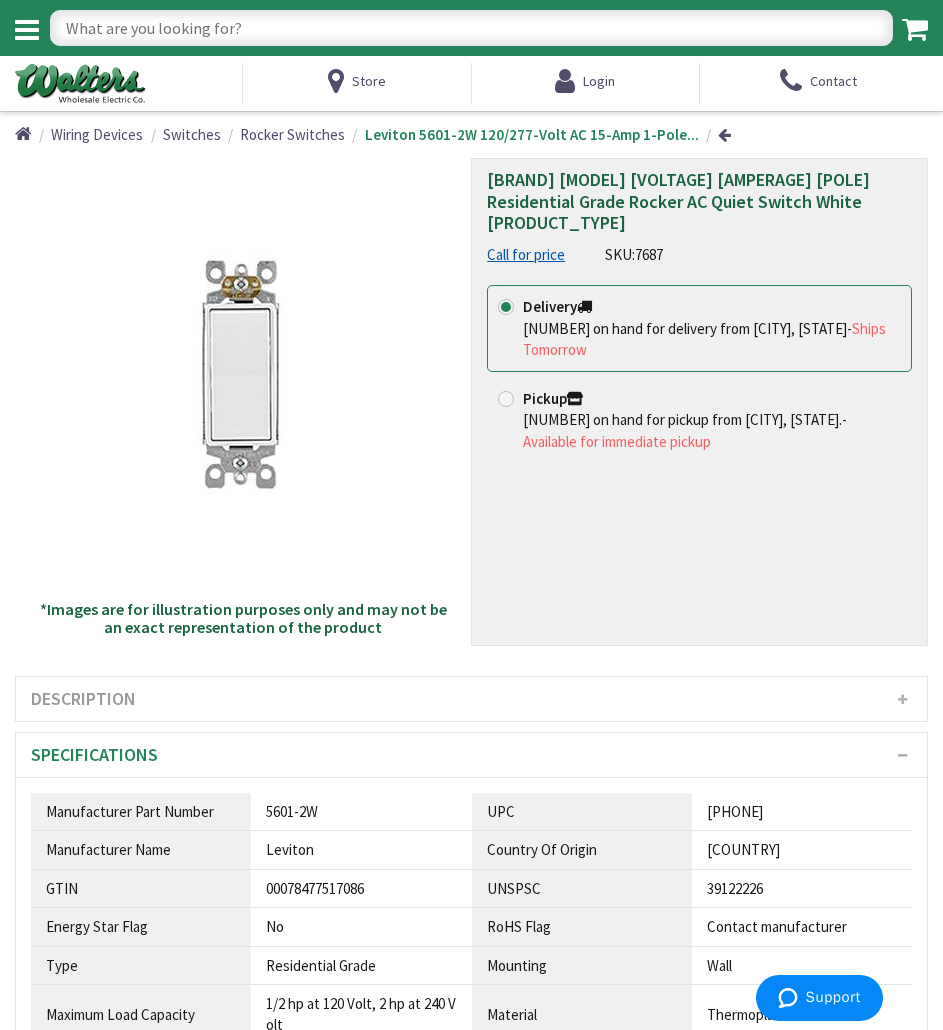 click at bounding box center (471, 28) 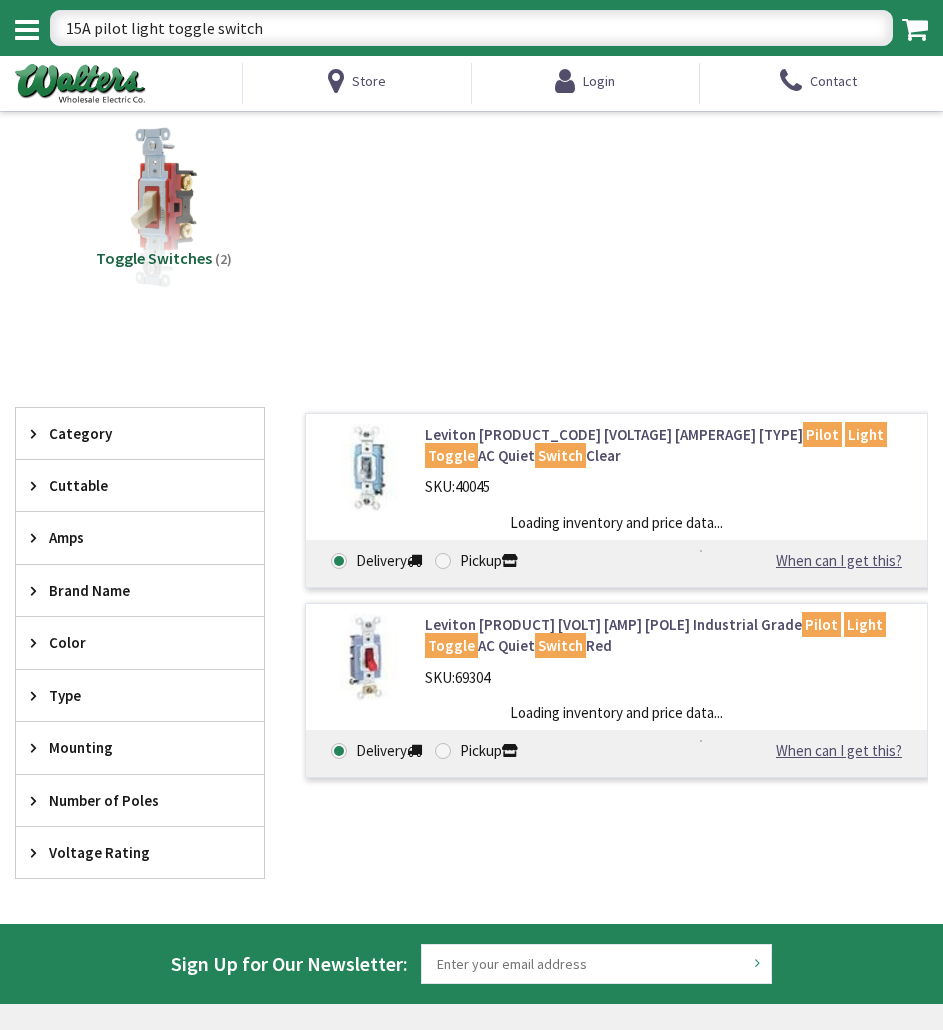 scroll, scrollTop: 0, scrollLeft: 0, axis: both 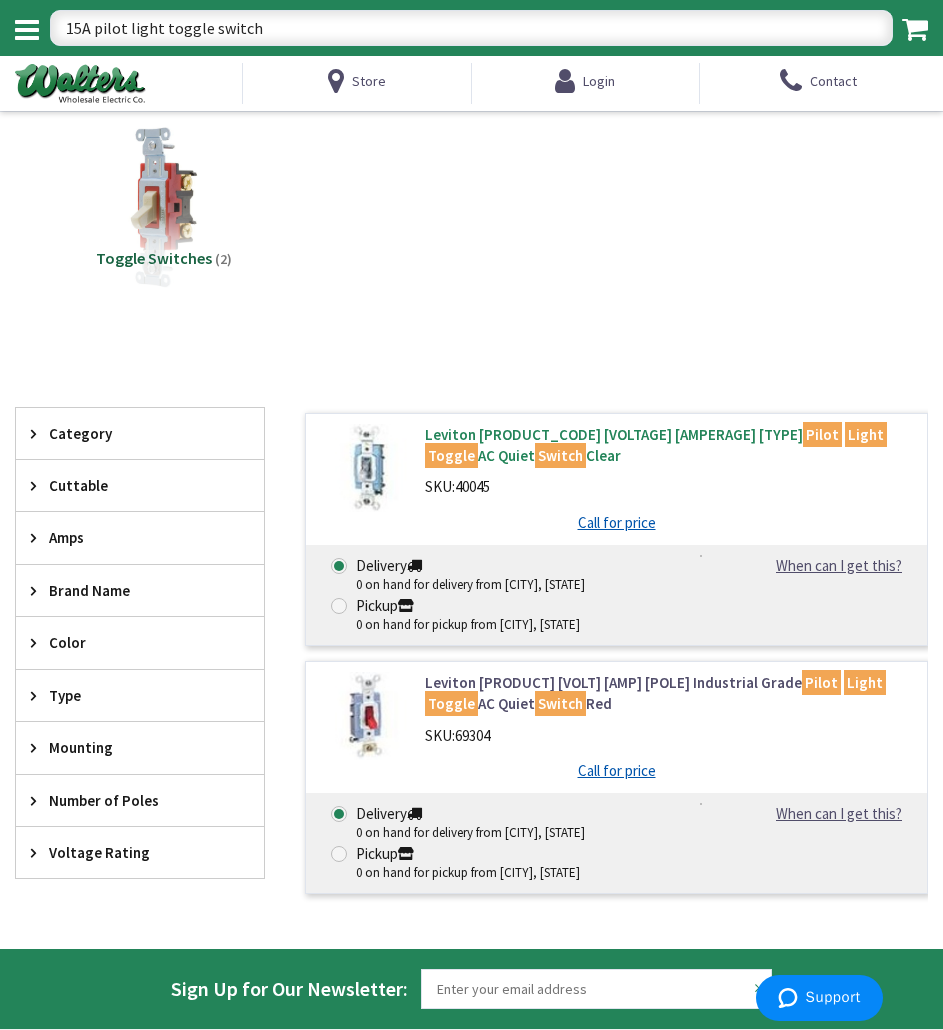 click on "Leviton 1203-PLC 120-Volt 15-Amp 3-Way Extra Heavy-Duty Industrial/Specification Grade  Pilot   Light   Toggle  AC Quiet  Switch  Clear" at bounding box center [669, 445] 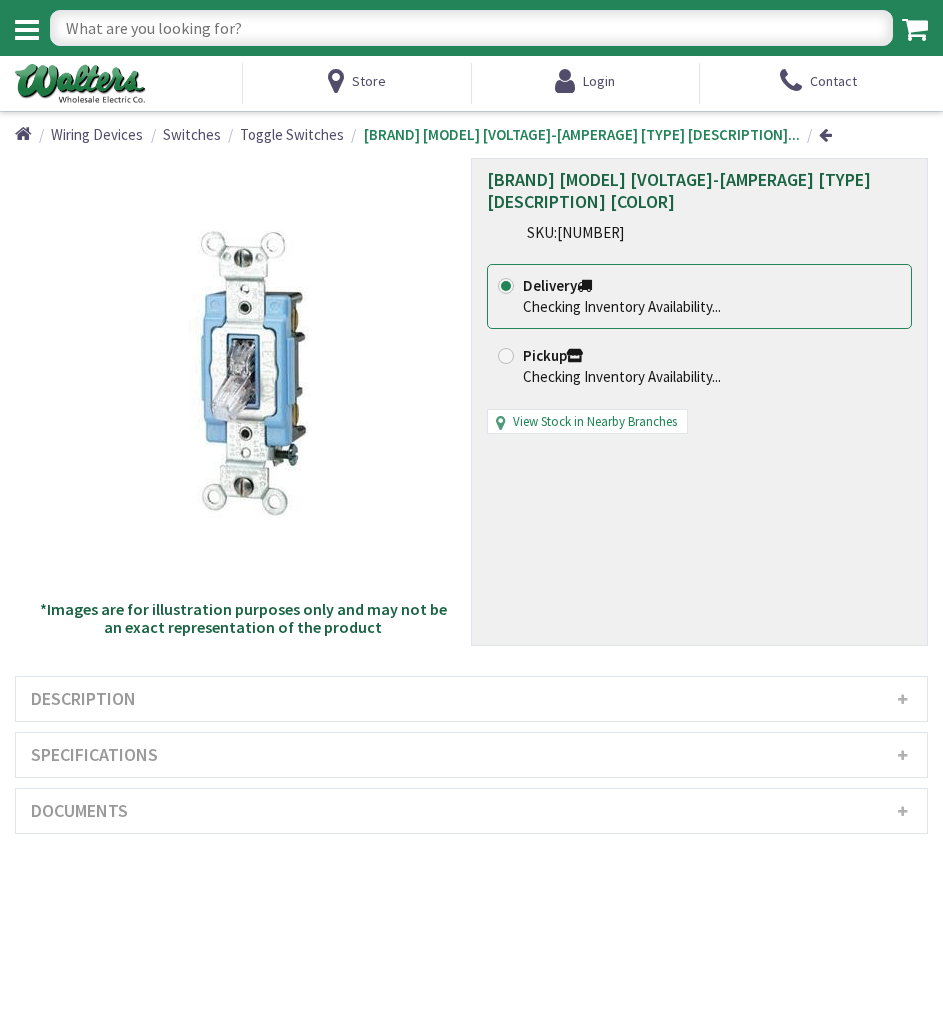 scroll, scrollTop: 0, scrollLeft: 0, axis: both 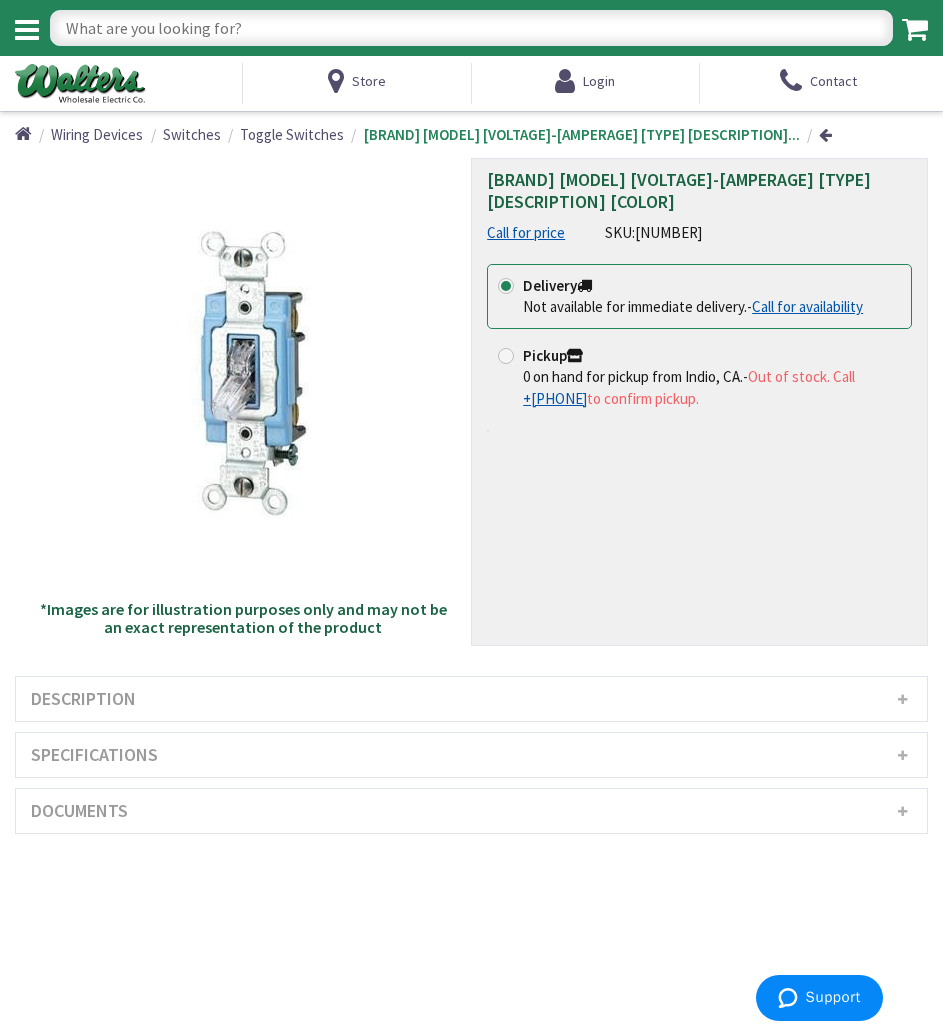 click on "Specifications" at bounding box center (471, 755) 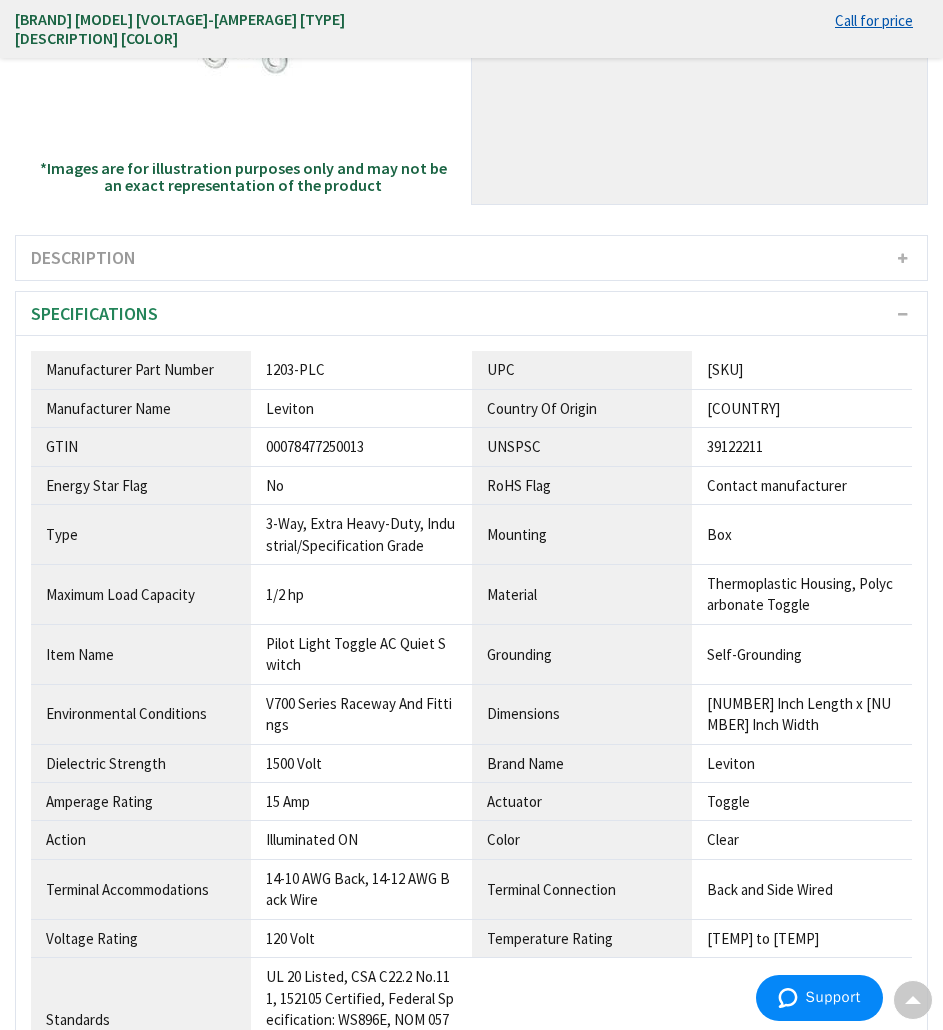 scroll, scrollTop: 401, scrollLeft: 0, axis: vertical 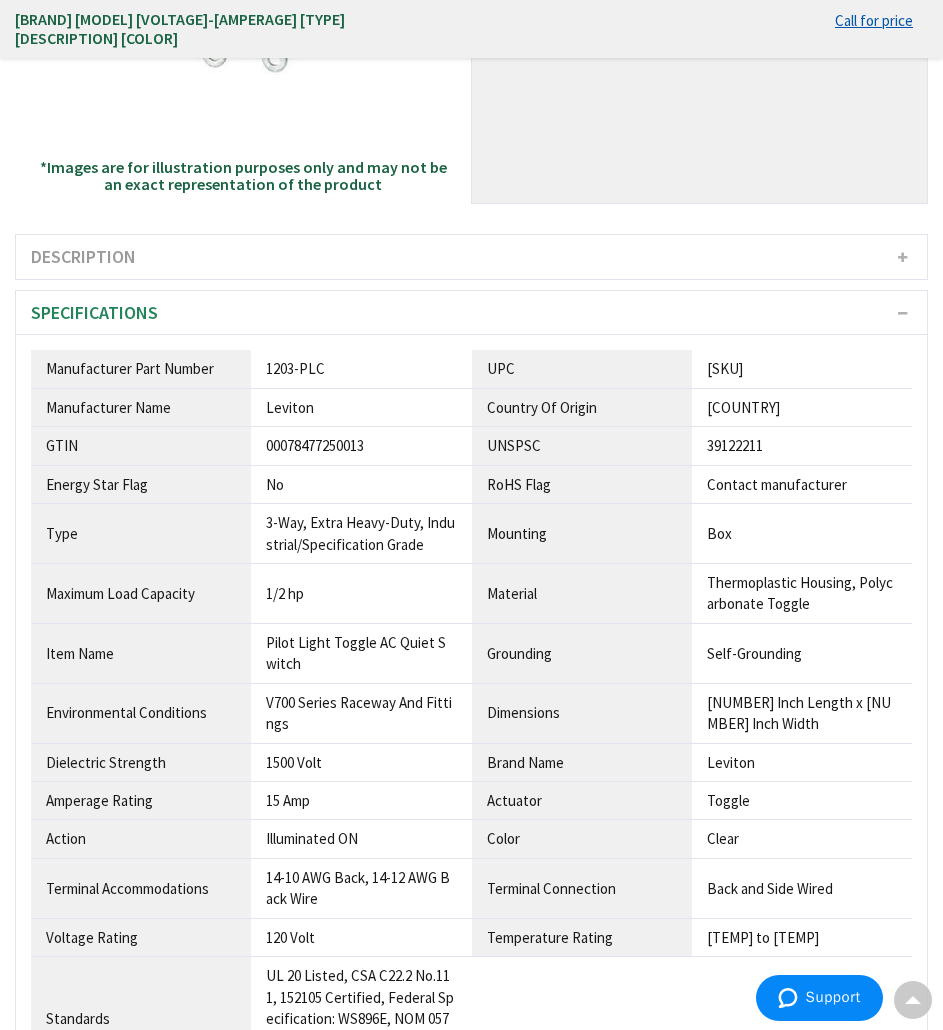 click on "1203-PLC" at bounding box center (361, 368) 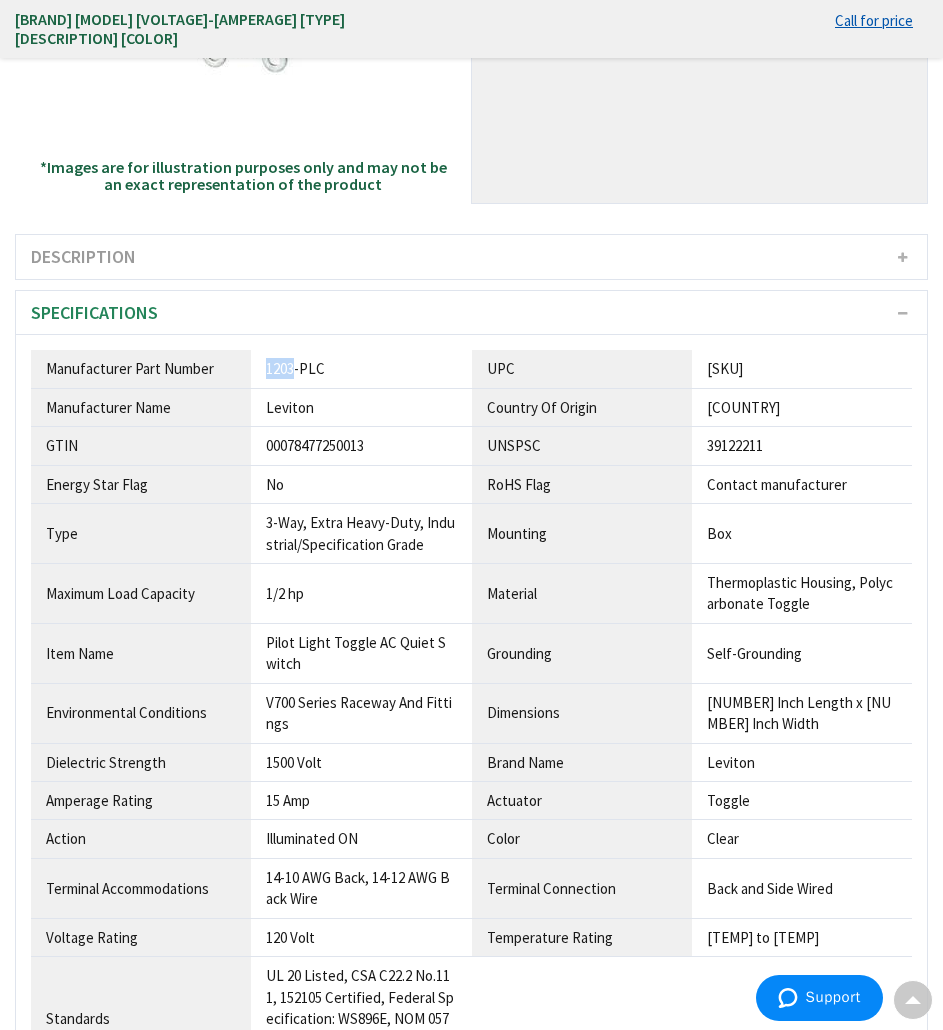 click on "1203-PLC" at bounding box center [361, 368] 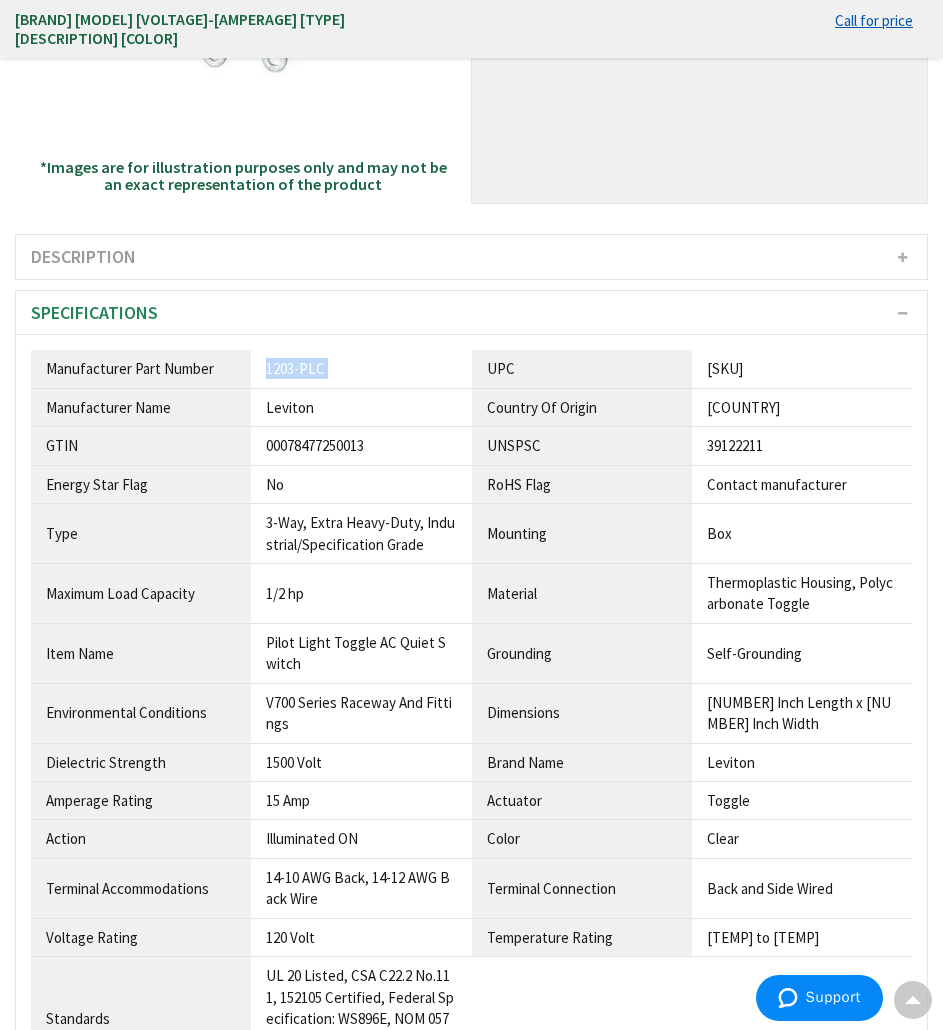 click on "1203-PLC" at bounding box center (361, 368) 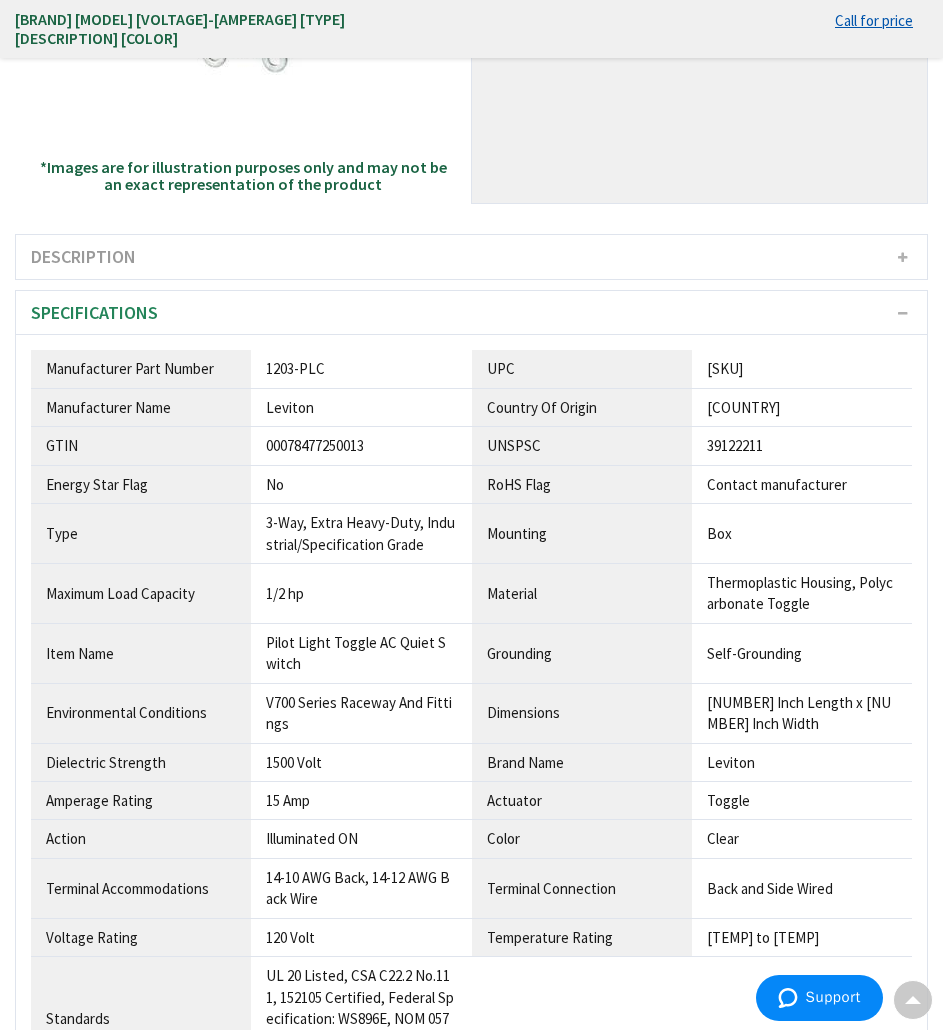 click on "1/2 hp" at bounding box center (361, 369) 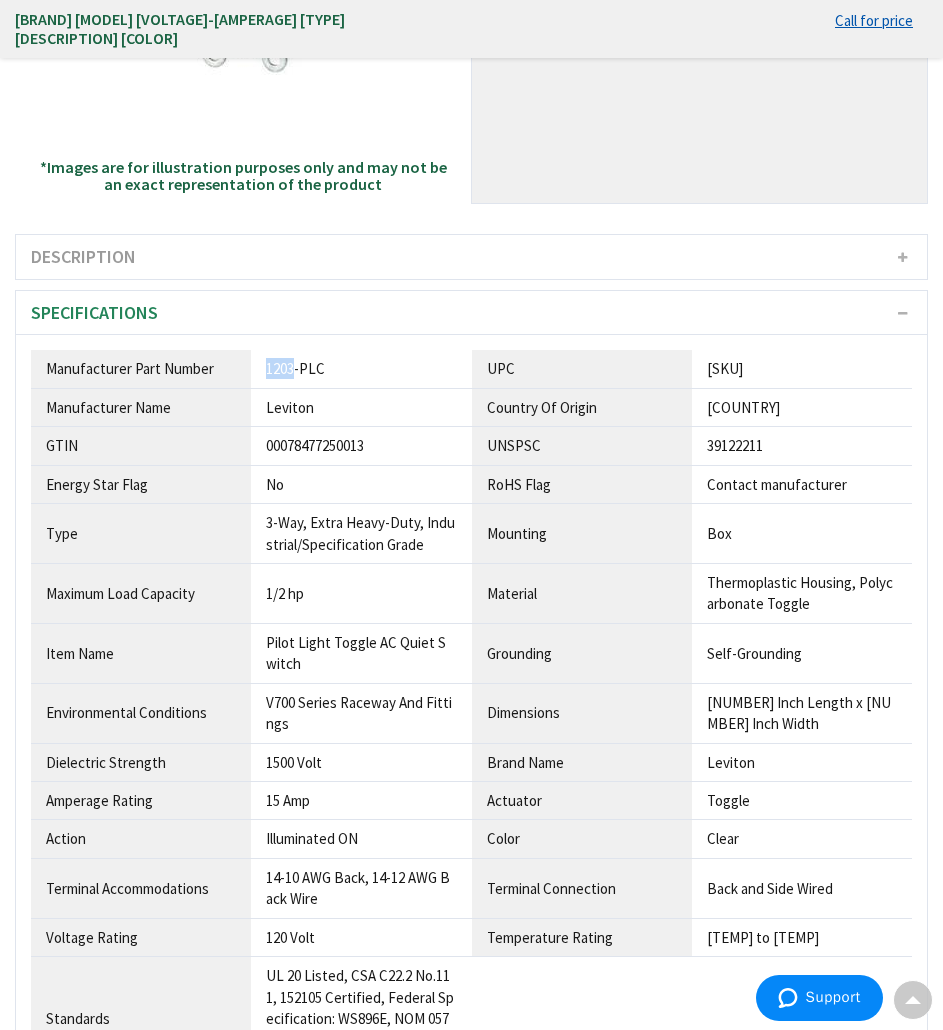 click on "1203-PLC" at bounding box center [361, 368] 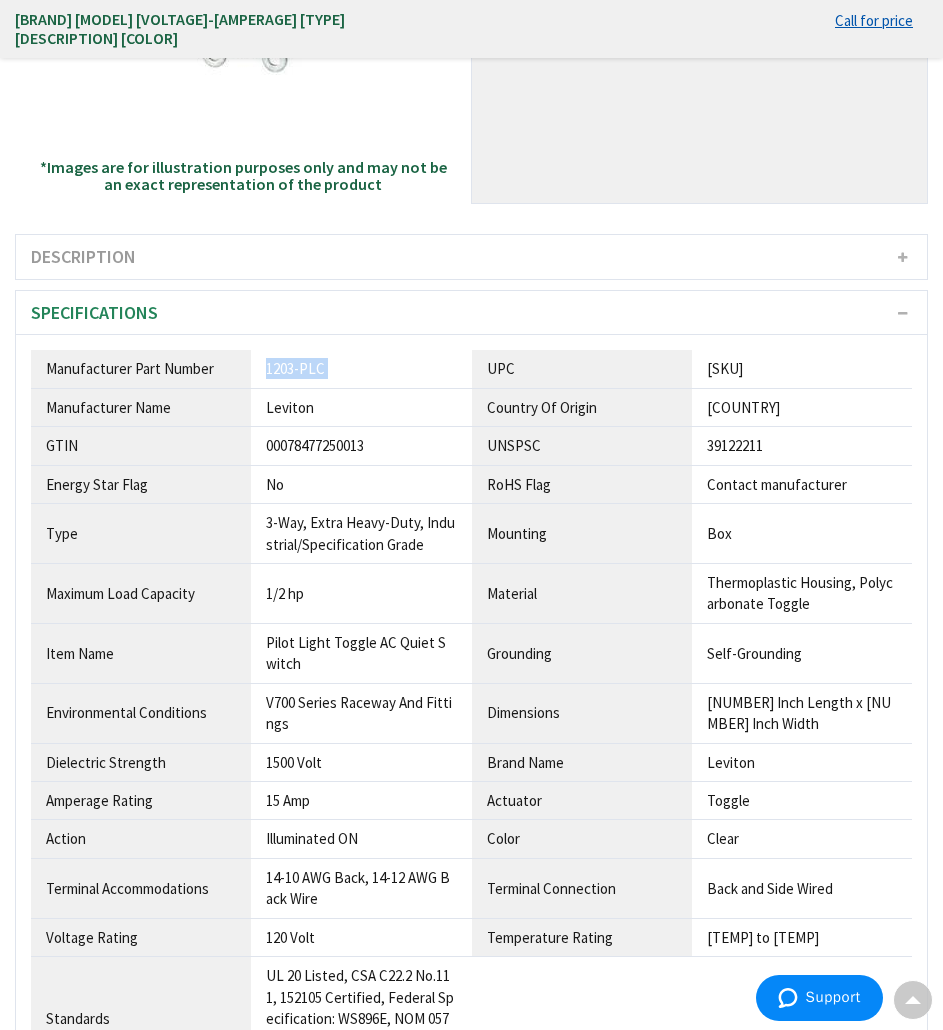 click on "1203-PLC" at bounding box center (361, 368) 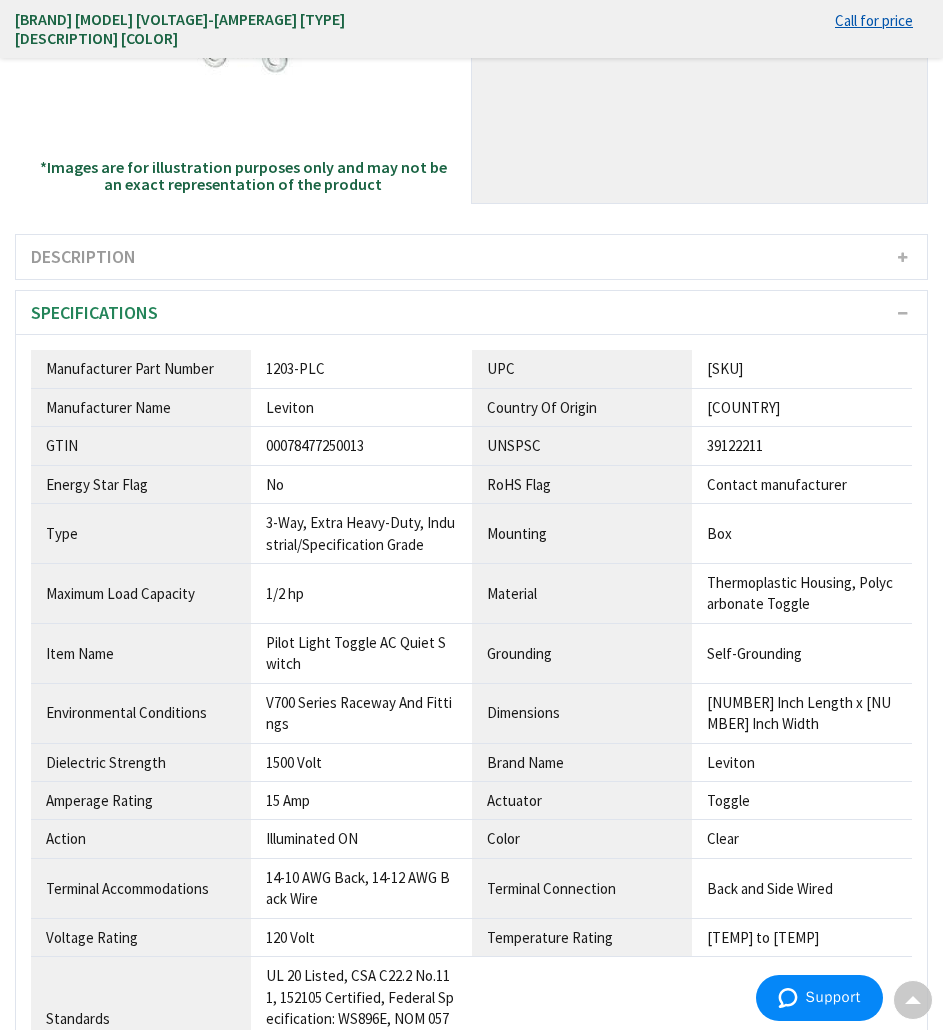 click on "Item Name" at bounding box center [141, 369] 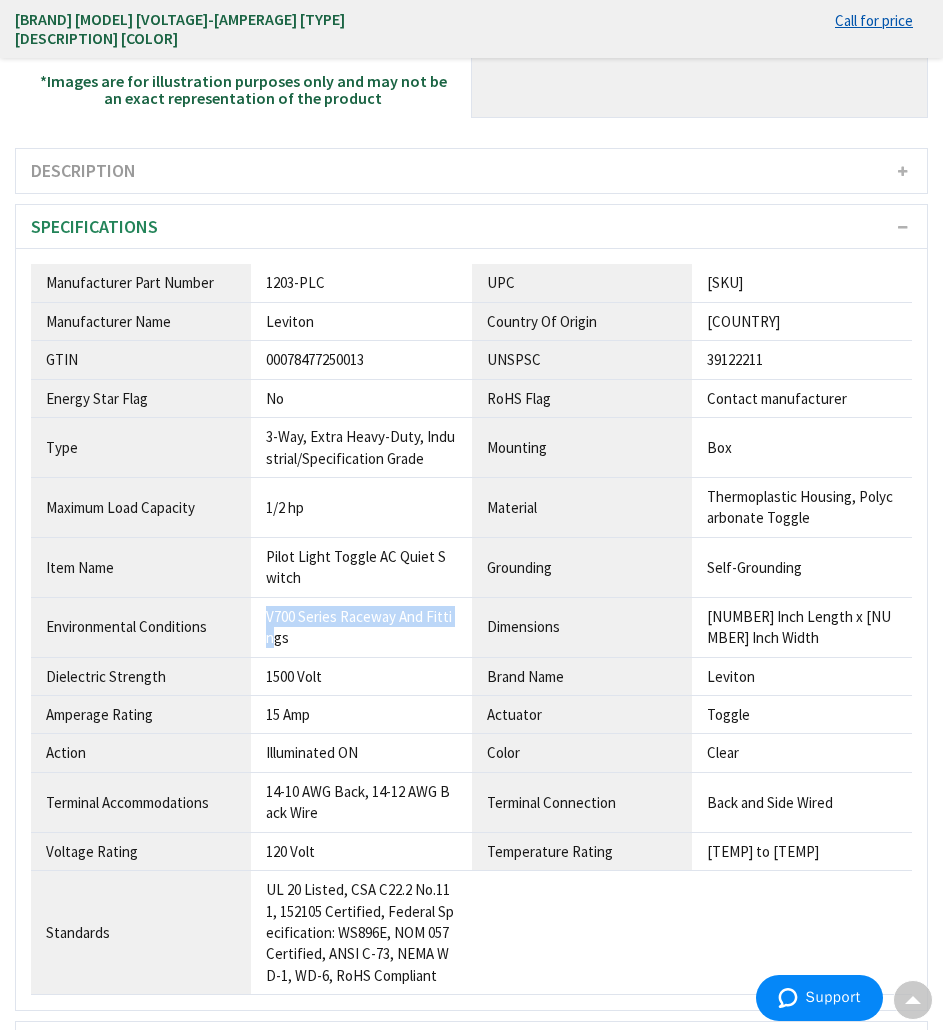 drag, startPoint x: 258, startPoint y: 614, endPoint x: 288, endPoint y: 640, distance: 39.698868 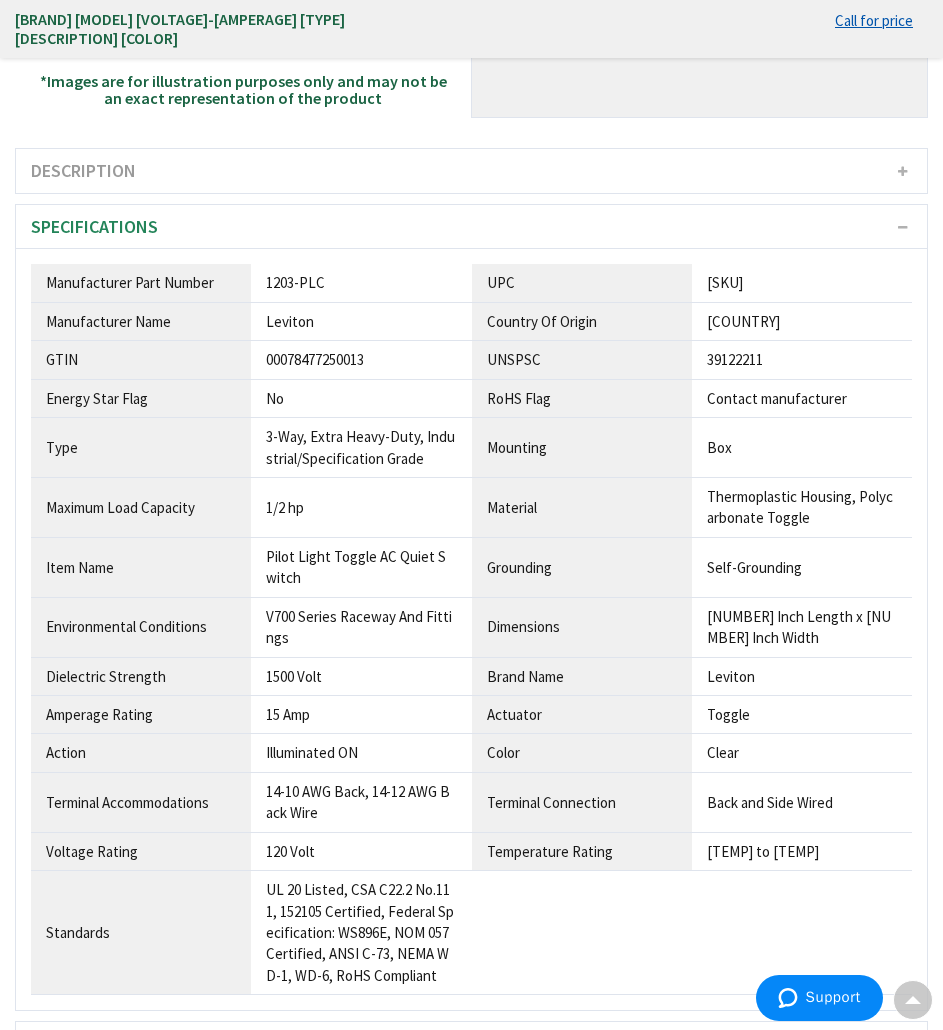 click on "15 Amp" at bounding box center (361, 283) 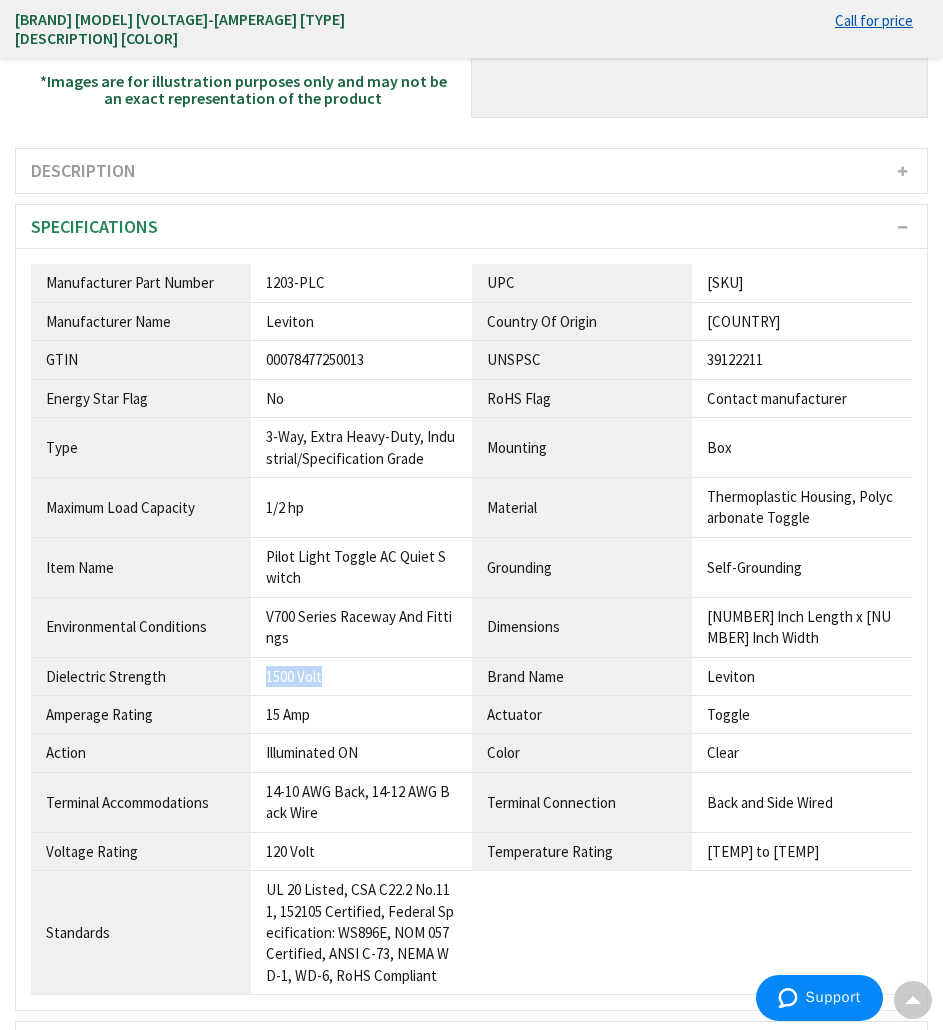drag, startPoint x: 266, startPoint y: 674, endPoint x: 345, endPoint y: 683, distance: 79.51101 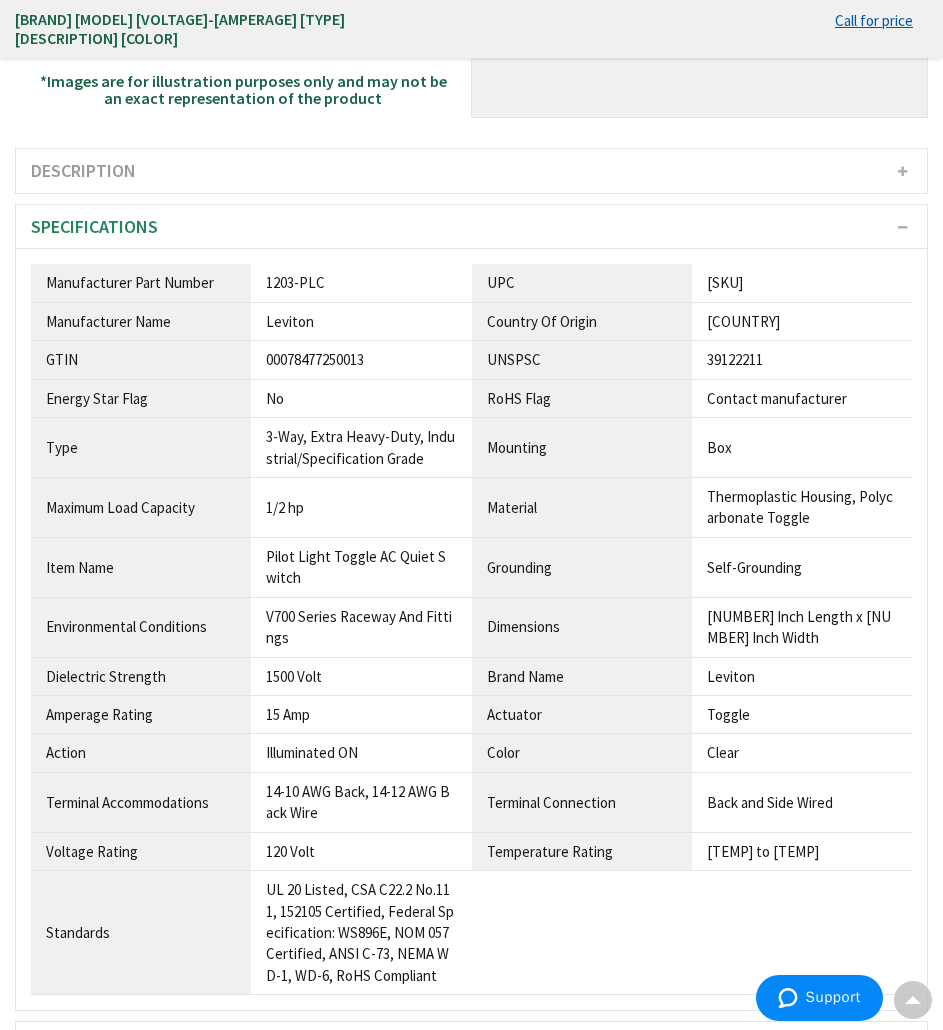 click on "14-10 AWG Back, 14-12 AWG Back Wire" at bounding box center [361, 282] 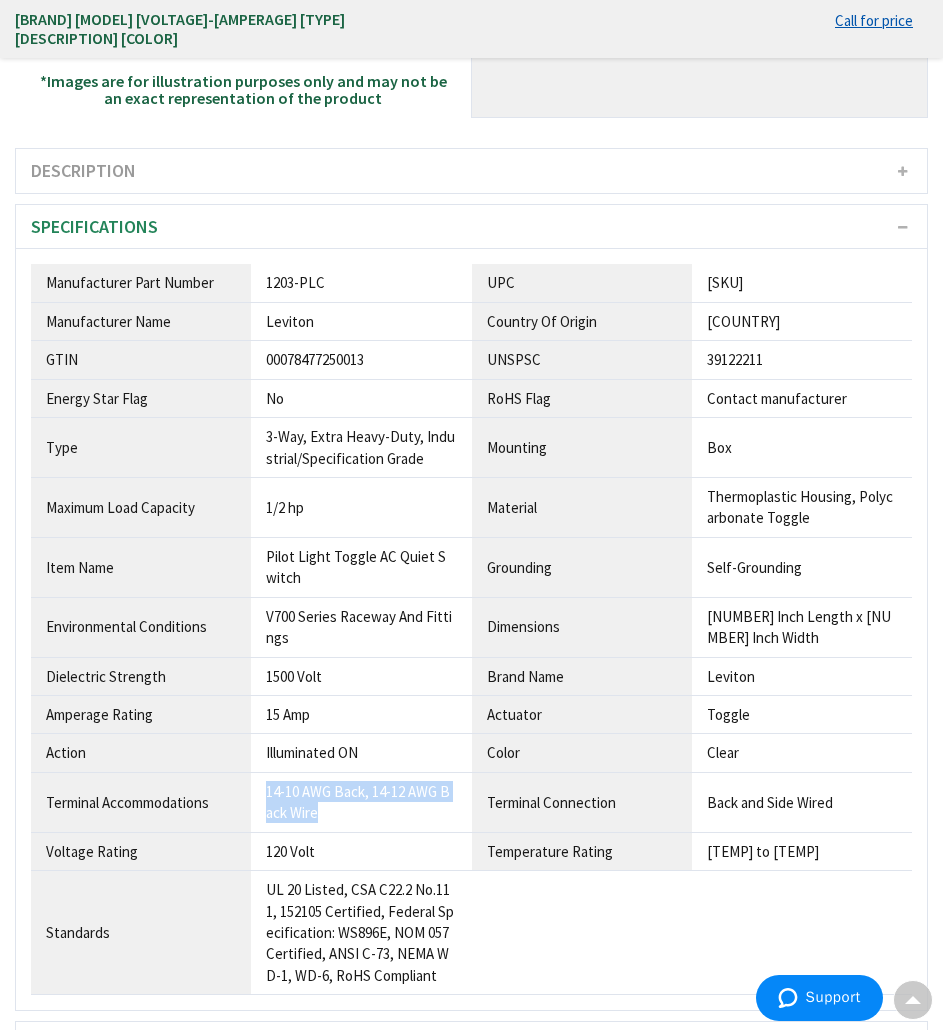 drag, startPoint x: 253, startPoint y: 789, endPoint x: 347, endPoint y: 817, distance: 98.0816 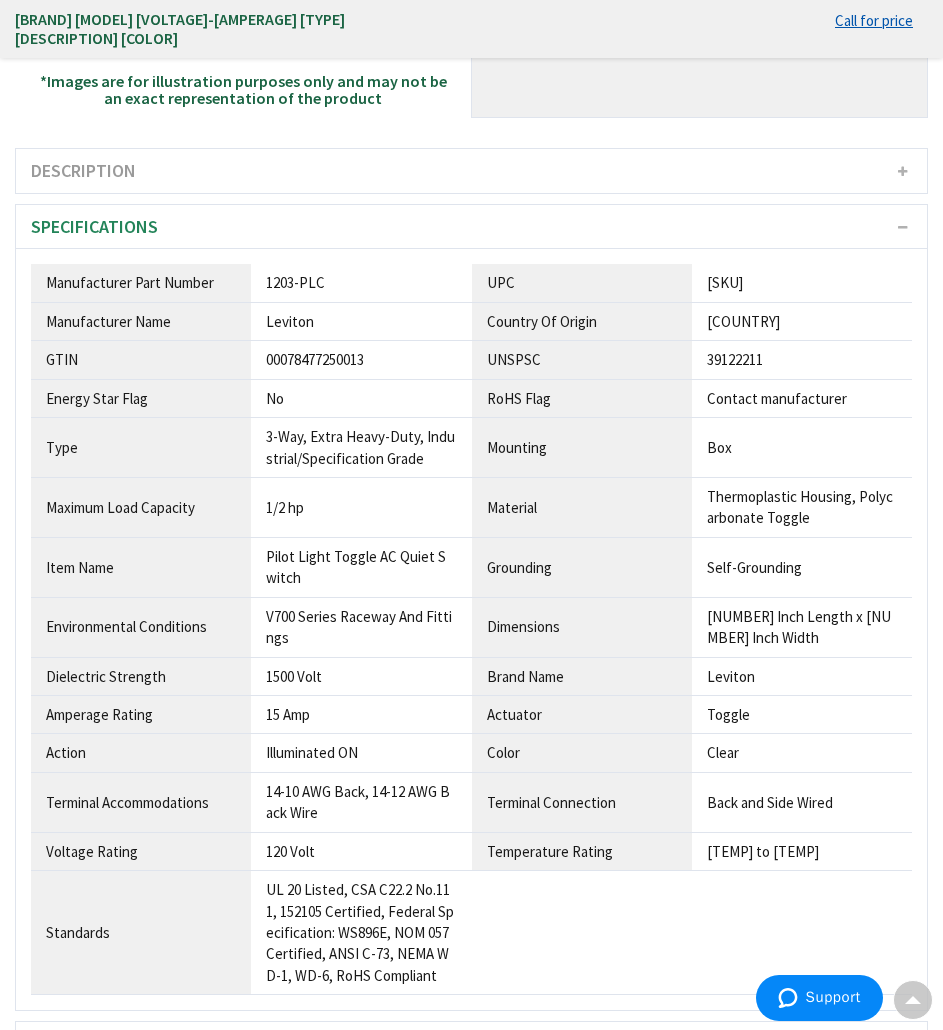 click on "UL 20 Listed, CSA C22.2 No.111, 152105 Certified, Federal Specification: WS896E, NOM 057 Certified, ANSI C-73, NEMA WD-1, WD-6, RoHS Compliant" at bounding box center (361, 282) 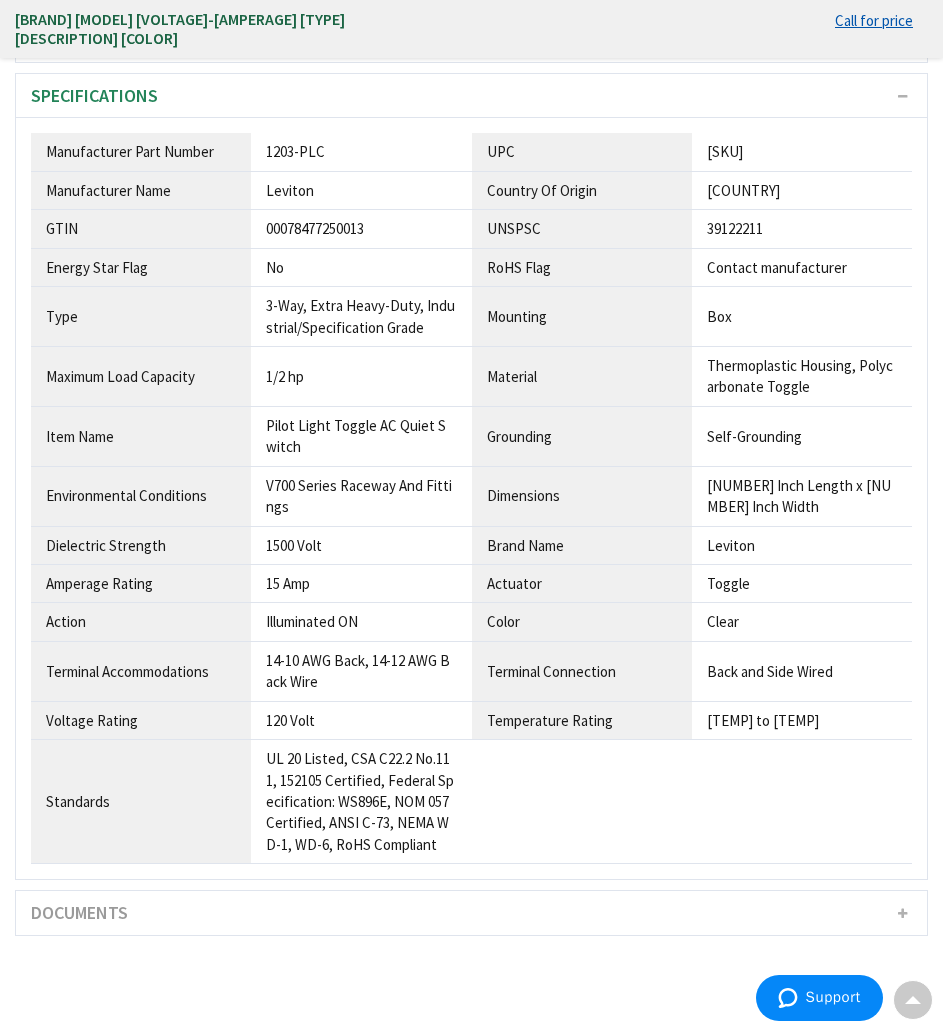 scroll, scrollTop: 619, scrollLeft: 0, axis: vertical 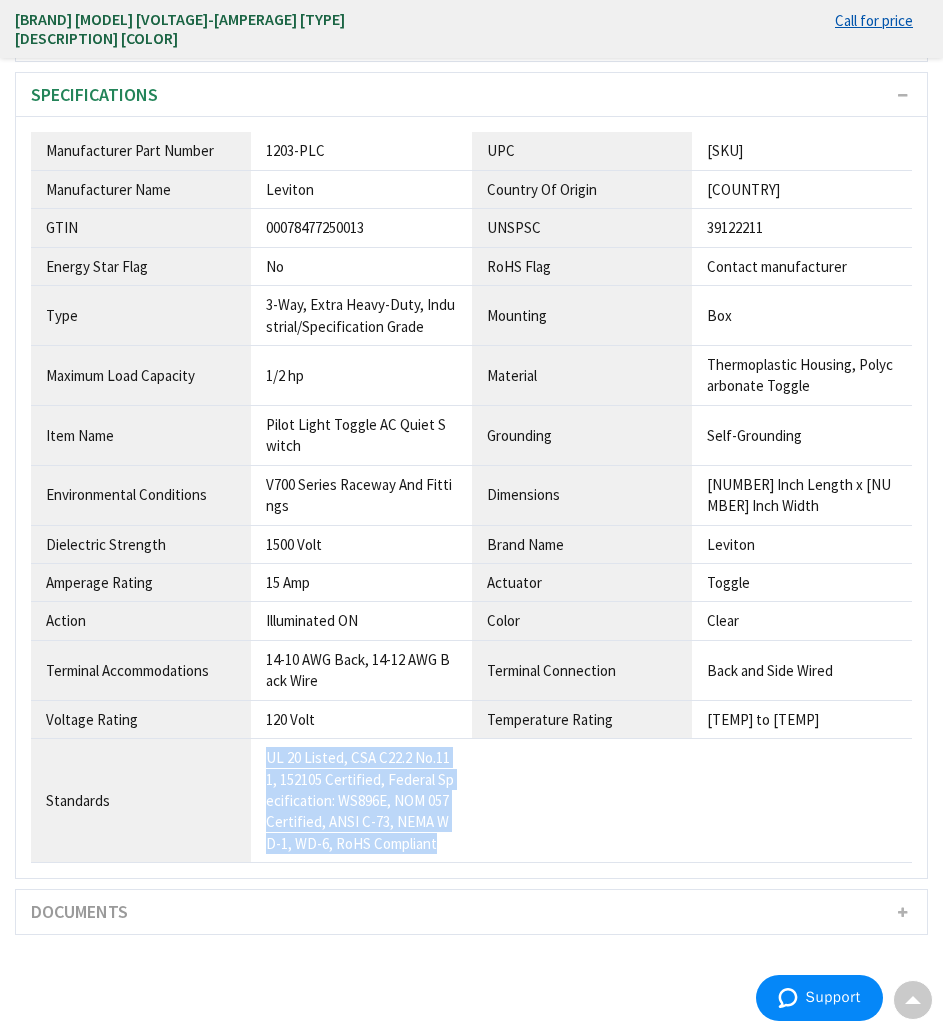 drag, startPoint x: 263, startPoint y: 754, endPoint x: 472, endPoint y: 845, distance: 227.95175 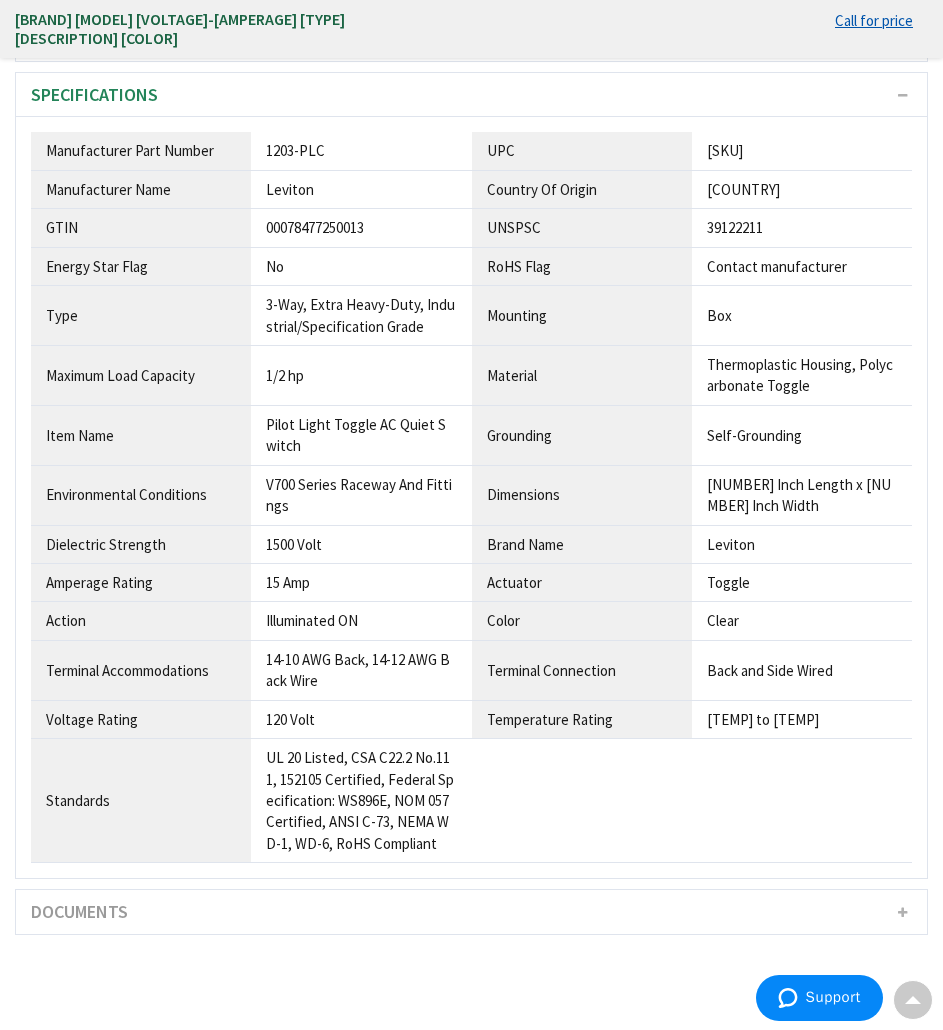click on "Action" at bounding box center [141, 151] 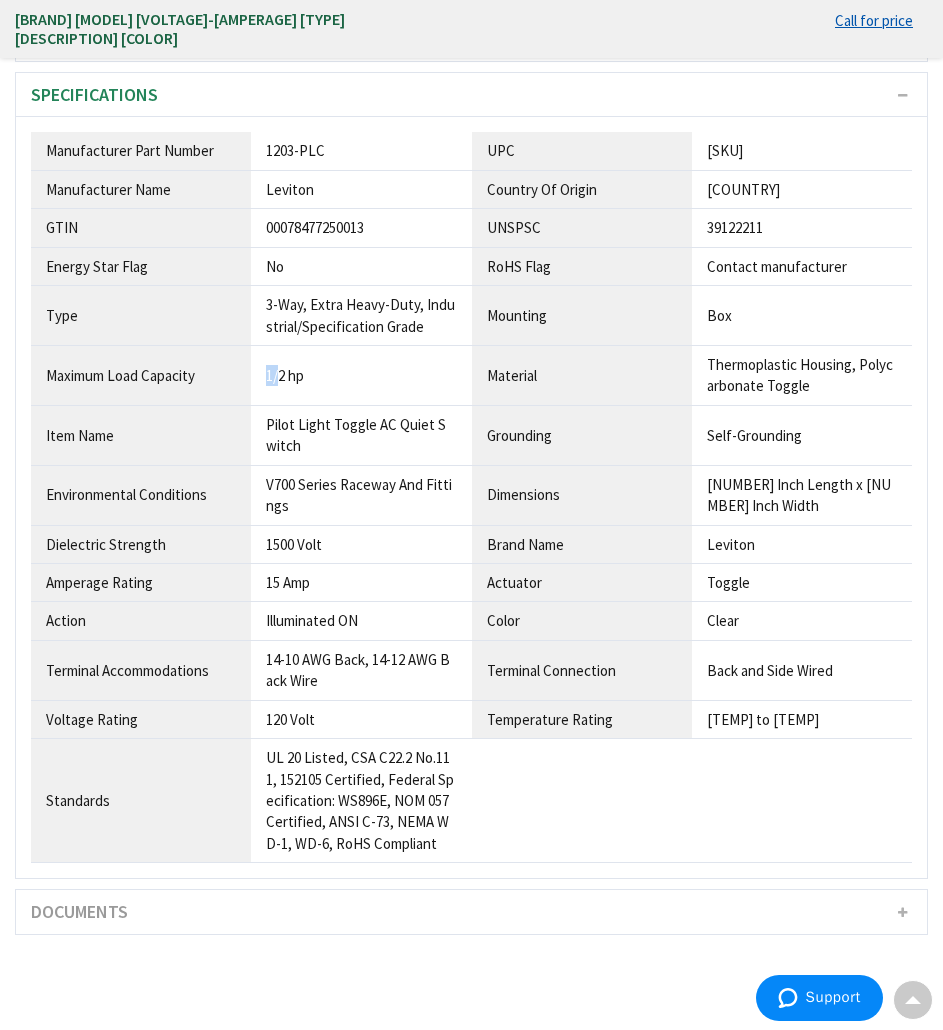 click on "1/2 hp" at bounding box center (361, 150) 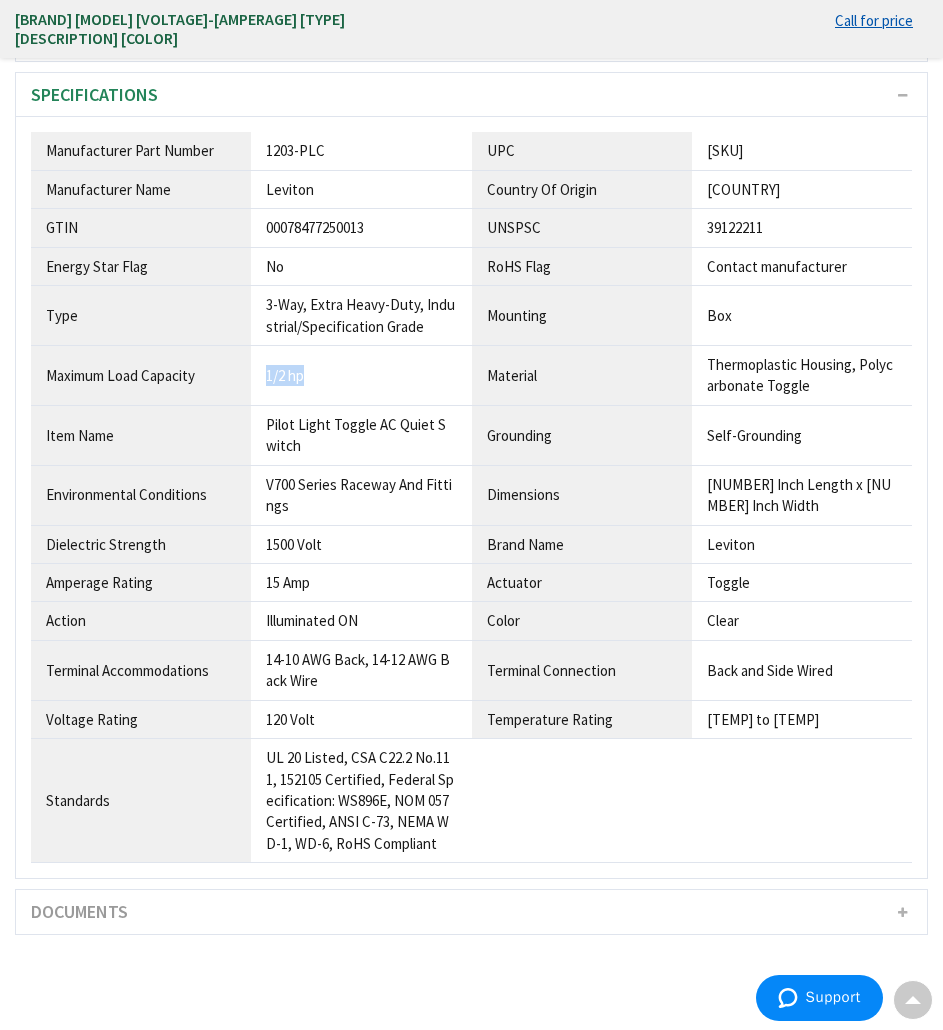 drag, startPoint x: 265, startPoint y: 375, endPoint x: 401, endPoint y: 383, distance: 136.23509 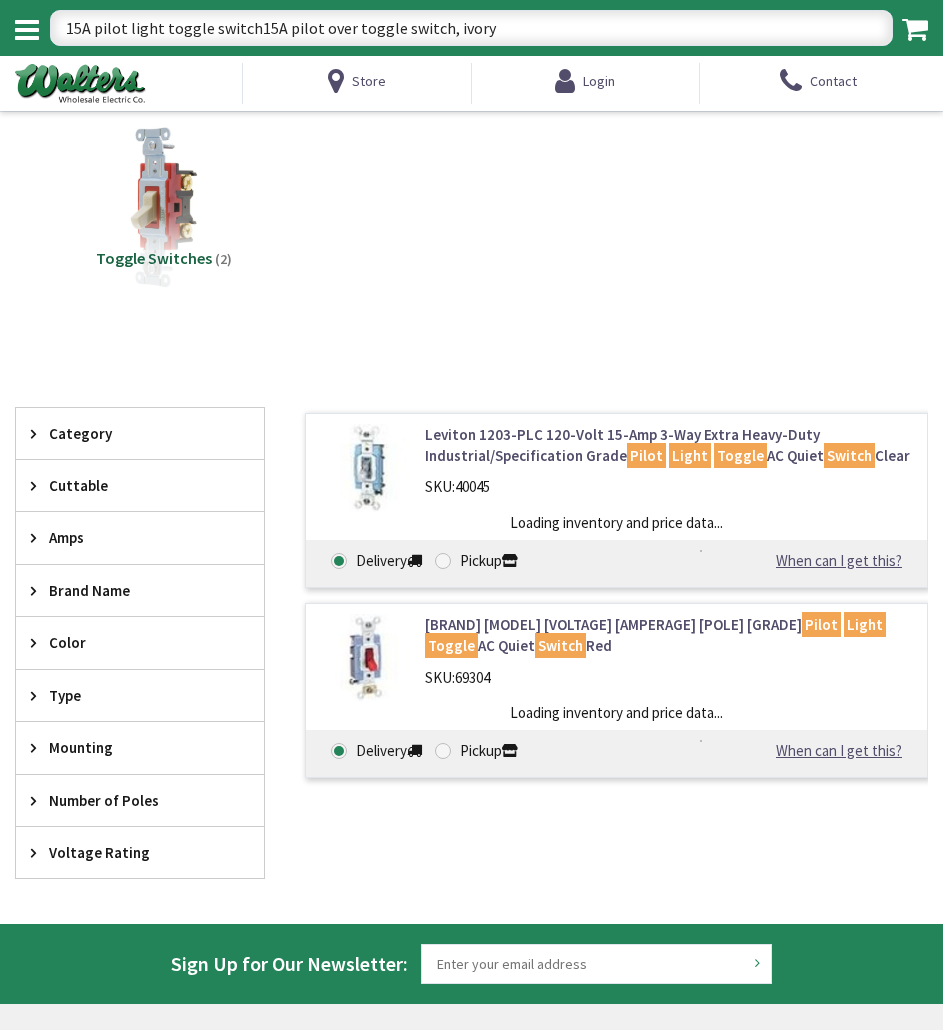 scroll, scrollTop: 0, scrollLeft: 0, axis: both 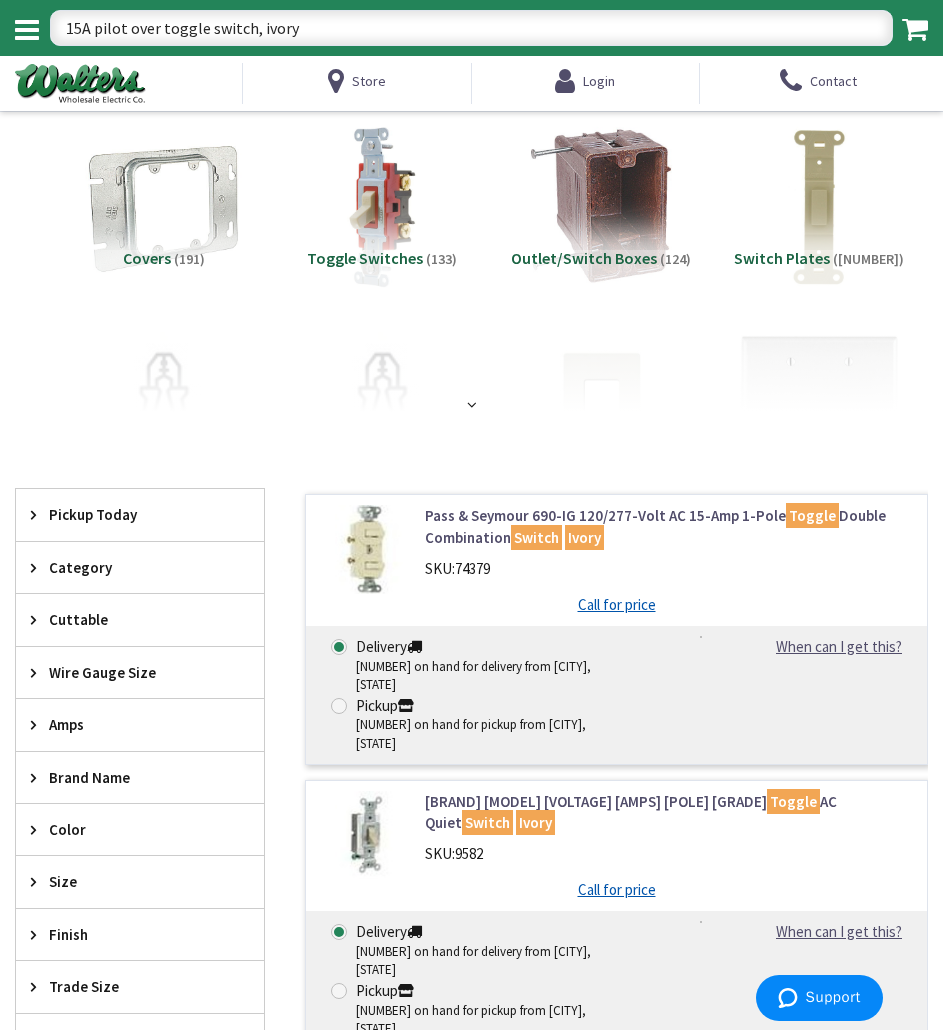 click on "74379" at bounding box center [472, 568] 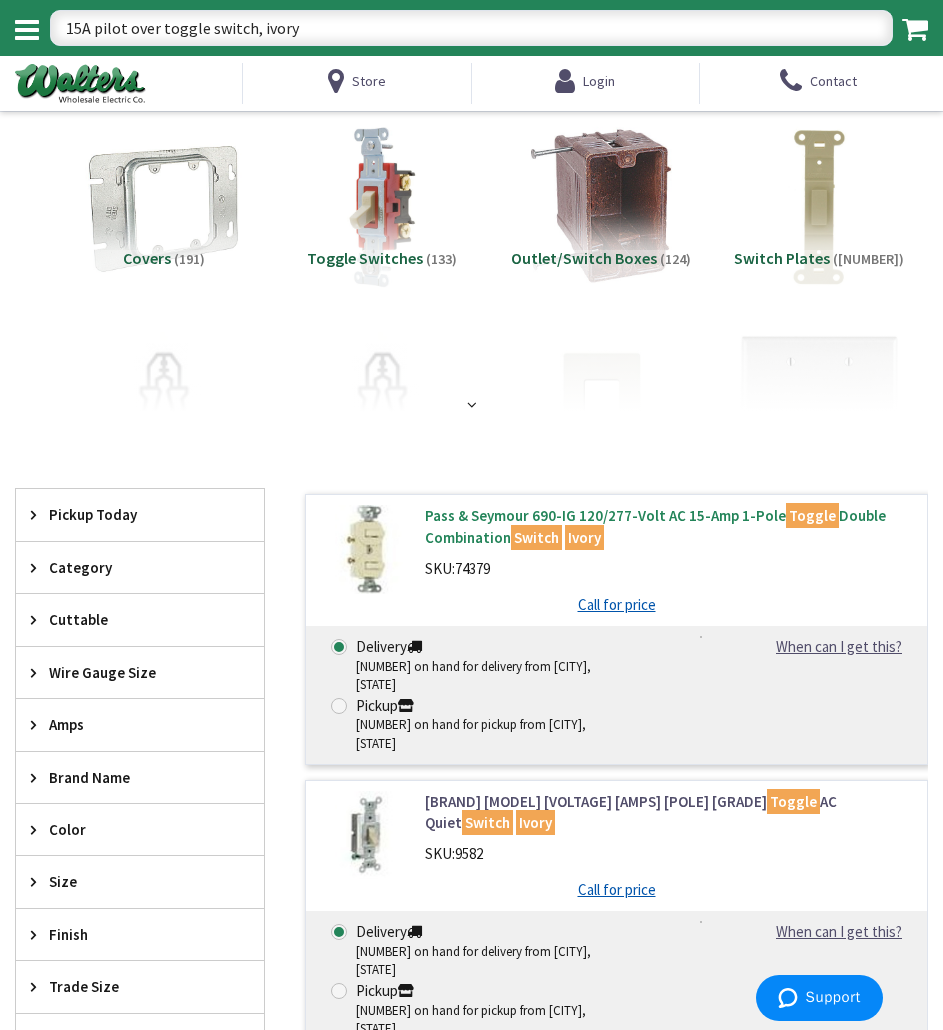 click on "Pass & Seymour 690-IG 120/277-Volt AC 15-Amp 1-Pole  Toggle  Double Combination  Switch   Ivory" at bounding box center [669, 526] 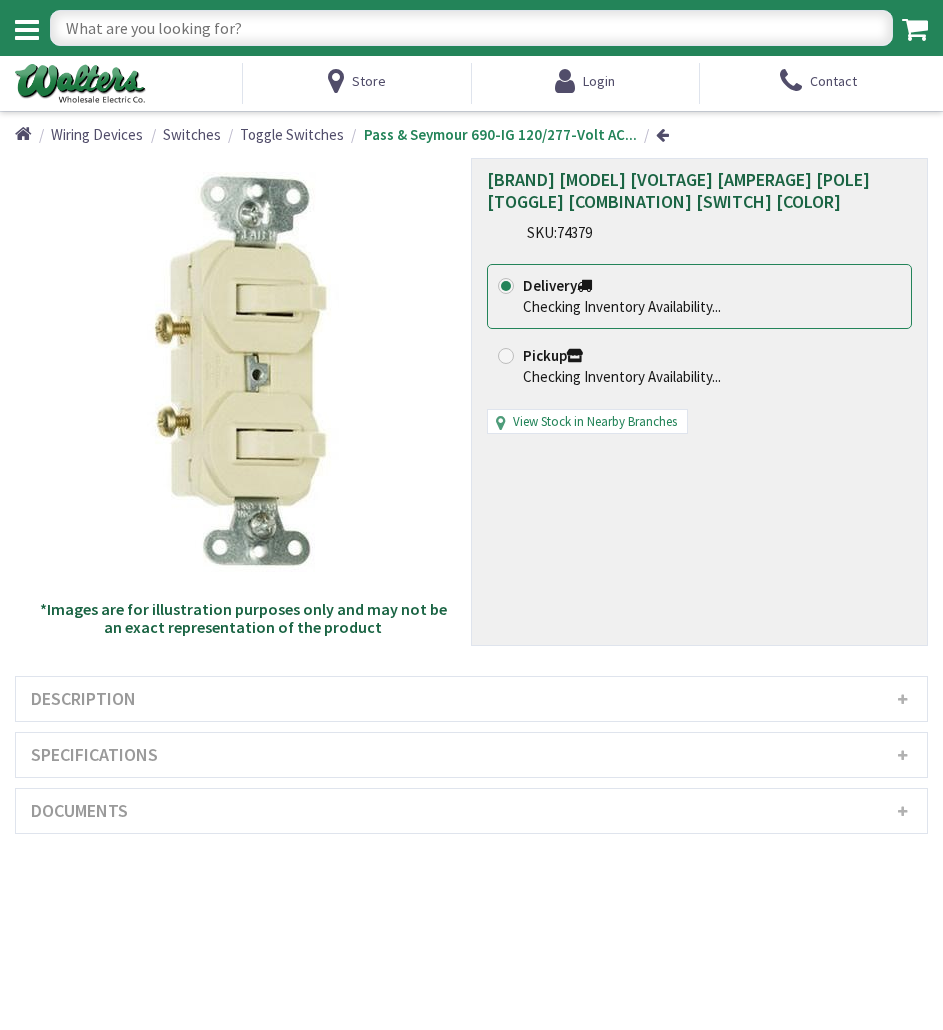 scroll, scrollTop: 0, scrollLeft: 0, axis: both 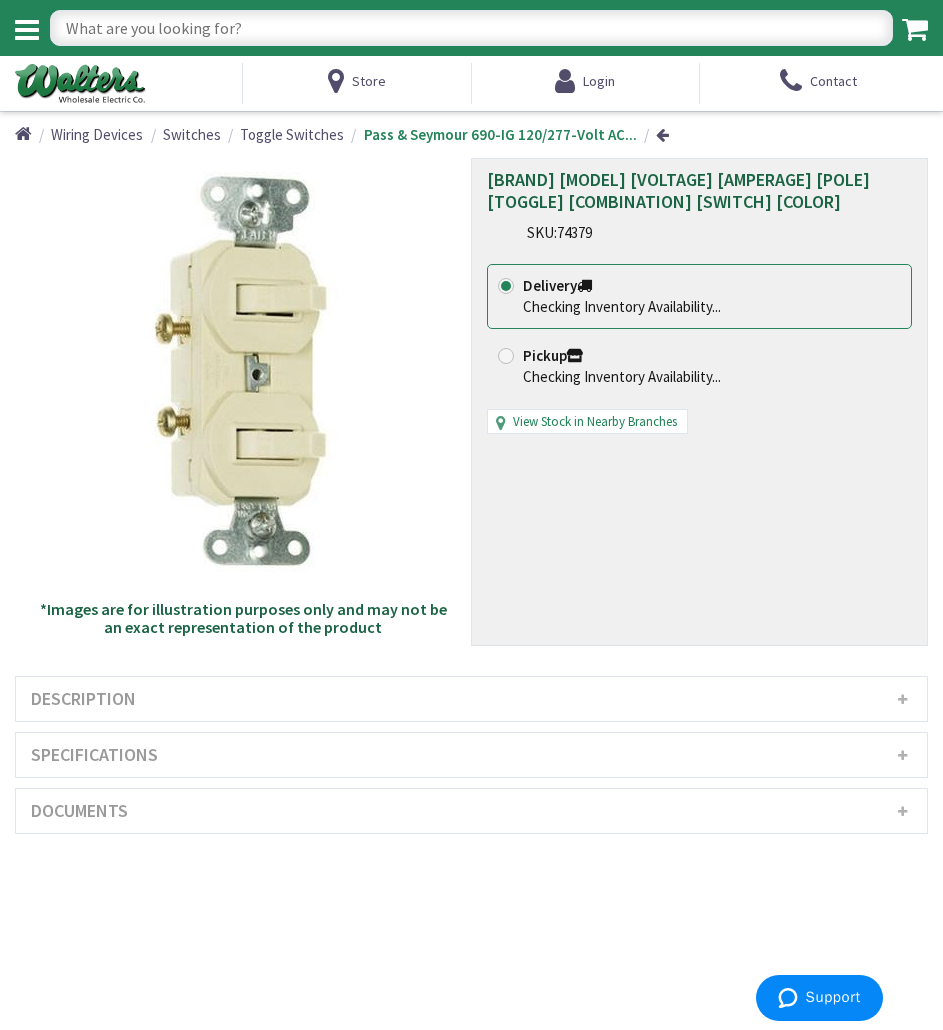 click on "Specifications" at bounding box center [471, 755] 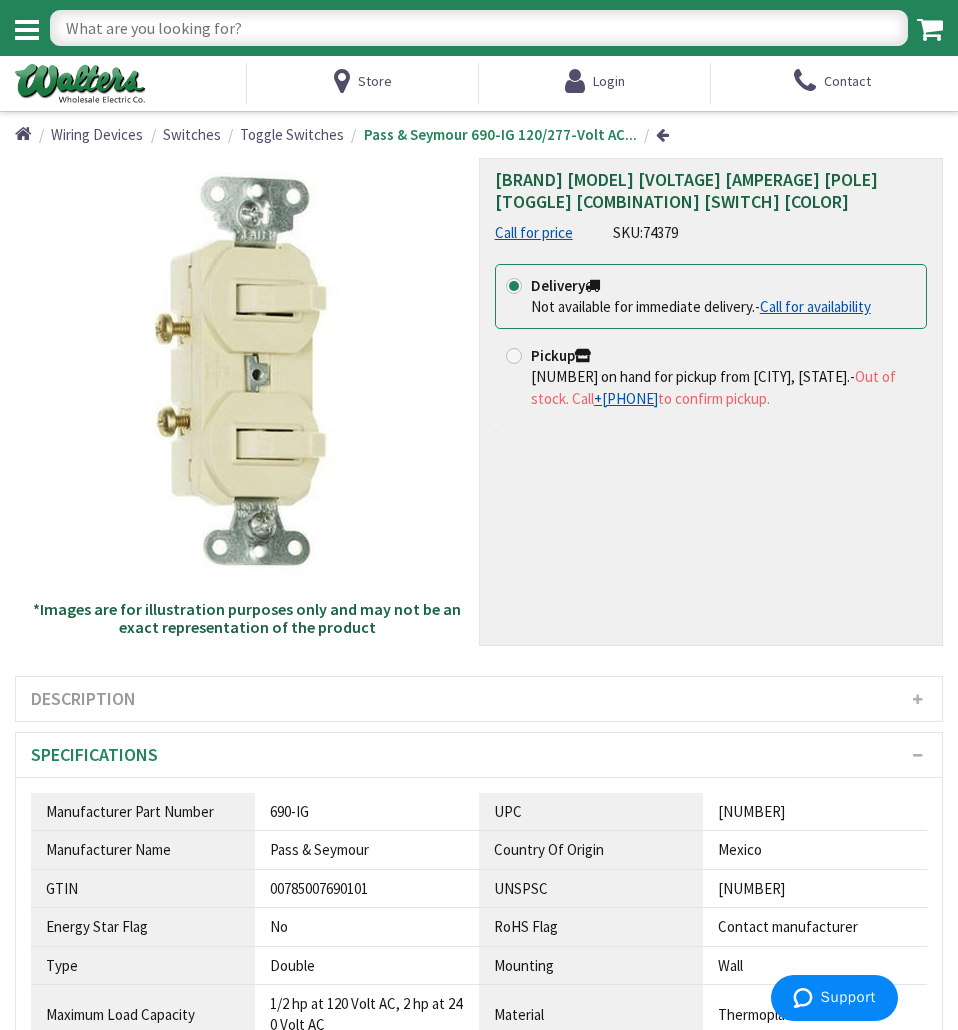 click at bounding box center [243, 371] 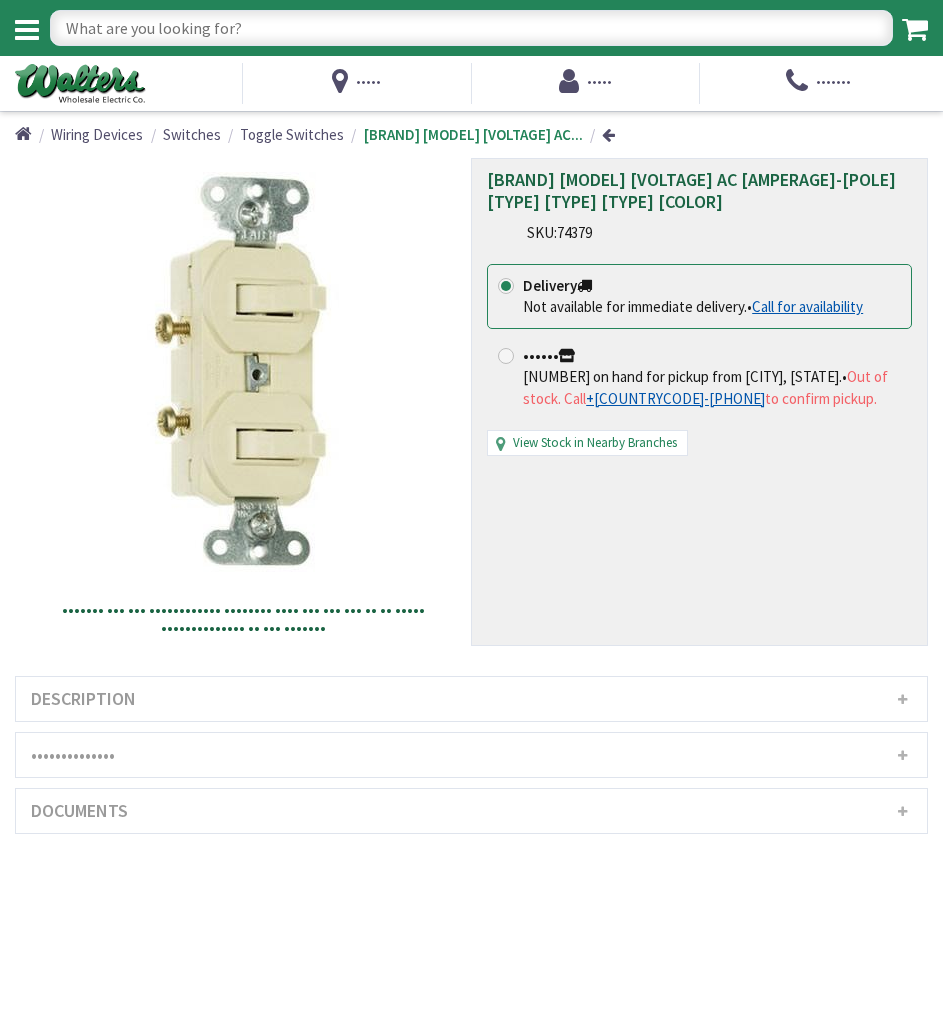 scroll, scrollTop: 0, scrollLeft: 0, axis: both 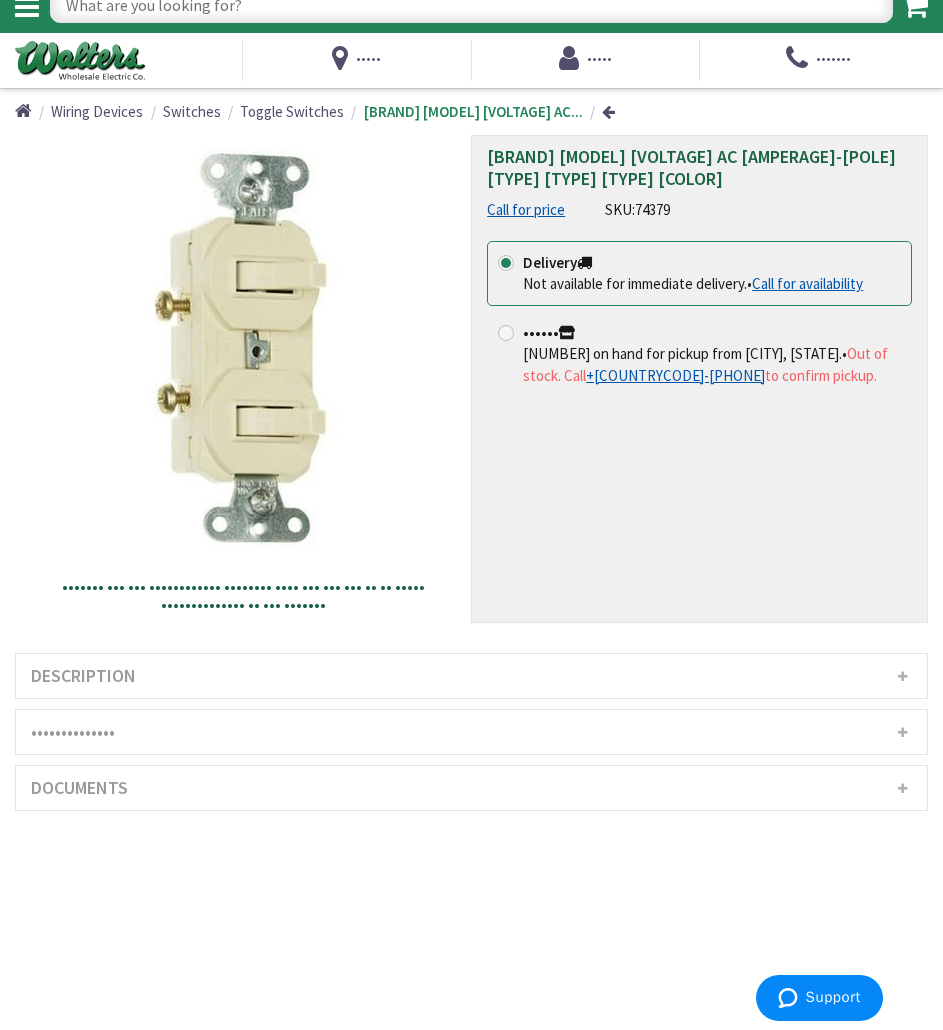 click on "•••••••••••
•••• • ••••••• •••••• •••••• ••••••••••• •••••• •• ••••• •••••• •• ••••• •• •••••••••••• •• ••• •••••••• •• ••• ••••••• •••• •••••••• •• ••• •• •• •••••••• •• ••• • •• •• •••••••• ••• •••• •••••• •••••••• ••••••••••••• ••••••••••••• •• •••••••• ••••••••• • ••••••••• • •••••••••• •••• ••••• •••••• •••• •••••••••• ••••••••••• •••••••••••• •••••••• •• •••• •• • ••••••• •••••• •• •• ••••••• •••• ••••••••• ••• ••••• •••• ••••••••••
•••••• •••••••••• ••••••••• •••••••• •• •••••• •••• •••• •••• ••• •••• •••• •• ••••• ••••• •• ••••• •••••••••• ••• ••••••••• ••• ••••••• ••• •••• ••• ••••• •• •••
•
••••••• •••••
••••••••••••••
•••" at bounding box center (471, 731) 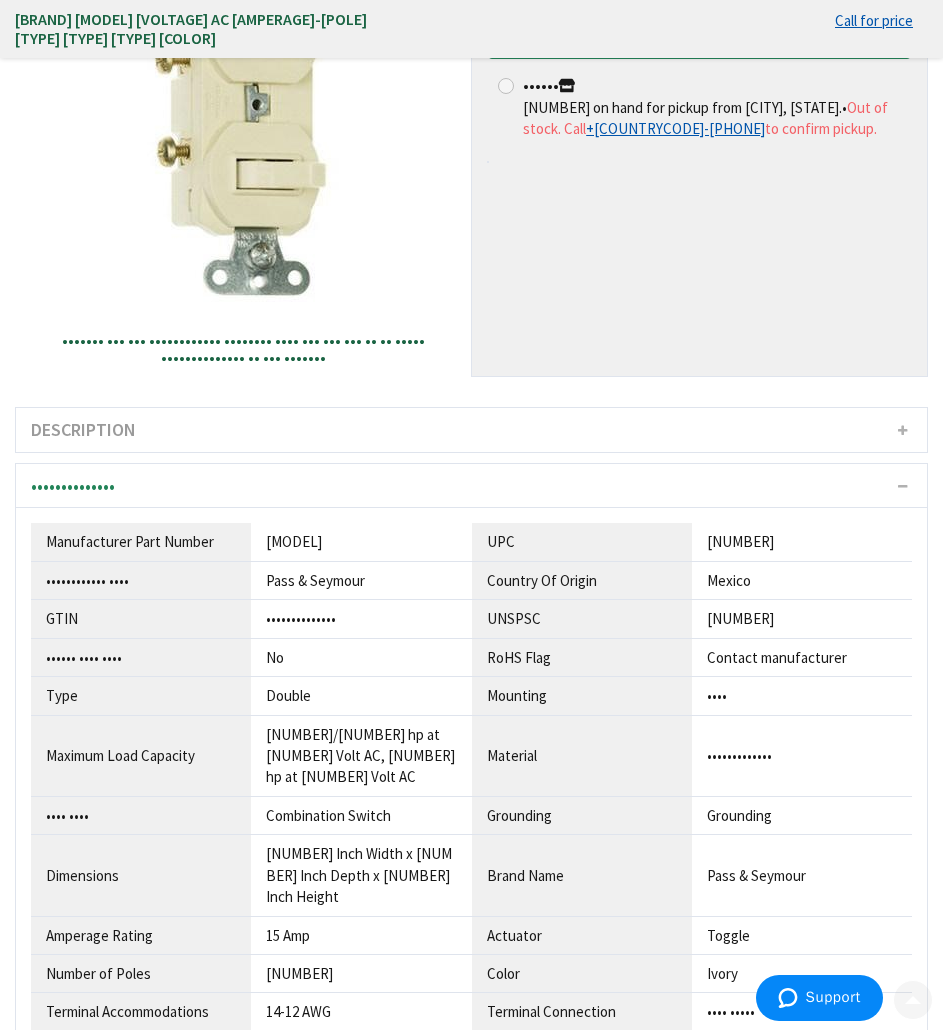 scroll, scrollTop: 230, scrollLeft: 0, axis: vertical 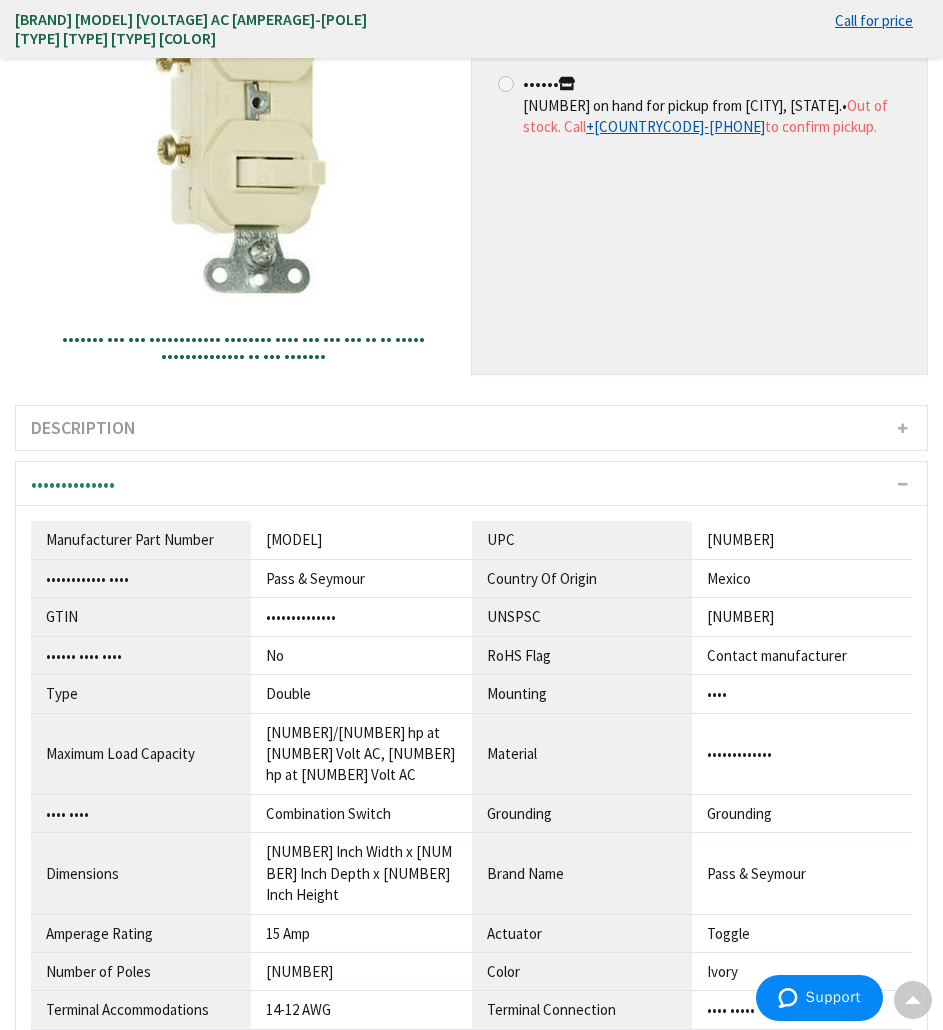 click on "[MODEL]" at bounding box center [361, 539] 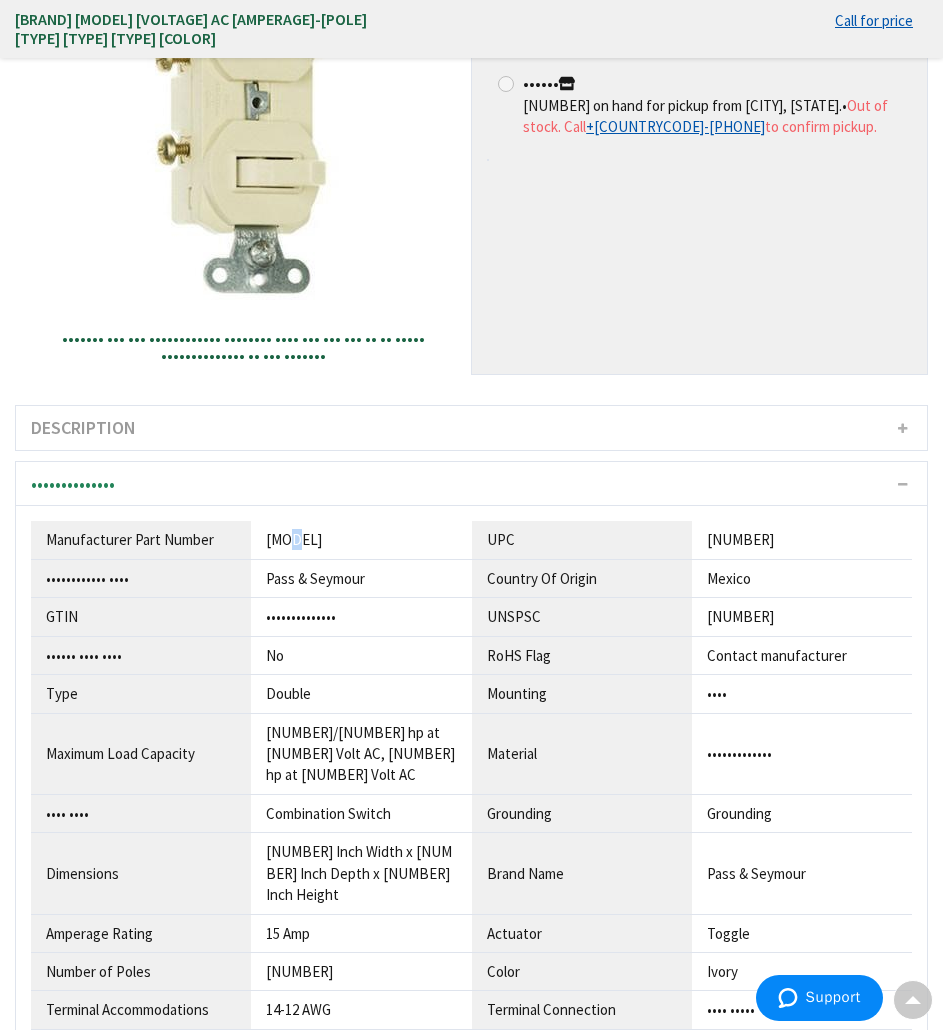 click on "[MODEL]" at bounding box center [361, 539] 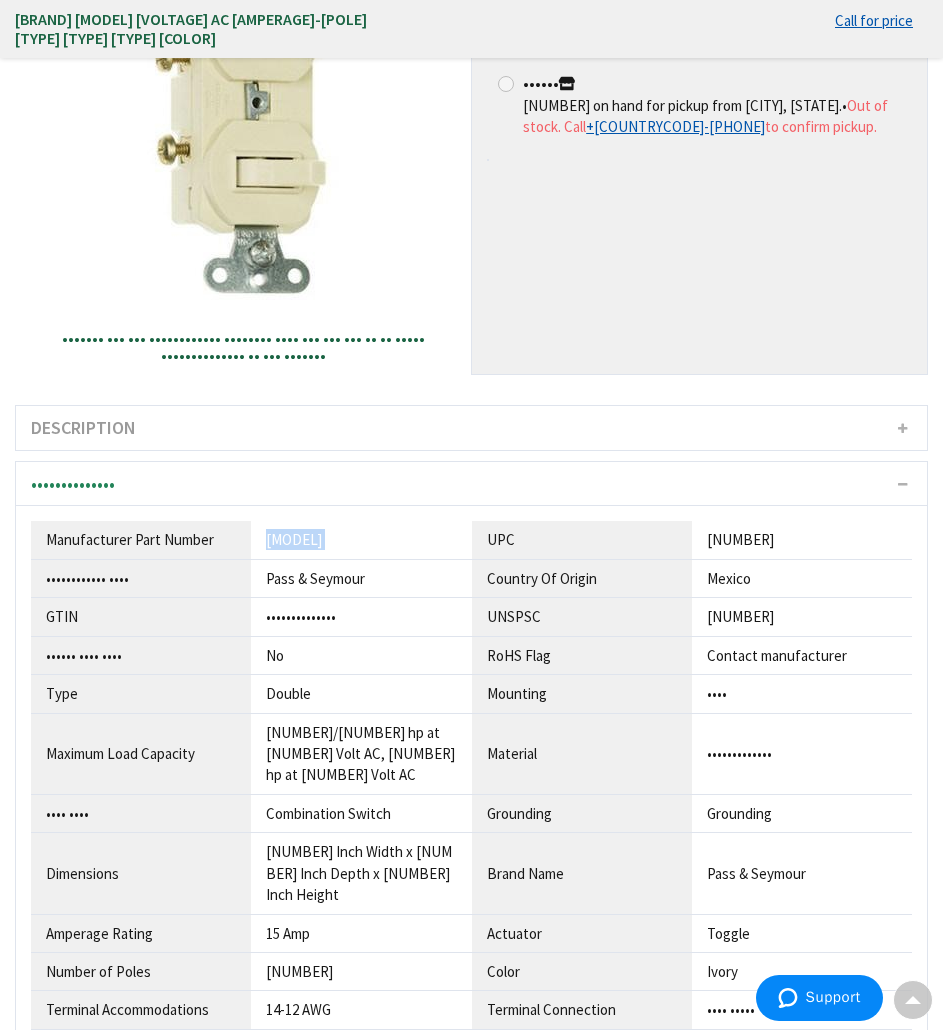 click on "[MODEL]" at bounding box center [361, 539] 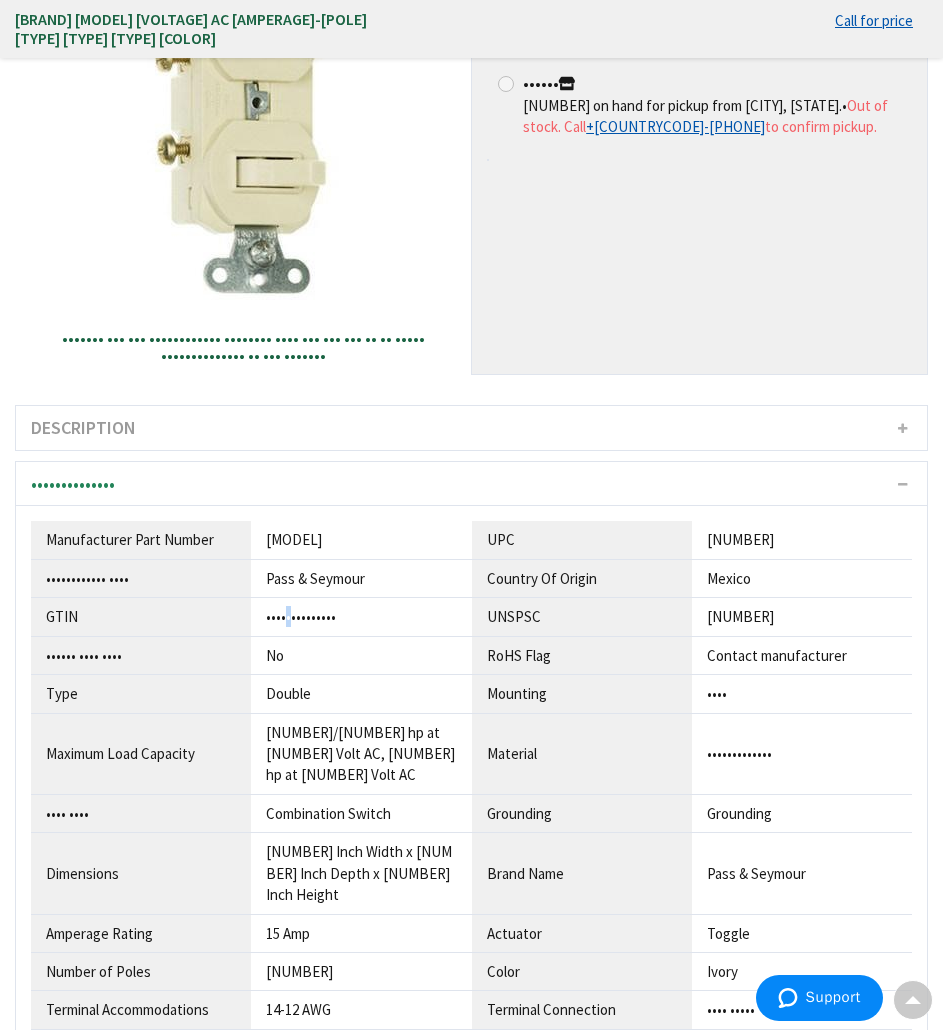 click on "Manufacturer Part Number
[MODEL]
UPC
[NUMBER]
Manufacturer Name
[BRAND]
Country Of Origin
Mexico GTIN
No [NUMBER]" at bounding box center (471, 805) 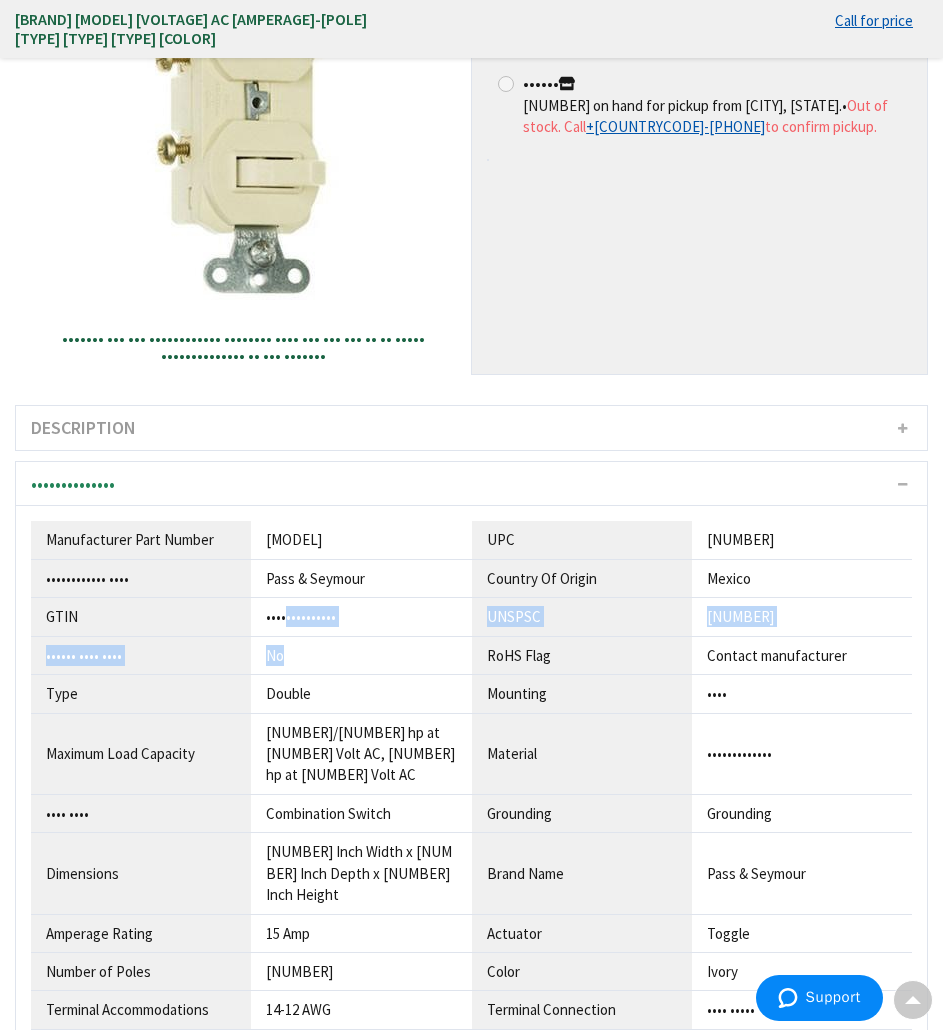 click on "••••••••••••••" at bounding box center (361, 539) 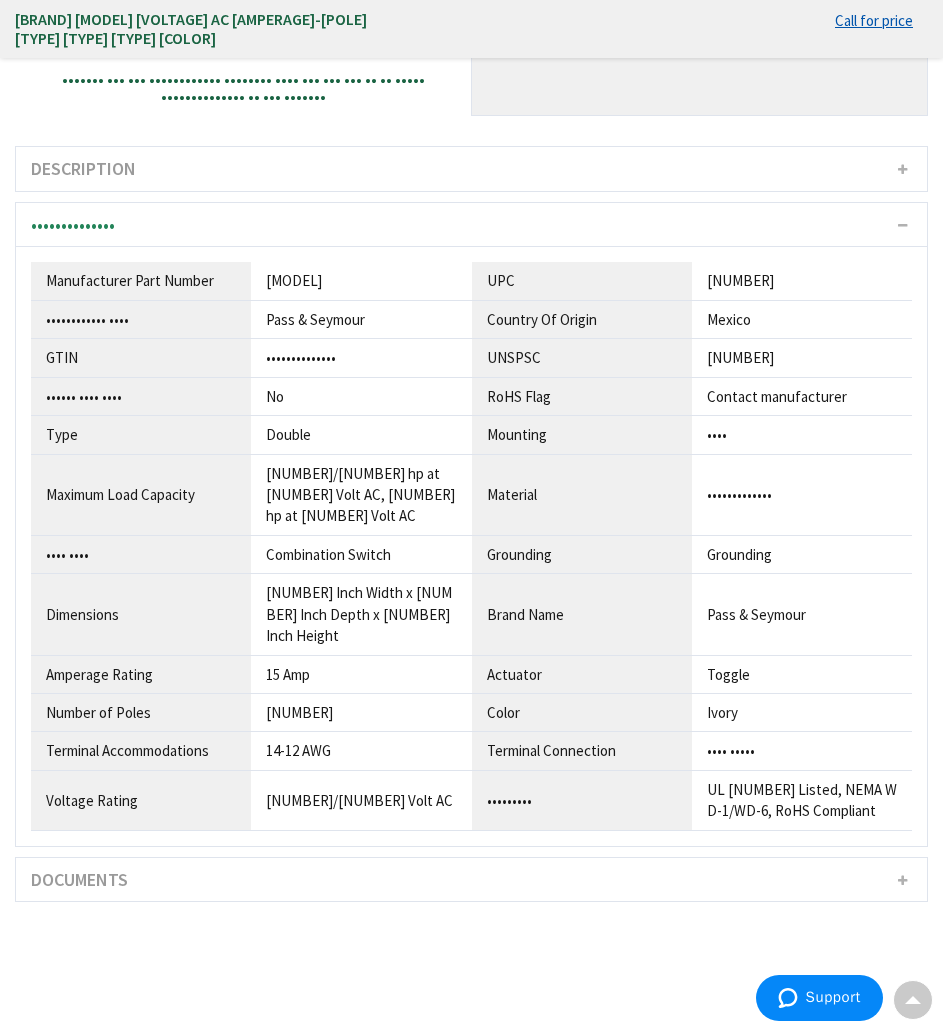 scroll, scrollTop: 488, scrollLeft: 0, axis: vertical 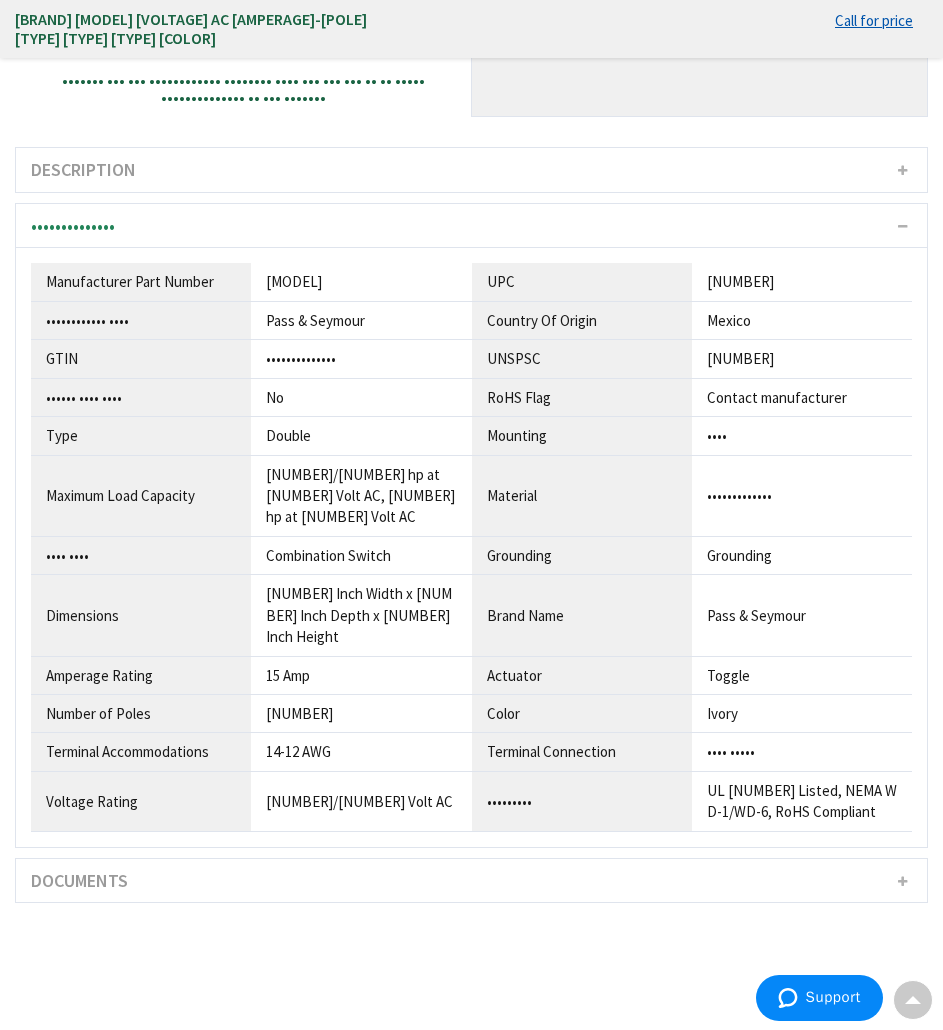 click on "[BRAND] [MODEL] [NUMBER]/[NUMBER]-Volt AC [NUMBER]-Amp [NUMBER]-Pole Toggle Double Combination Switch [COLOR]
Call for availability
View Stock in Nearby Branches
Qty (ea)
[NUMBER]
Add to Cart" at bounding box center (471, 29) 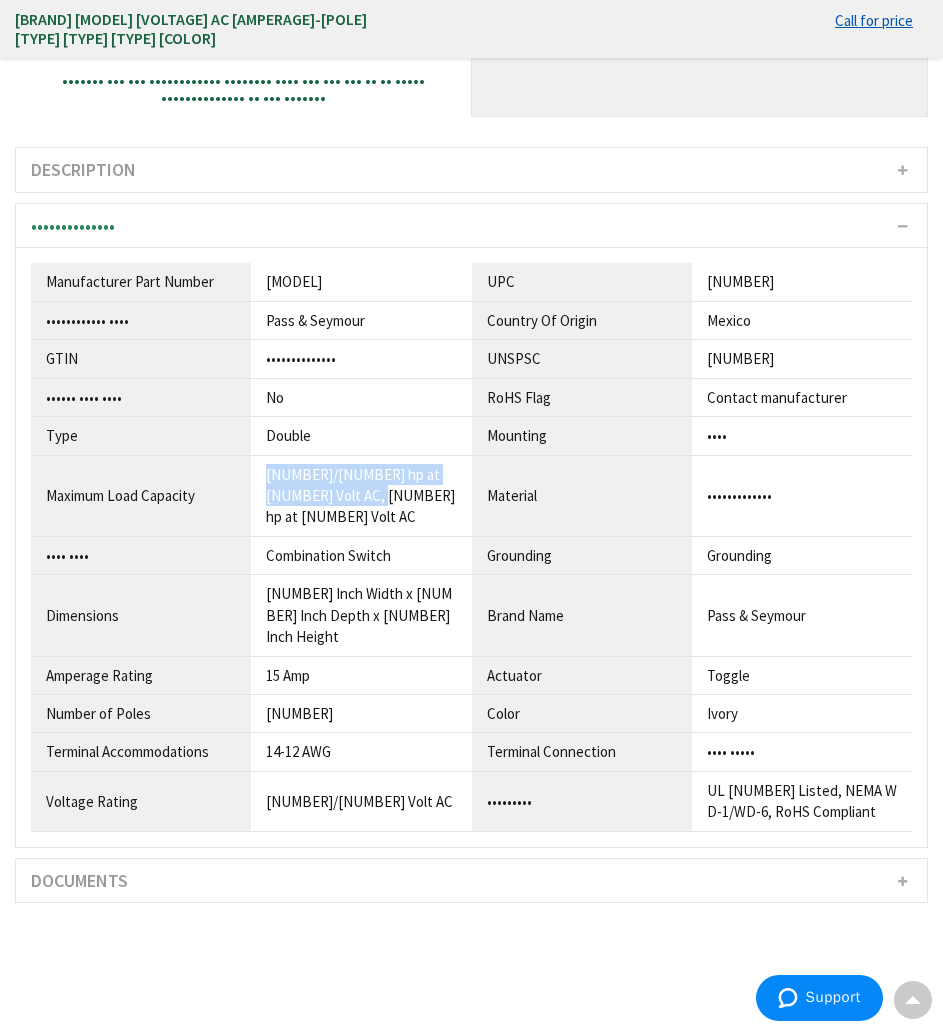 drag, startPoint x: 261, startPoint y: 464, endPoint x: 394, endPoint y: 489, distance: 135.32922 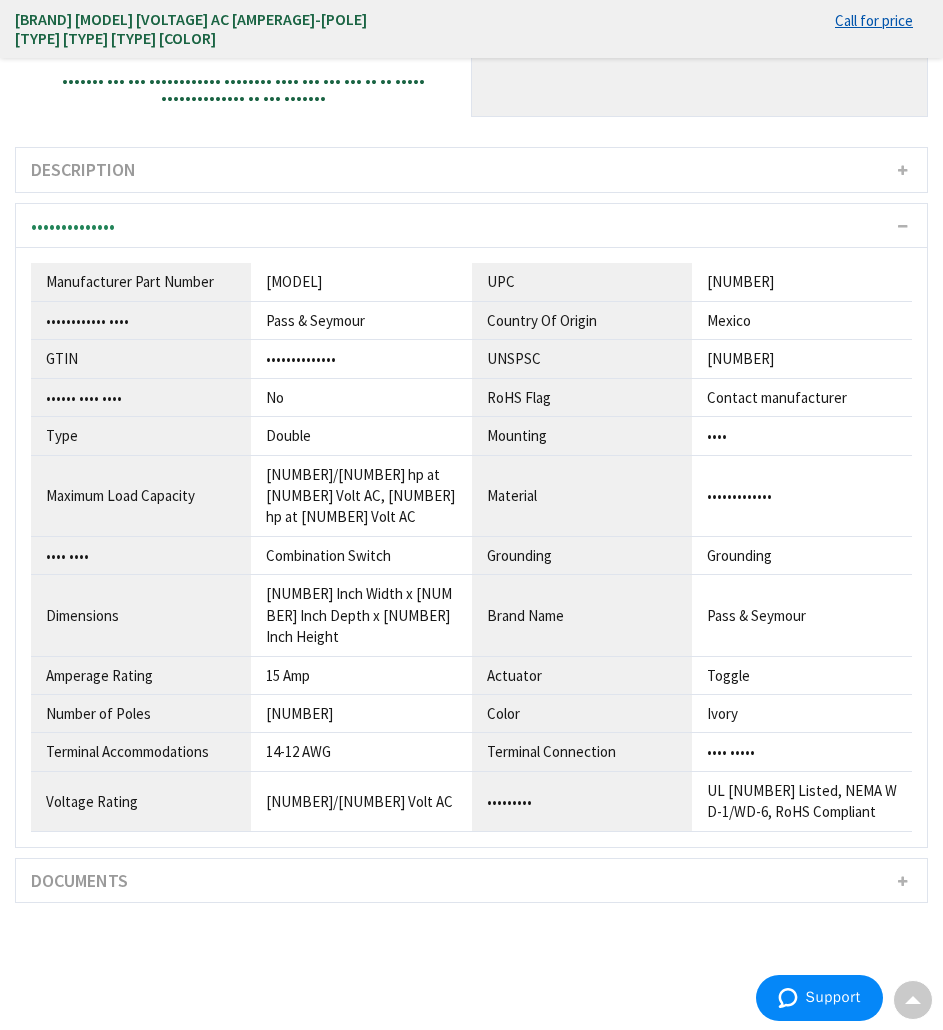 click on "Combination Switch" at bounding box center (361, 281) 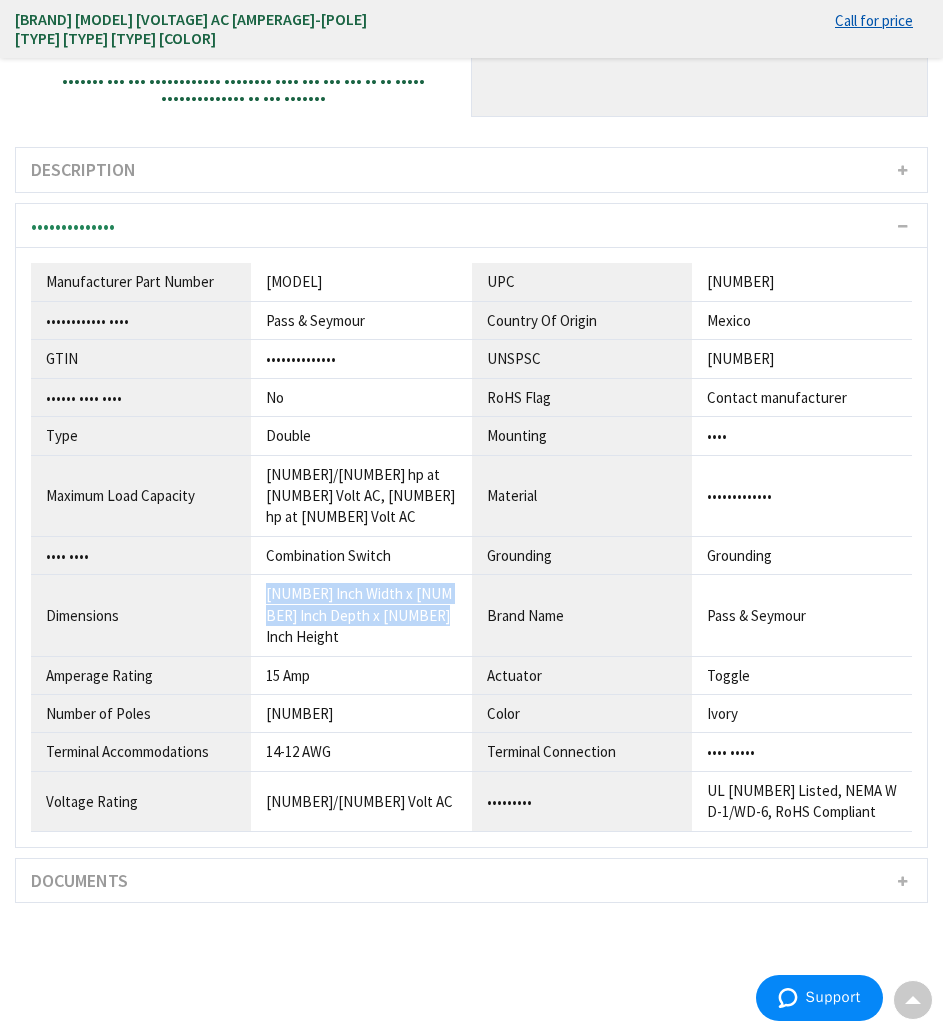 drag, startPoint x: 264, startPoint y: 568, endPoint x: 438, endPoint y: 594, distance: 175.93181 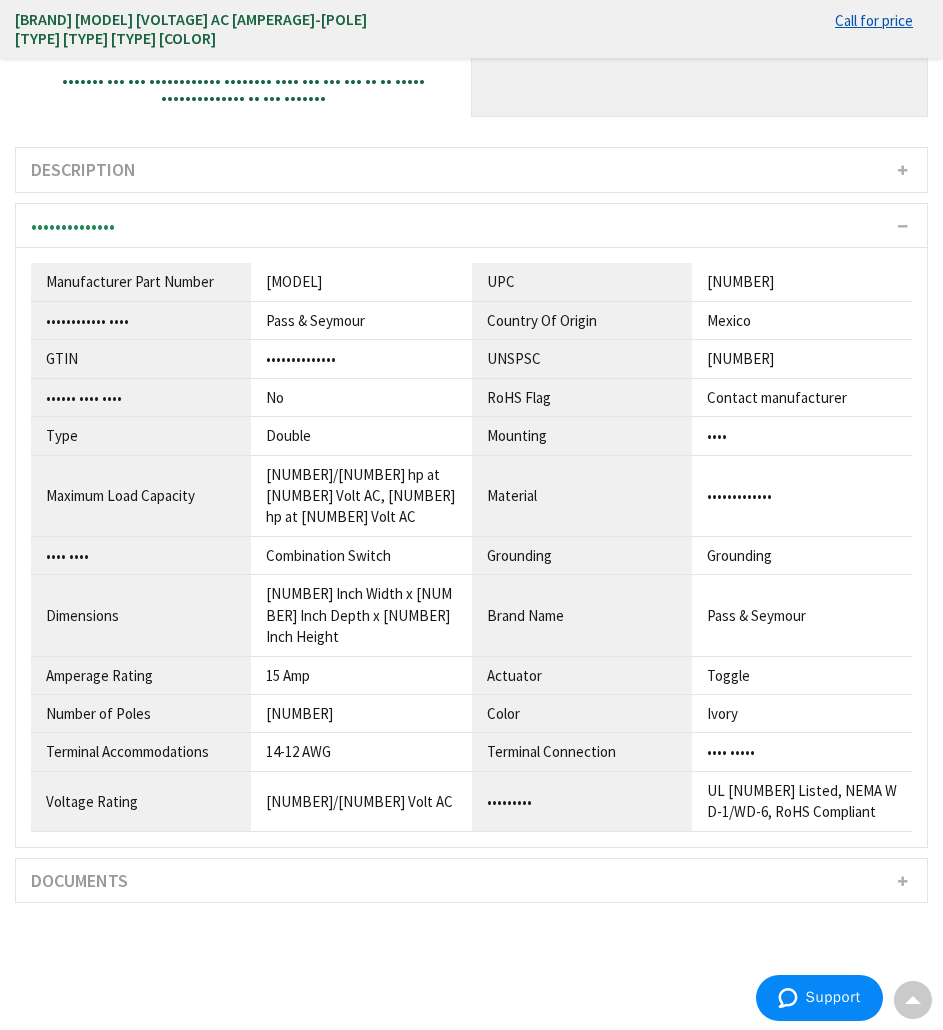 click on "14-12 AWG" at bounding box center [361, 281] 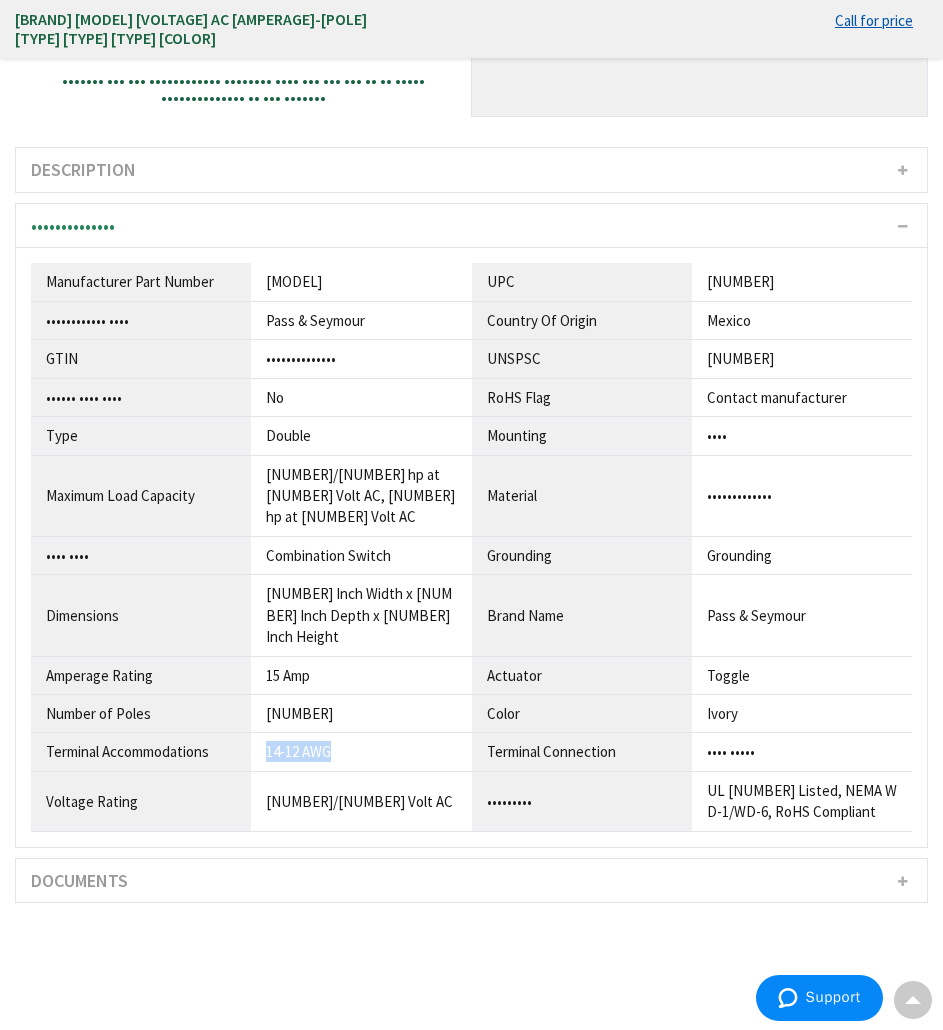 drag, startPoint x: 260, startPoint y: 708, endPoint x: 386, endPoint y: 726, distance: 127.27922 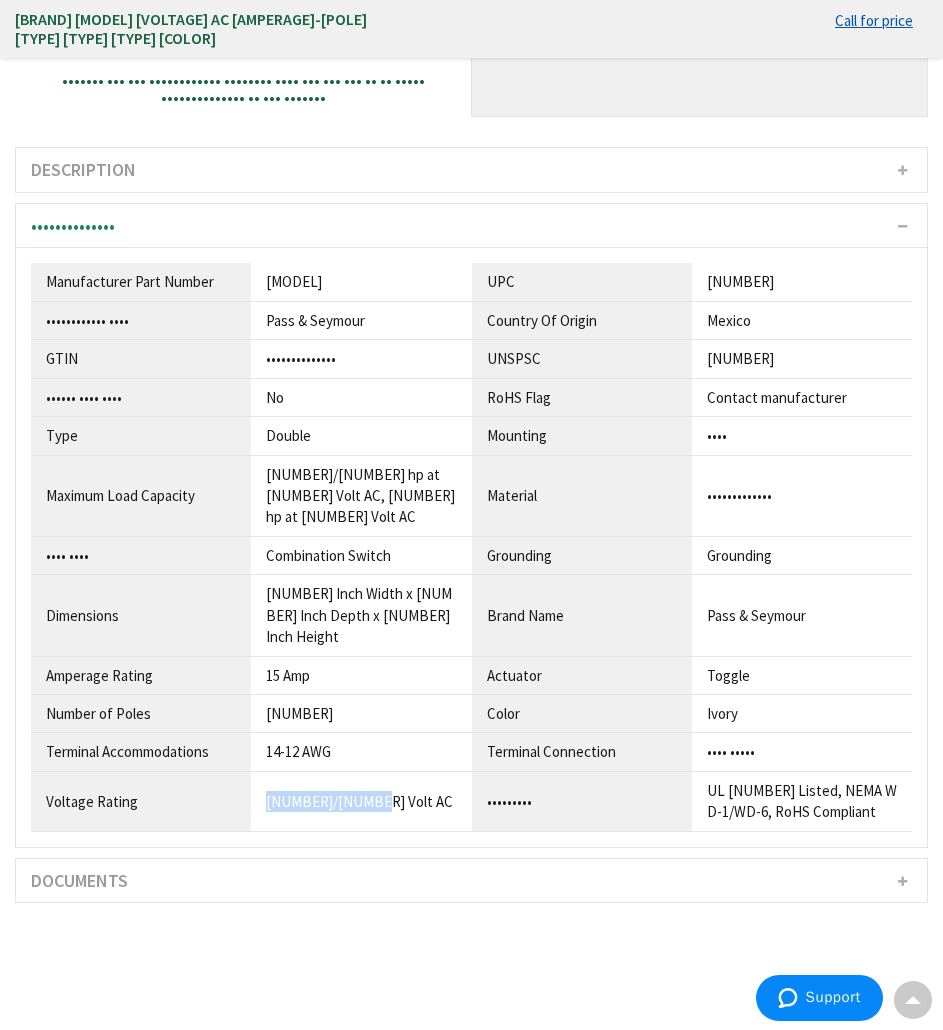 drag, startPoint x: 264, startPoint y: 758, endPoint x: 446, endPoint y: 759, distance: 182.00275 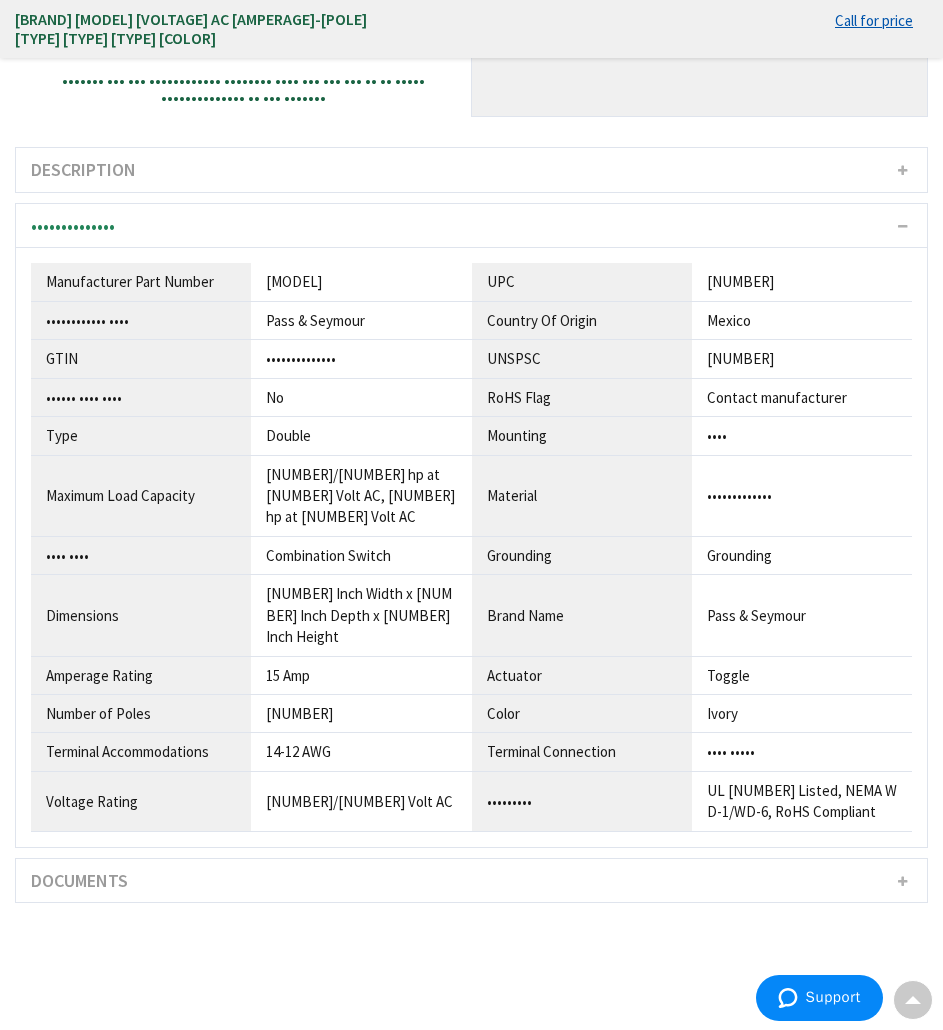 click on "[NUMBER] Inch Width x [NUMBER] Inch Depth x [NUMBER] Inch Height" at bounding box center [361, 281] 